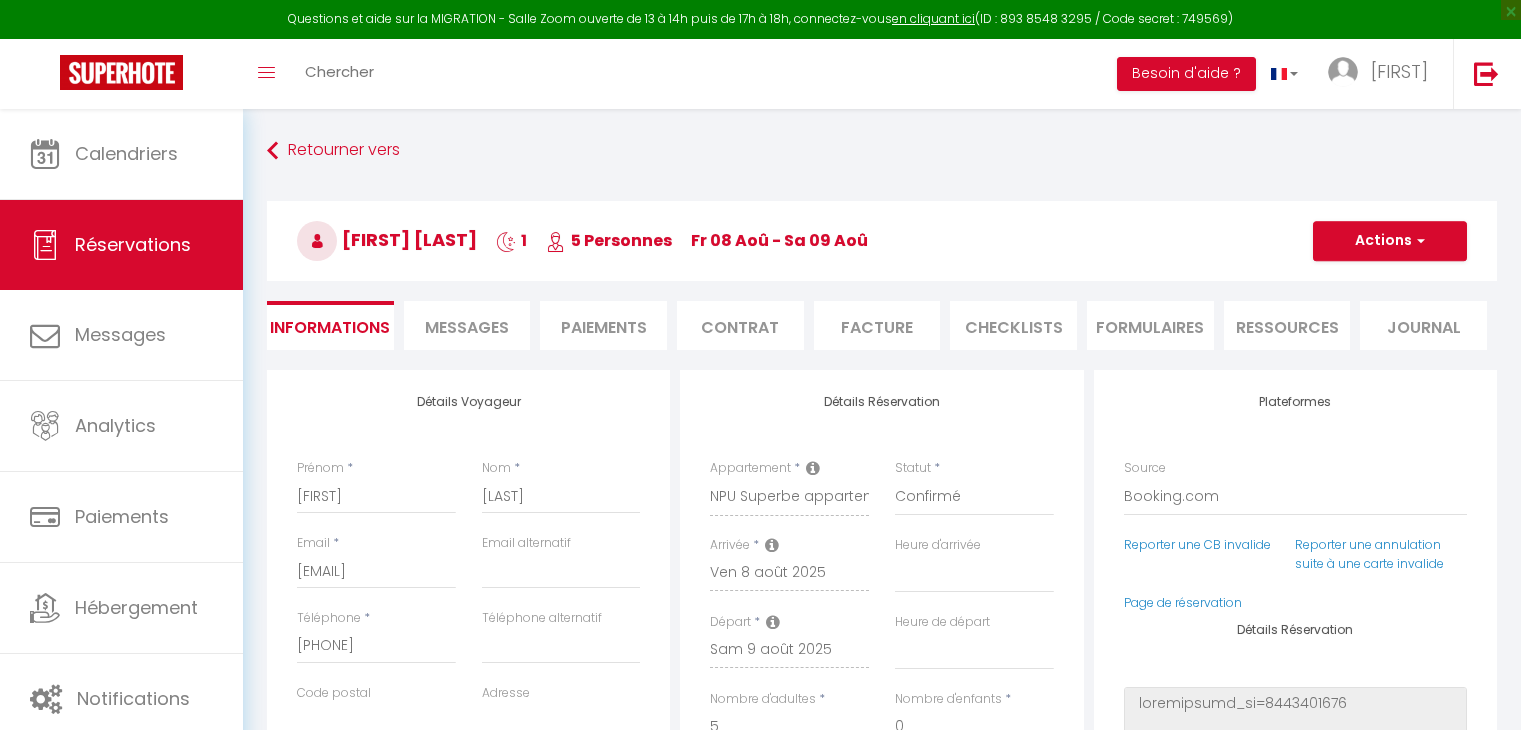 select on "[POSTAL_CODE]" 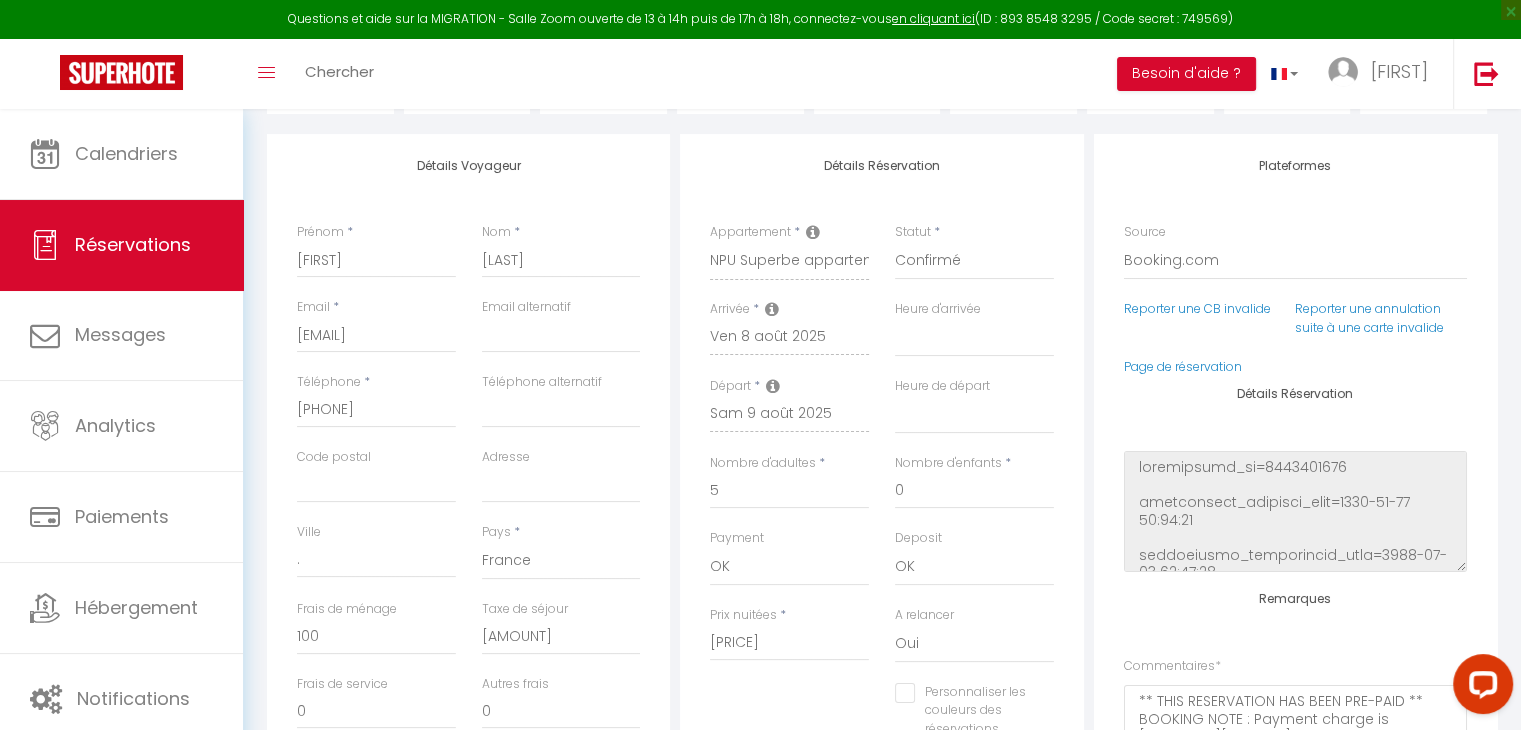 scroll, scrollTop: 0, scrollLeft: 0, axis: both 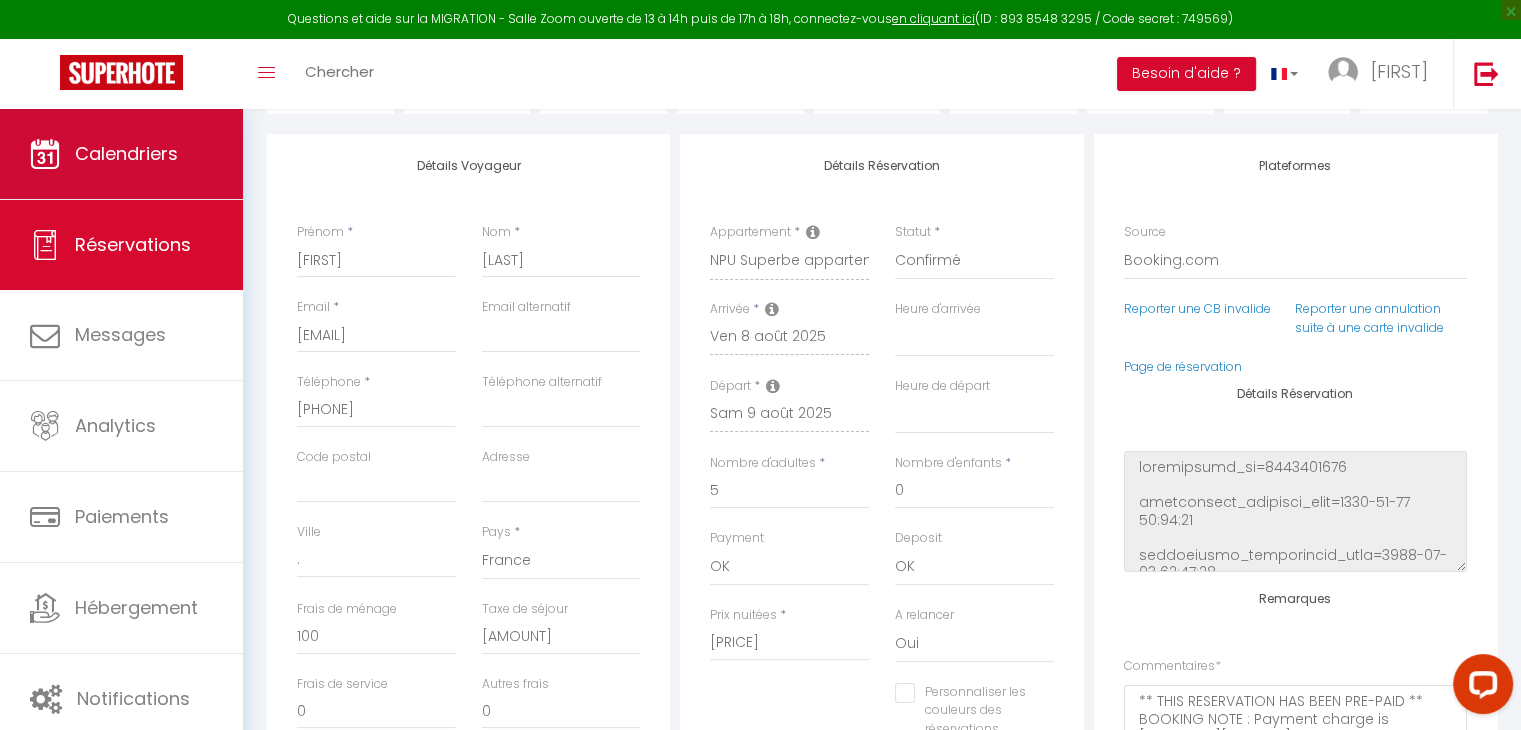 click on "Calendriers" at bounding box center (126, 153) 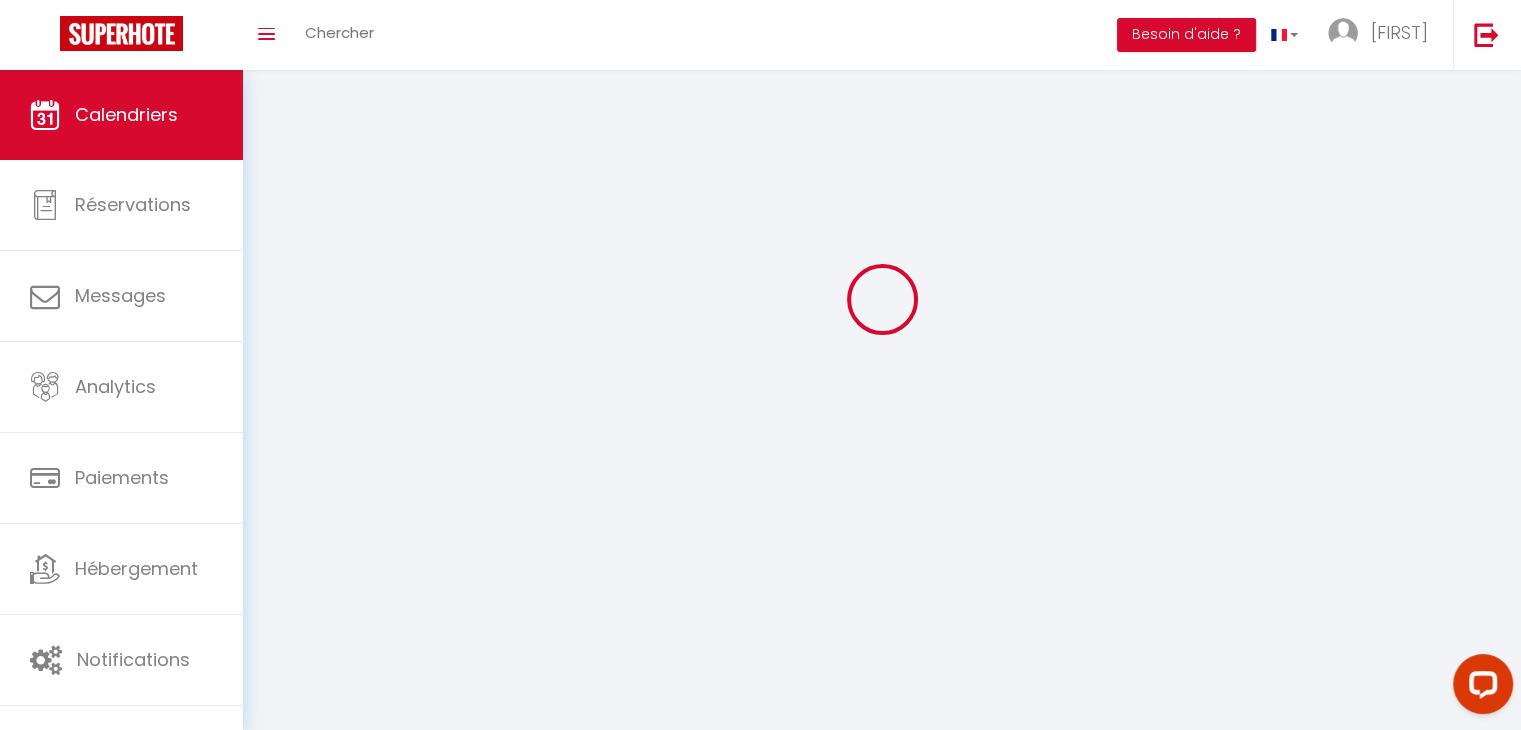 scroll, scrollTop: 0, scrollLeft: 0, axis: both 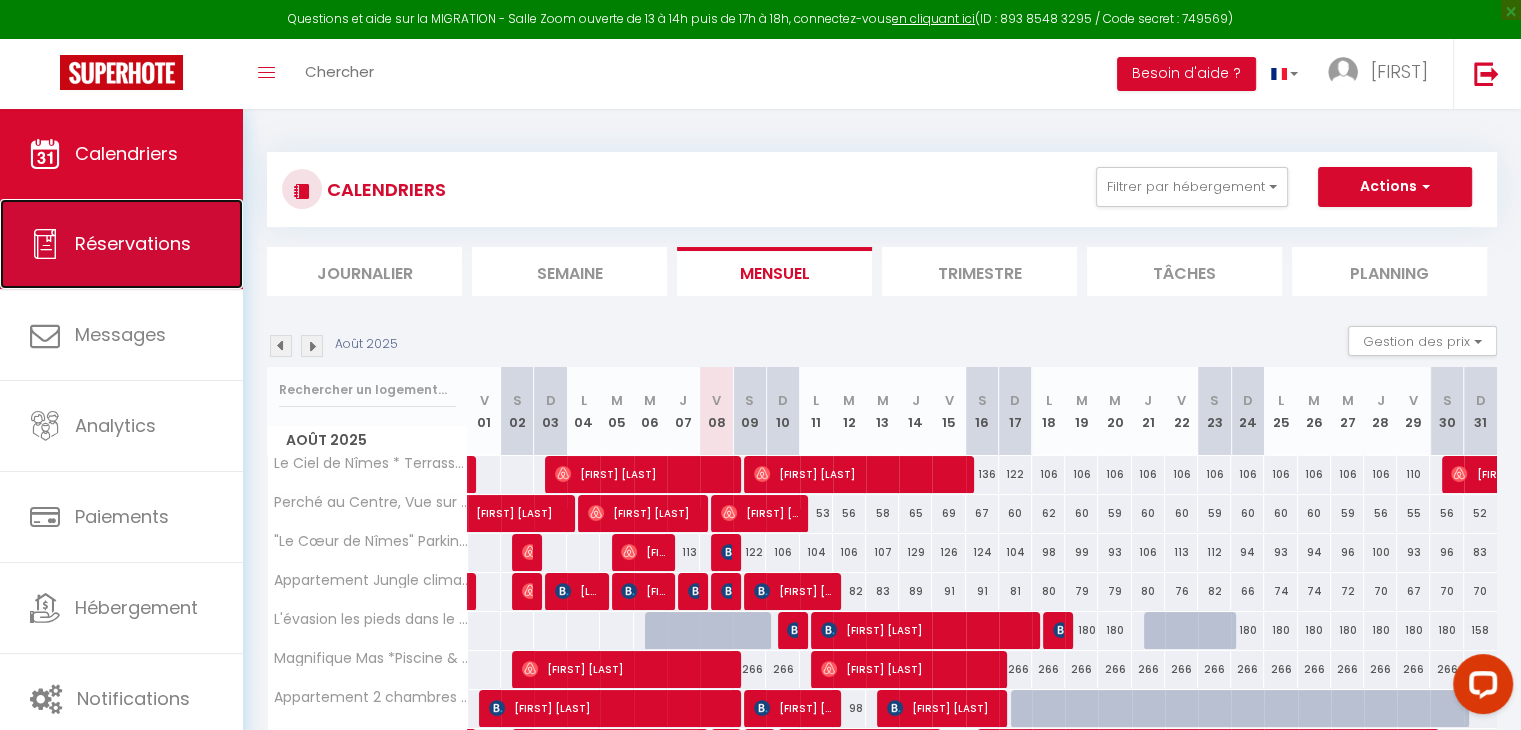 click on "Réservations" at bounding box center (133, 243) 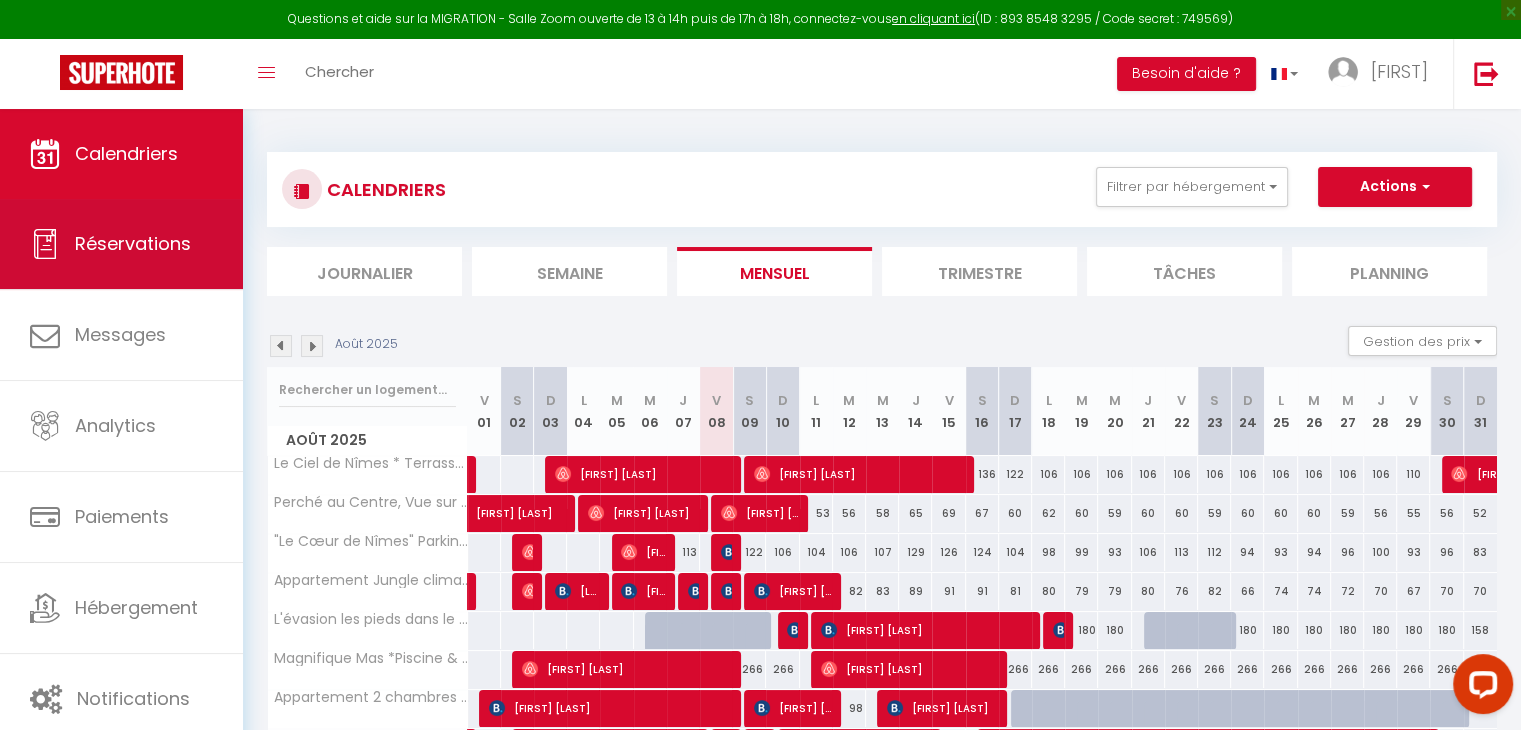 select on "not_cancelled" 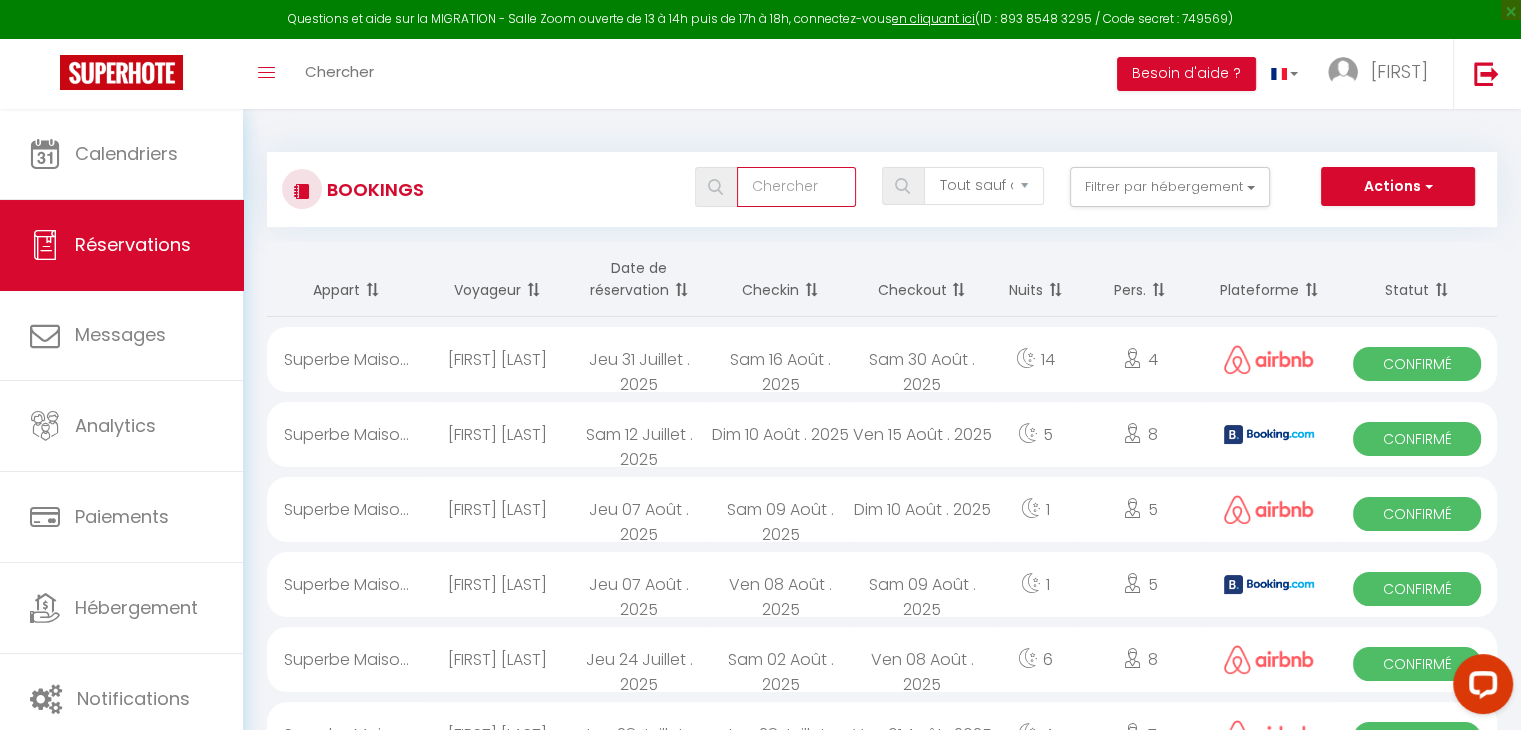 click at bounding box center [796, 187] 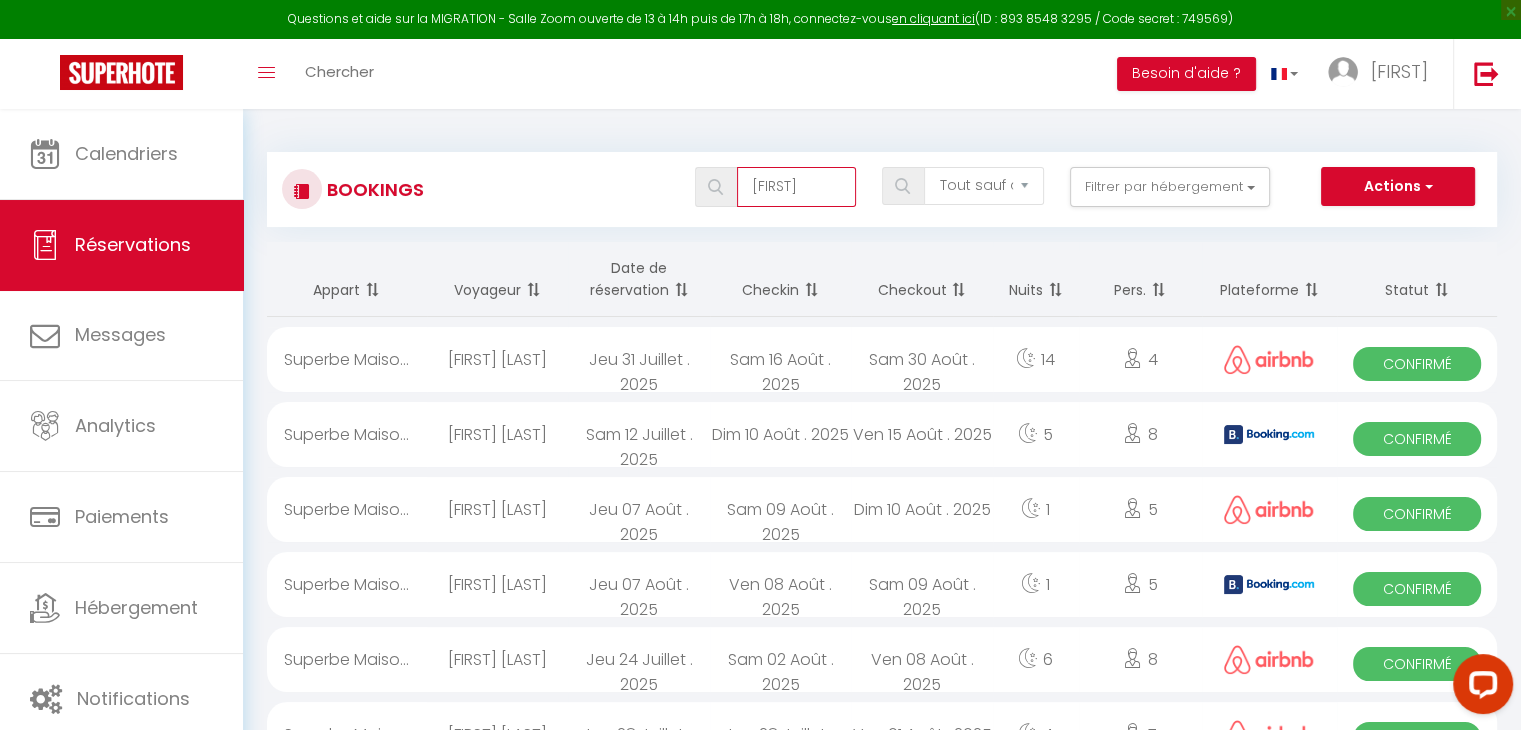 type on "[FIRST]" 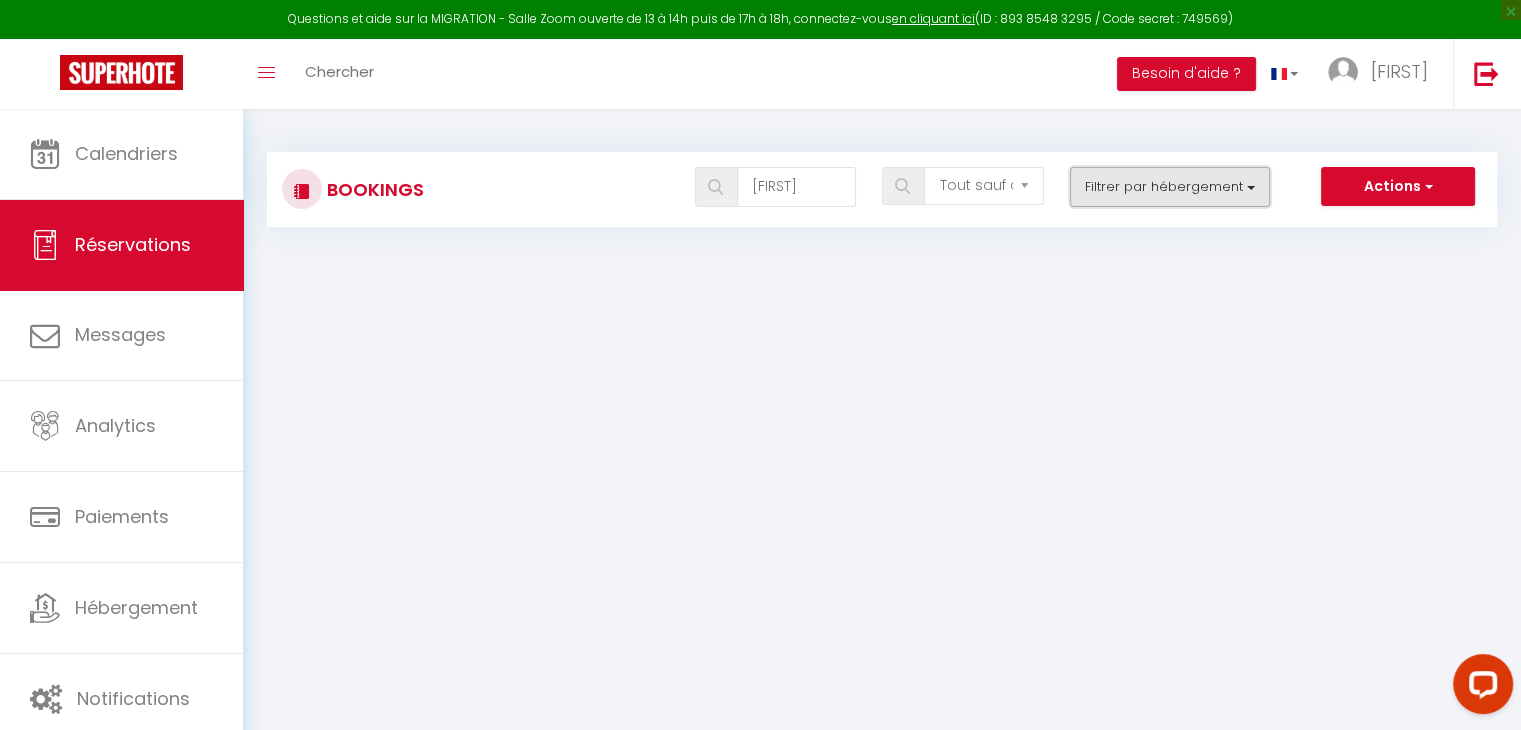 click on "Filtrer par hébergement" at bounding box center (1170, 187) 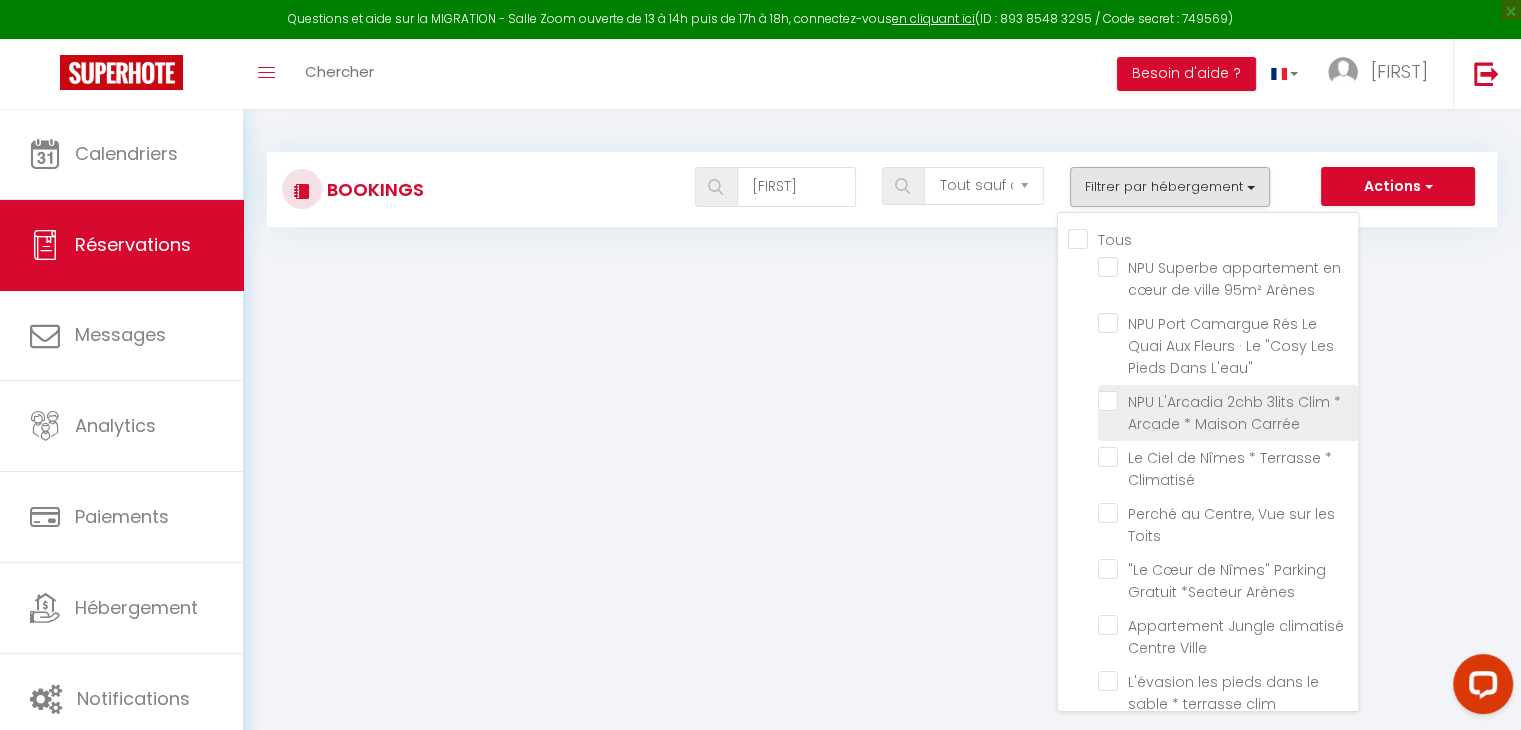 click on "NPU L'Arcadia 2chb 3lits Clim * Arcade * Maison Carrée" at bounding box center [1228, 401] 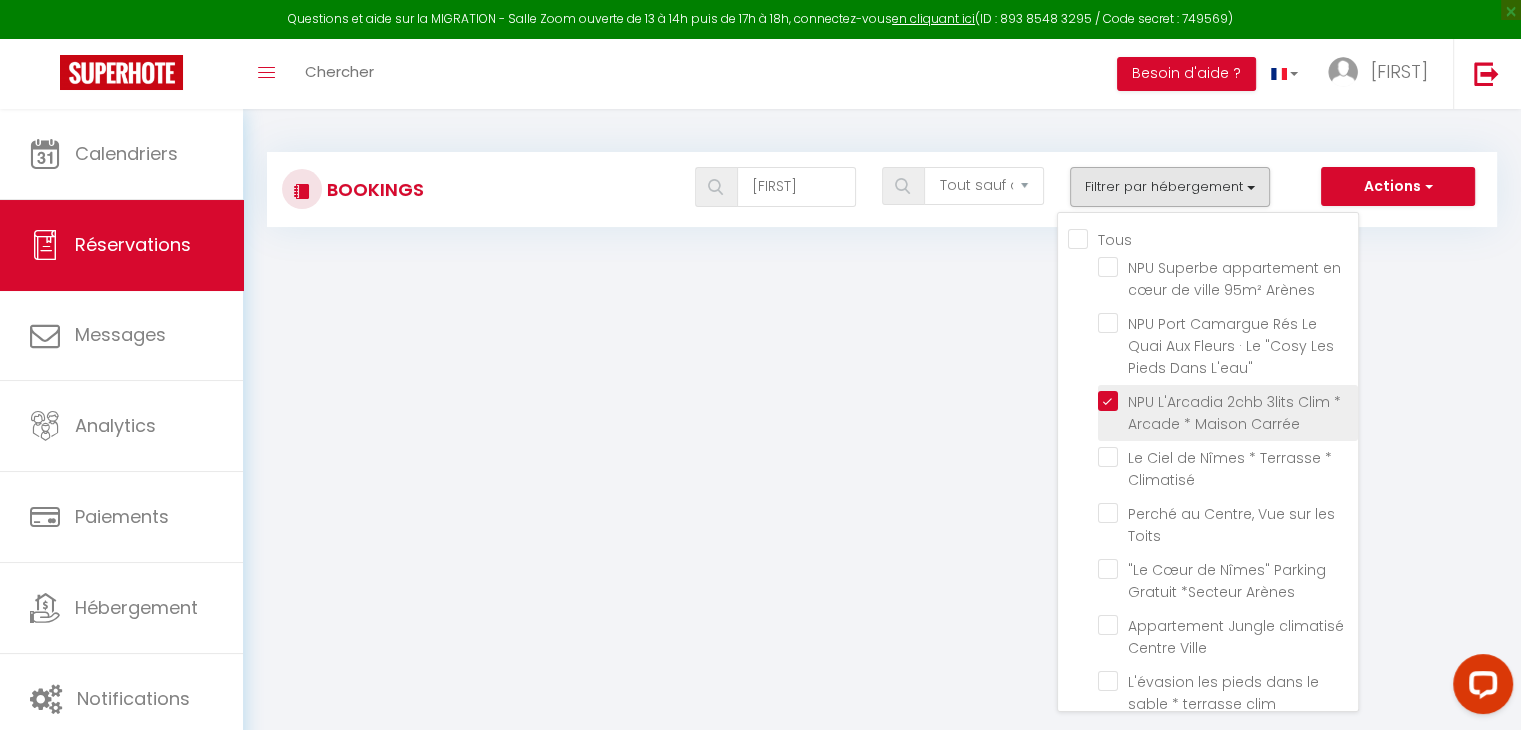 checkbox on "false" 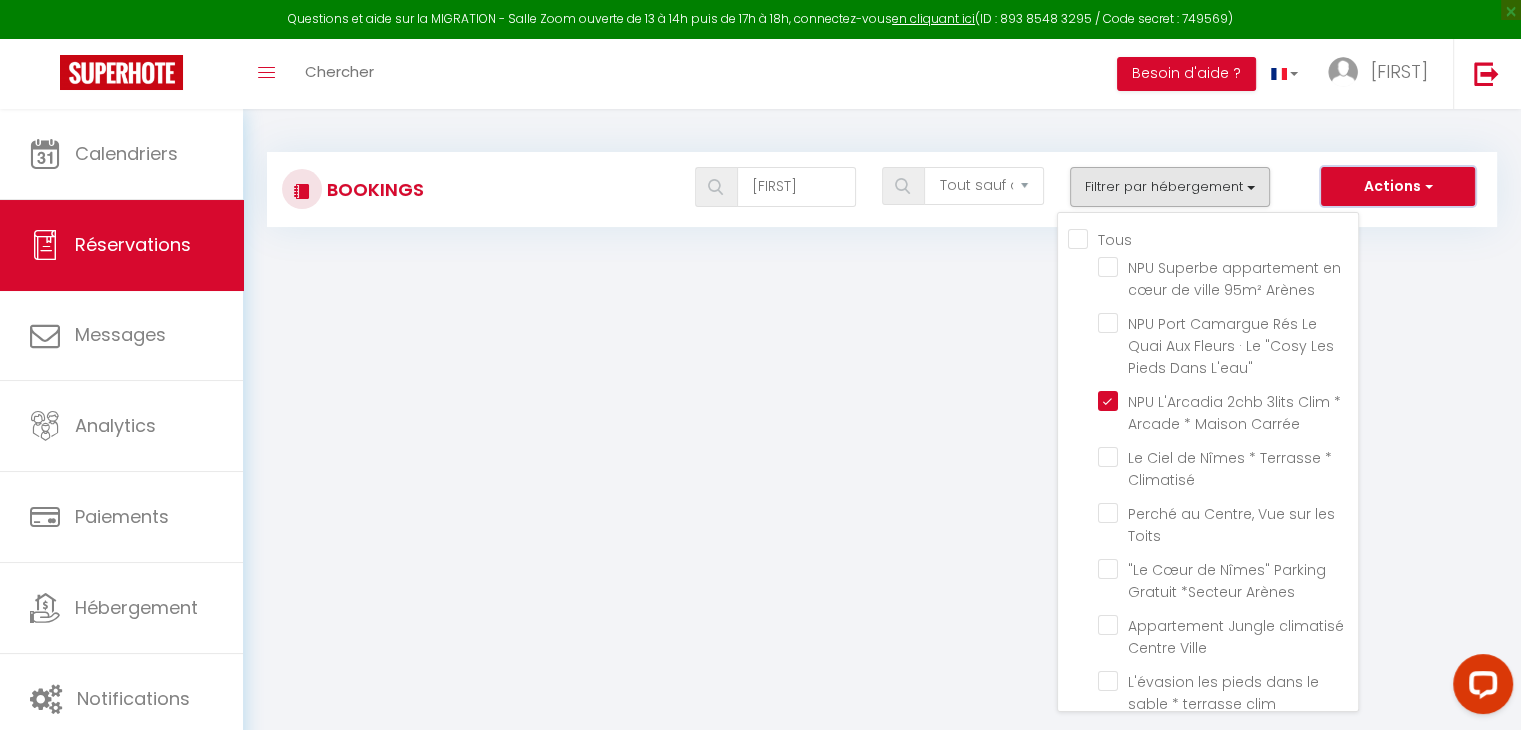 click on "Actions" at bounding box center [1398, 187] 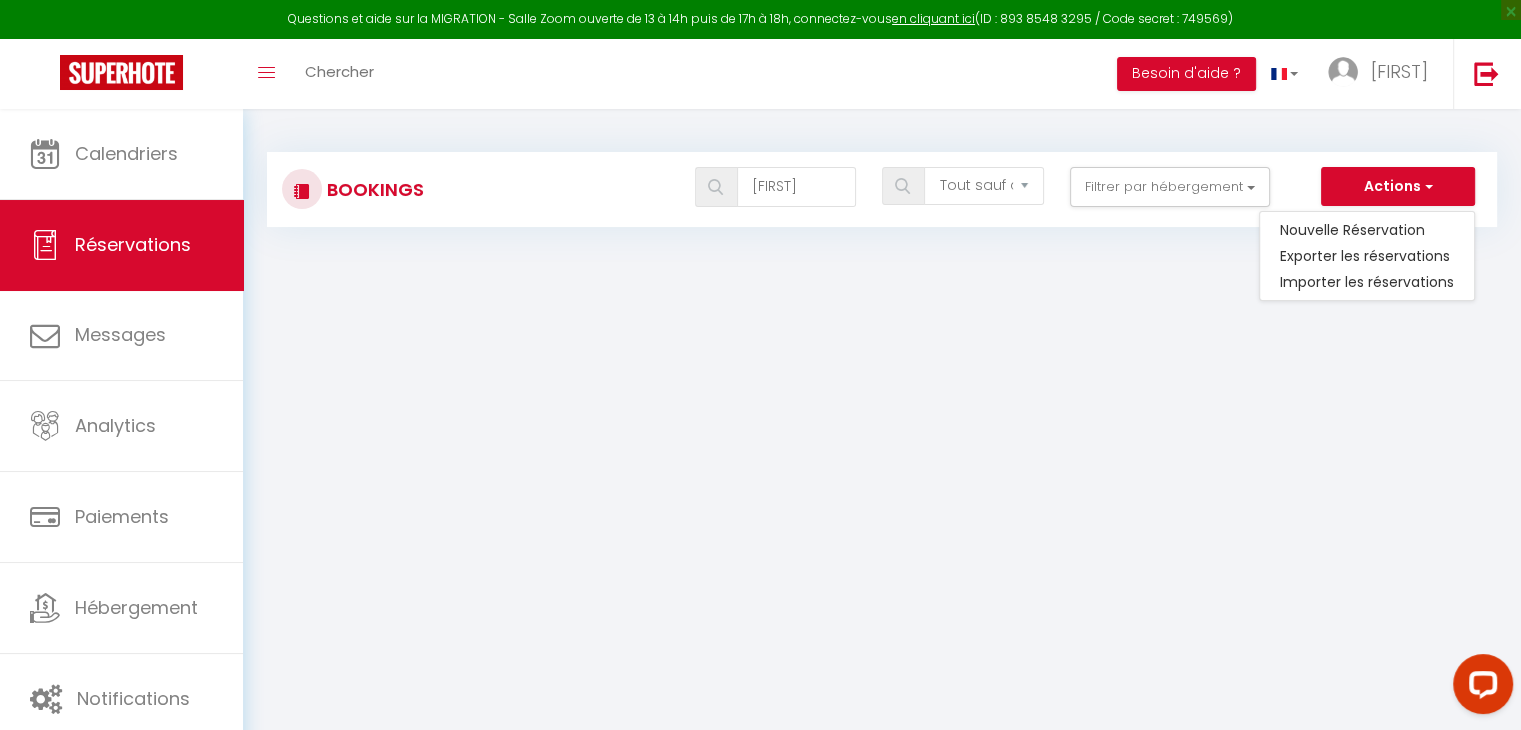 click on "Bookings     salah     Tous les statuts   Annulé   Confirmé   Non Confirmé   Tout sauf annulé   No Show   Request
Filtrer par hébergement
Tous
NPU Superbe appartement en cœur de ville 95m² Arènes
NPU Port Camargue Rés Le Quai Aux Fleurs · Le "Cosy Les Pieds Dans L'eau"
NPU L'Arcadia 2chb 3lits Clim * Arcade * Maison Carrée
Le Ciel de Nîmes * Terrasse * Climatisé
Perché au Centre, Vue sur les Toits
"Le Cœur de Nîmes" Parking Gratuit *Secteur Arènes
Appartement Jungle climatisé Centre Ville
Nouvelle Réservation" at bounding box center (882, 180) 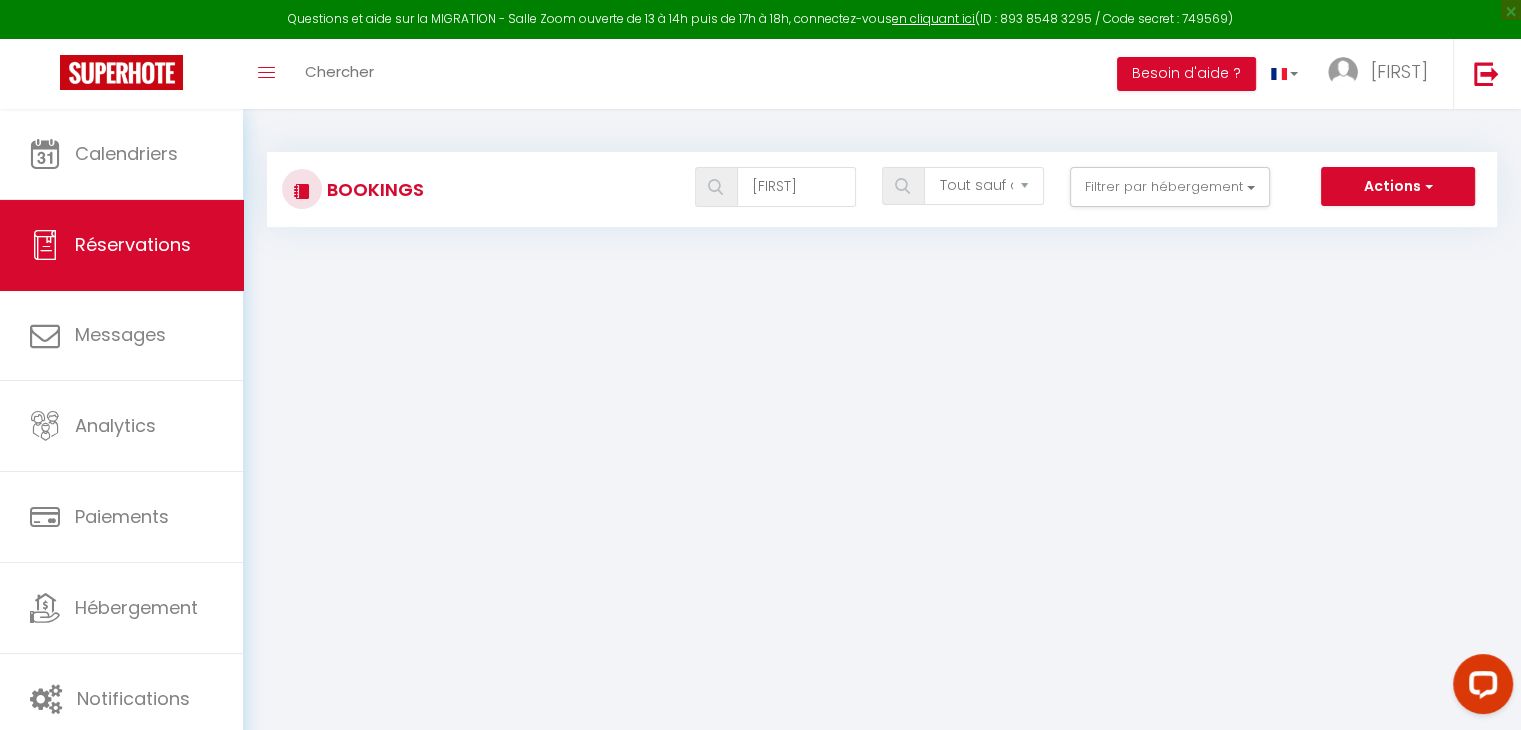 click at bounding box center (709, 187) 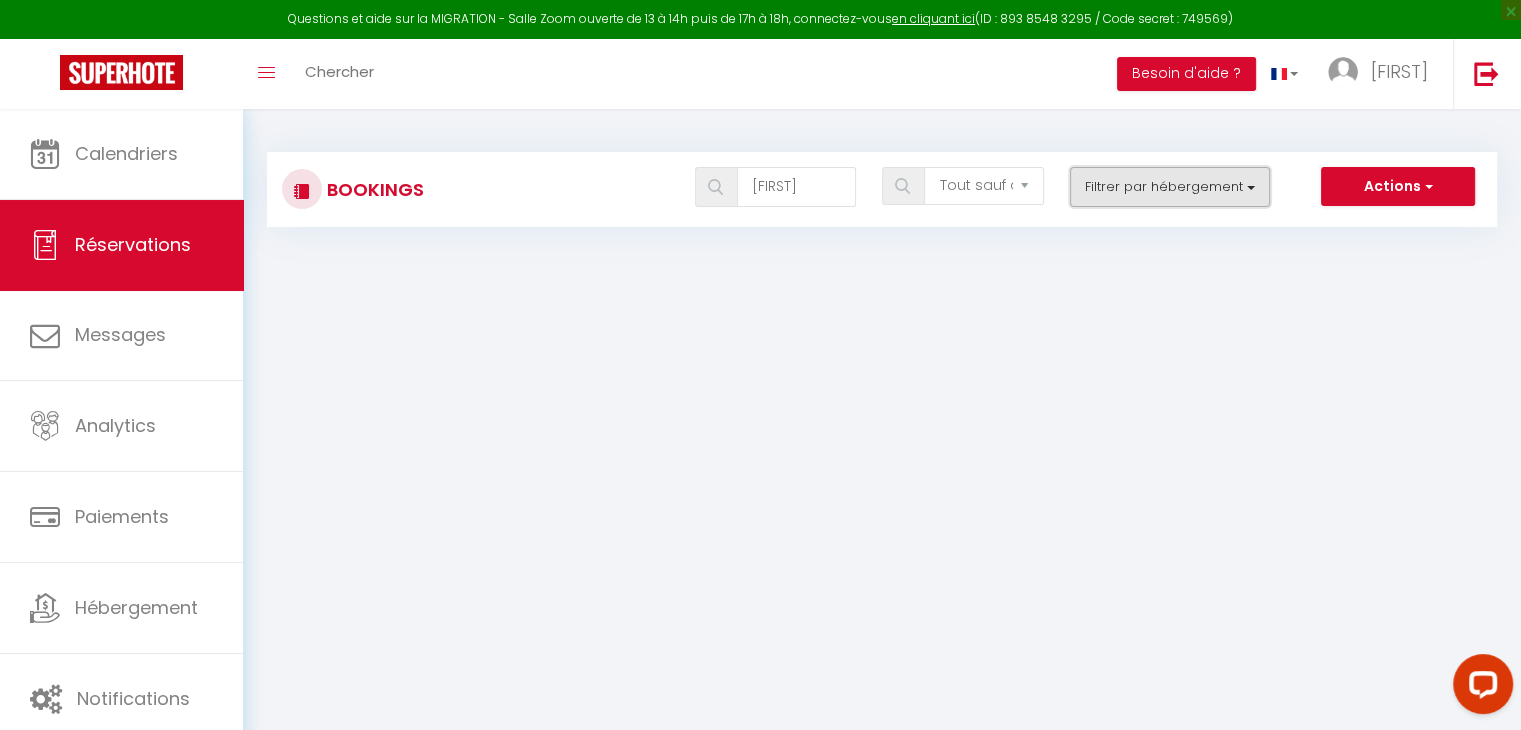 click on "Filtrer par hébergement" at bounding box center (1170, 187) 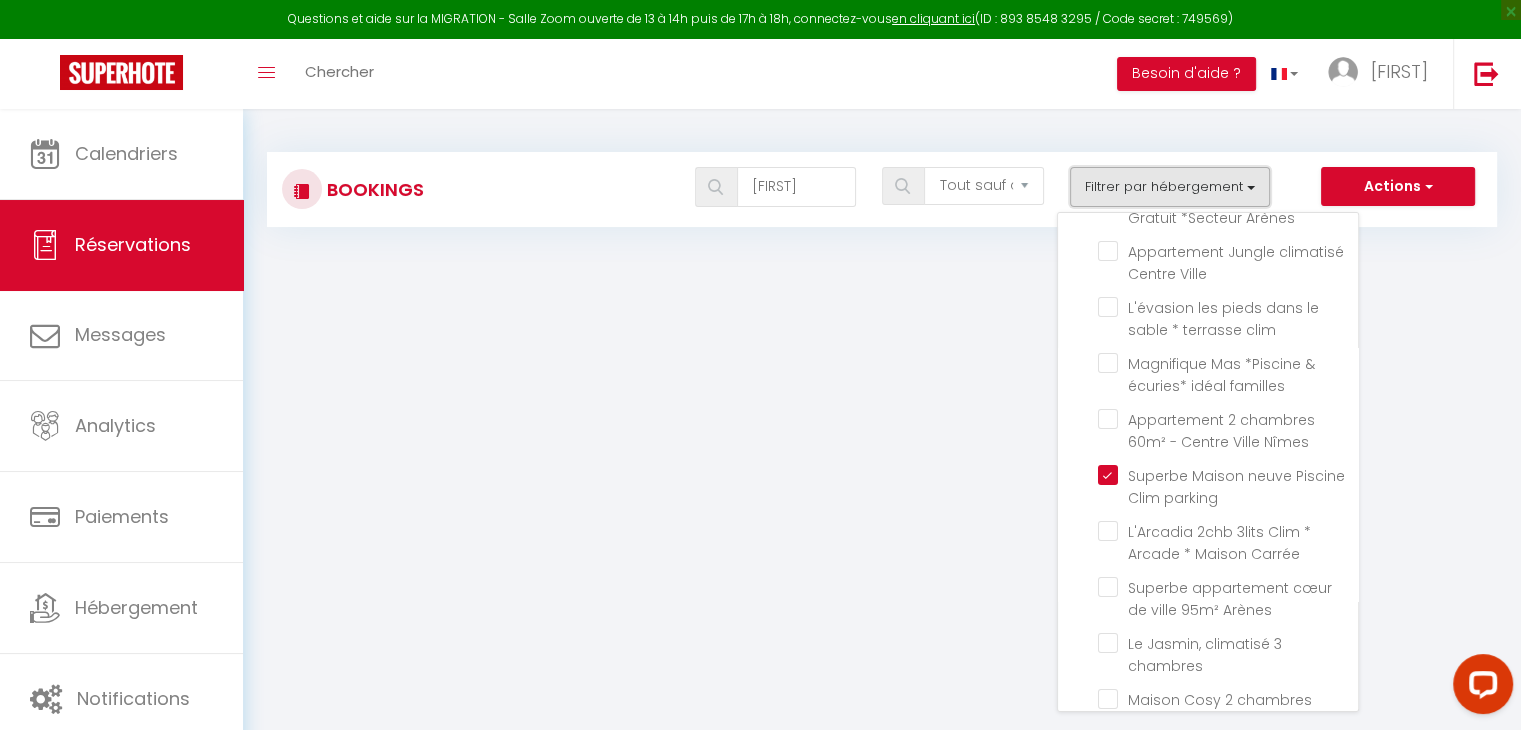 scroll, scrollTop: 410, scrollLeft: 0, axis: vertical 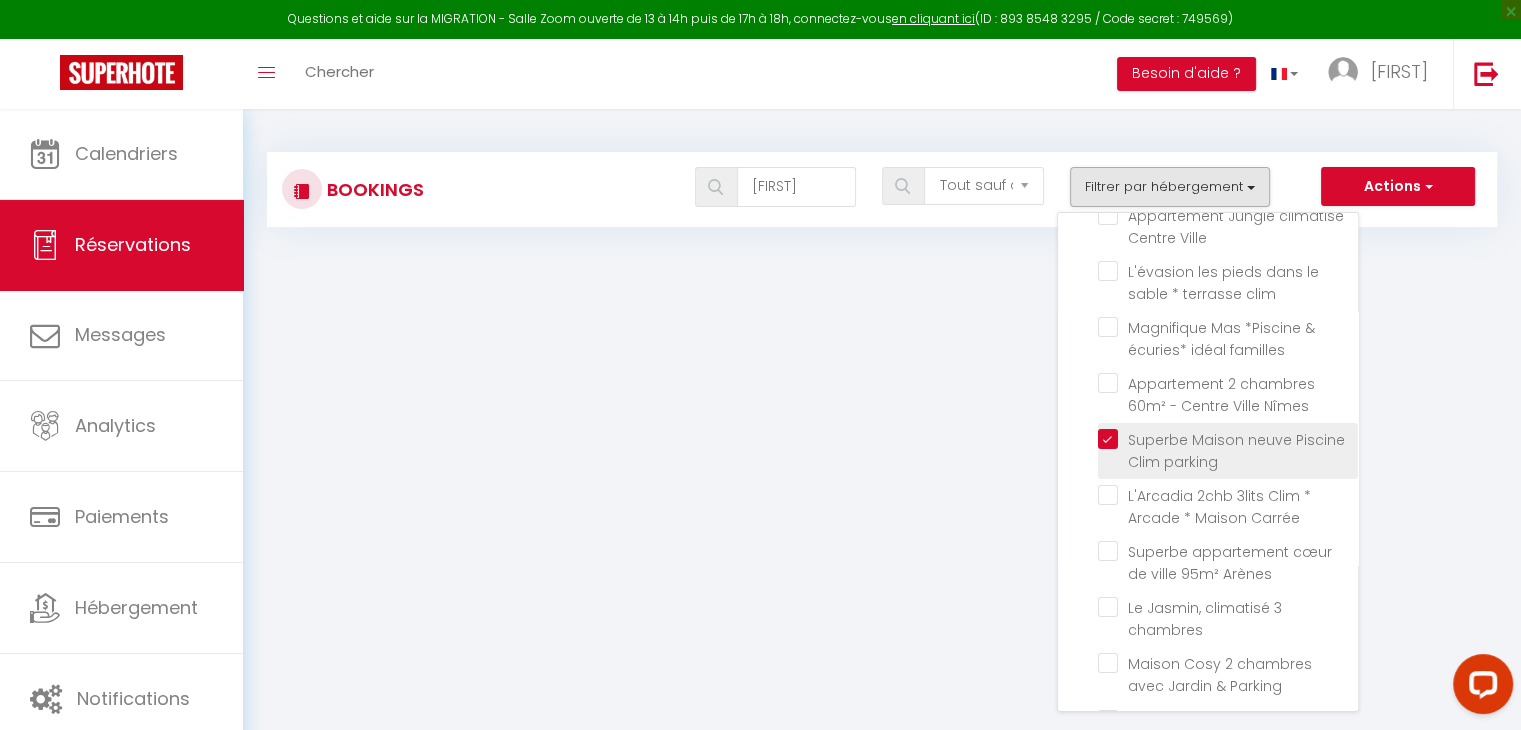 click on "Superbe Maison neuve Piscine Clim parking" at bounding box center [1228, 439] 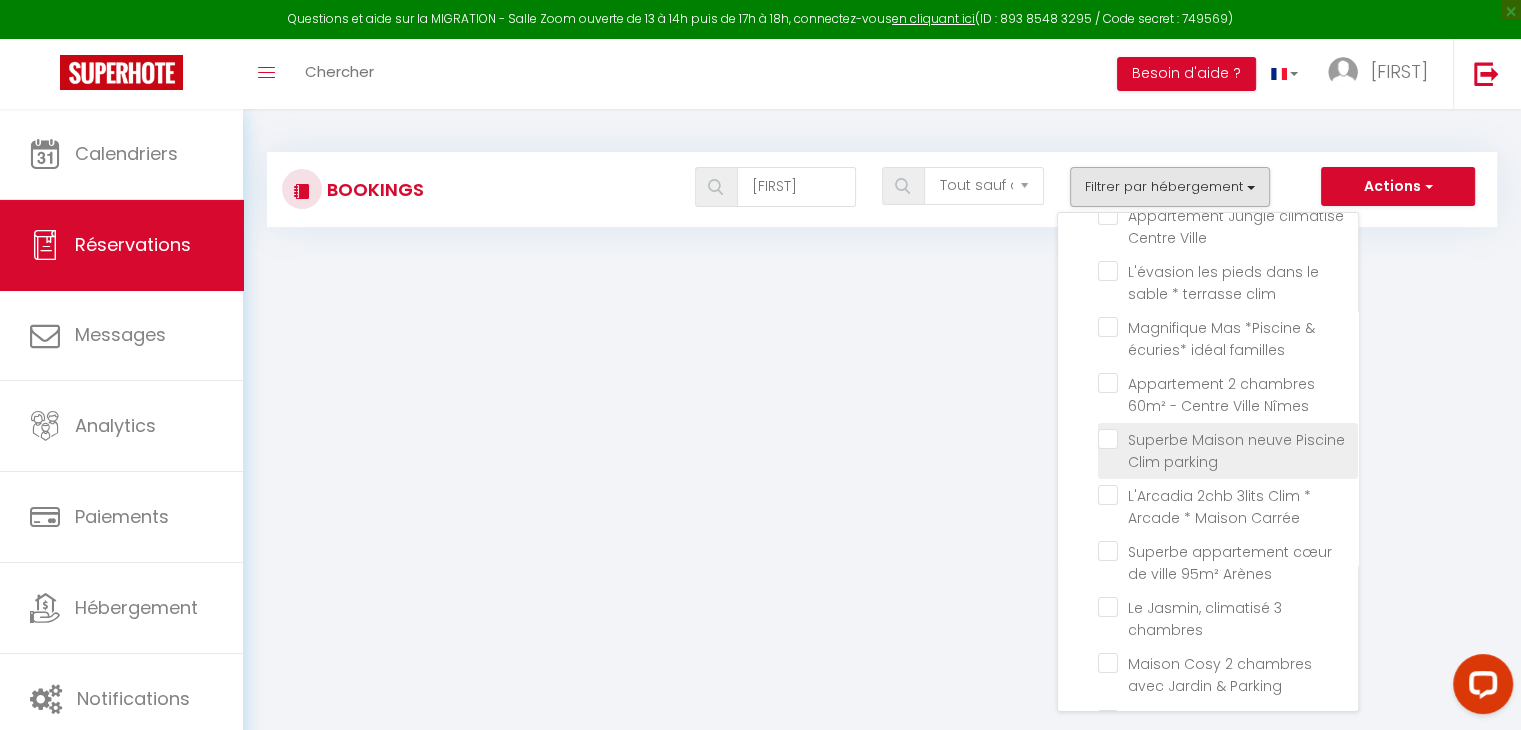 checkbox on "false" 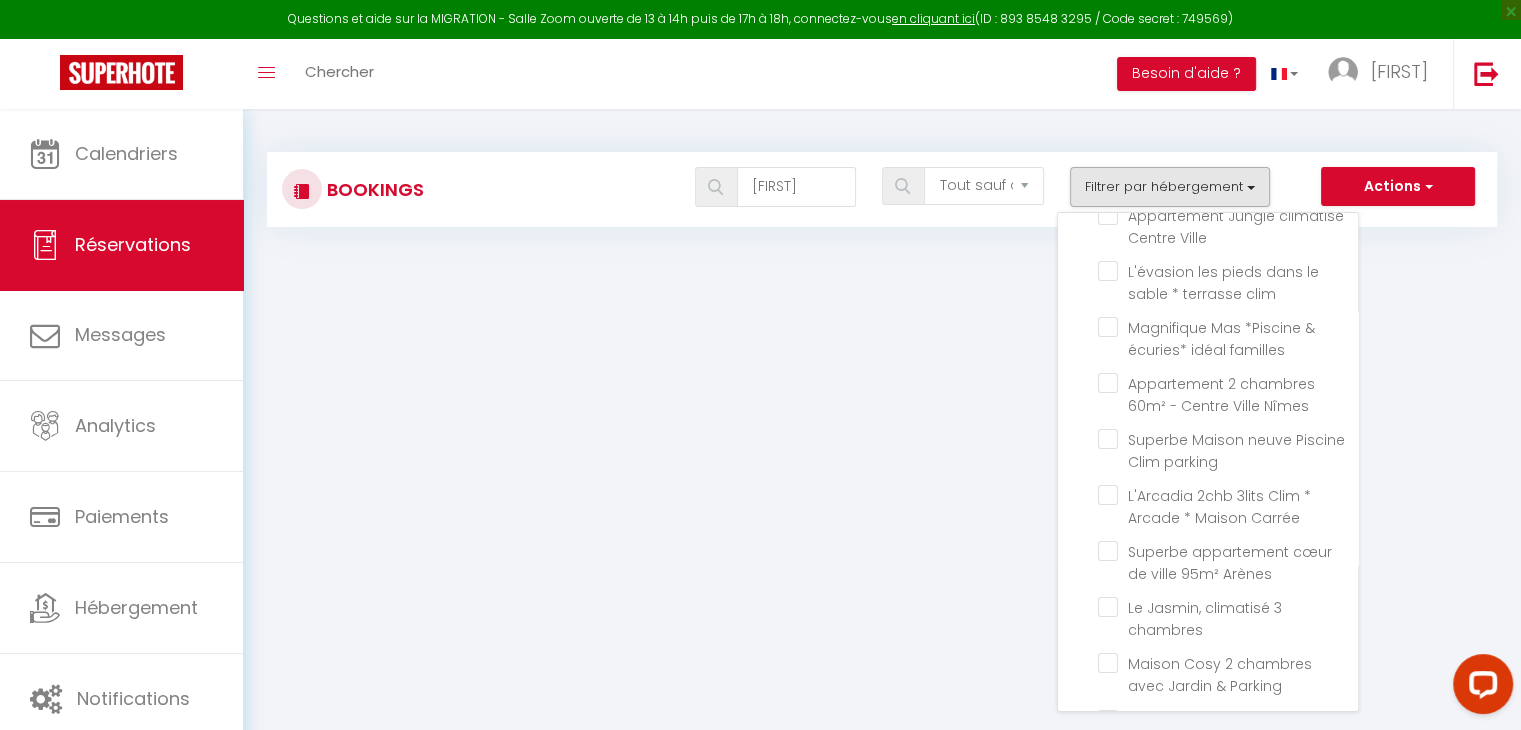 click on "Bookings     salah     Tous les statuts   Annulé   Confirmé   Non Confirmé   Tout sauf annulé   No Show   Request
Filtrer par hébergement
Tous
NPU Superbe appartement en cœur de ville 95m² Arènes
NPU Port Camargue Rés Le Quai Aux Fleurs · Le "Cosy Les Pieds Dans L'eau"
NPU L'Arcadia 2chb 3lits Clim * Arcade * Maison Carrée
Le Ciel de Nîmes * Terrasse * Climatisé
Perché au Centre, Vue sur les Toits
"Le Cœur de Nîmes" Parking Gratuit *Secteur Arènes
Appartement Jungle climatisé Centre Ville
Nouvelle Réservation" at bounding box center [882, 180] 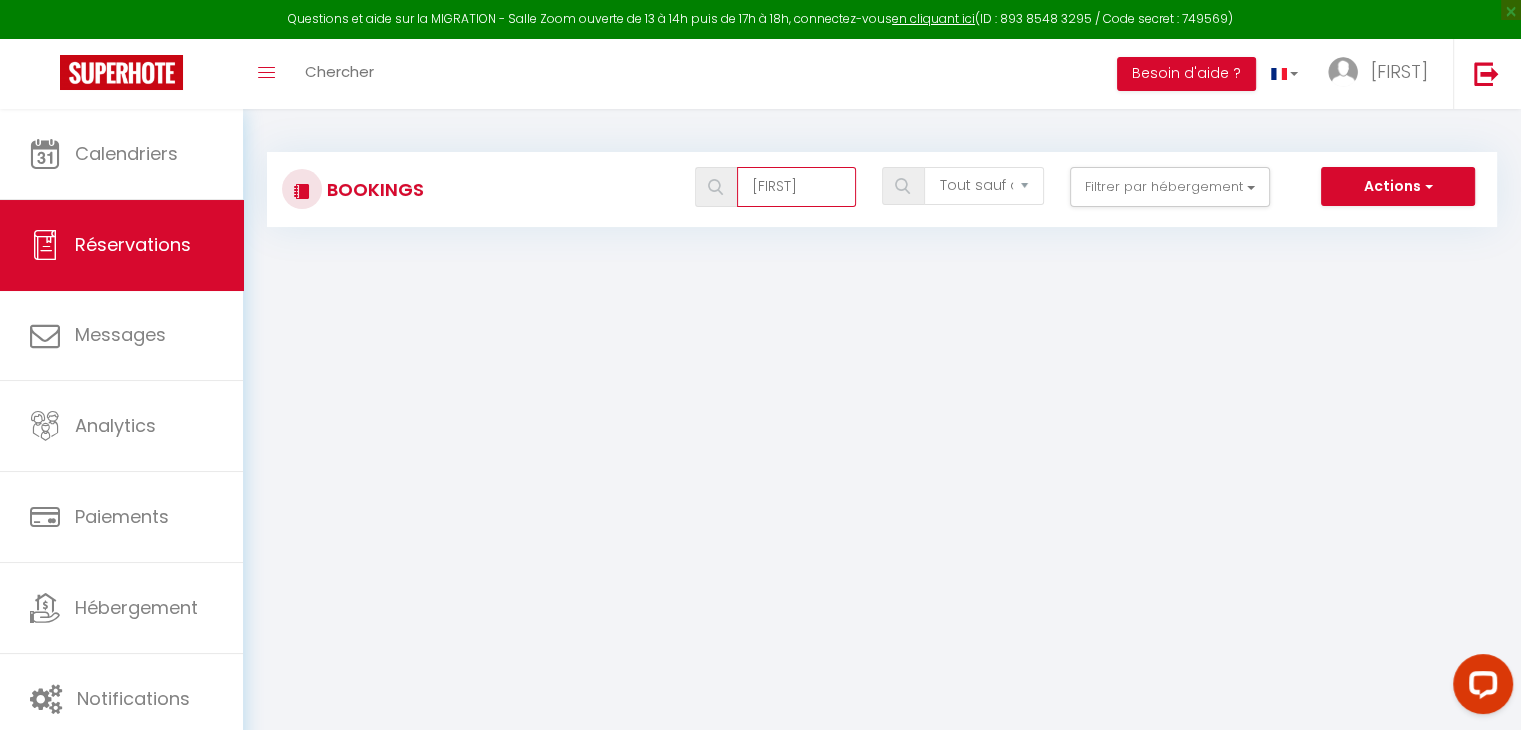 click on "[FIRST]" at bounding box center (796, 187) 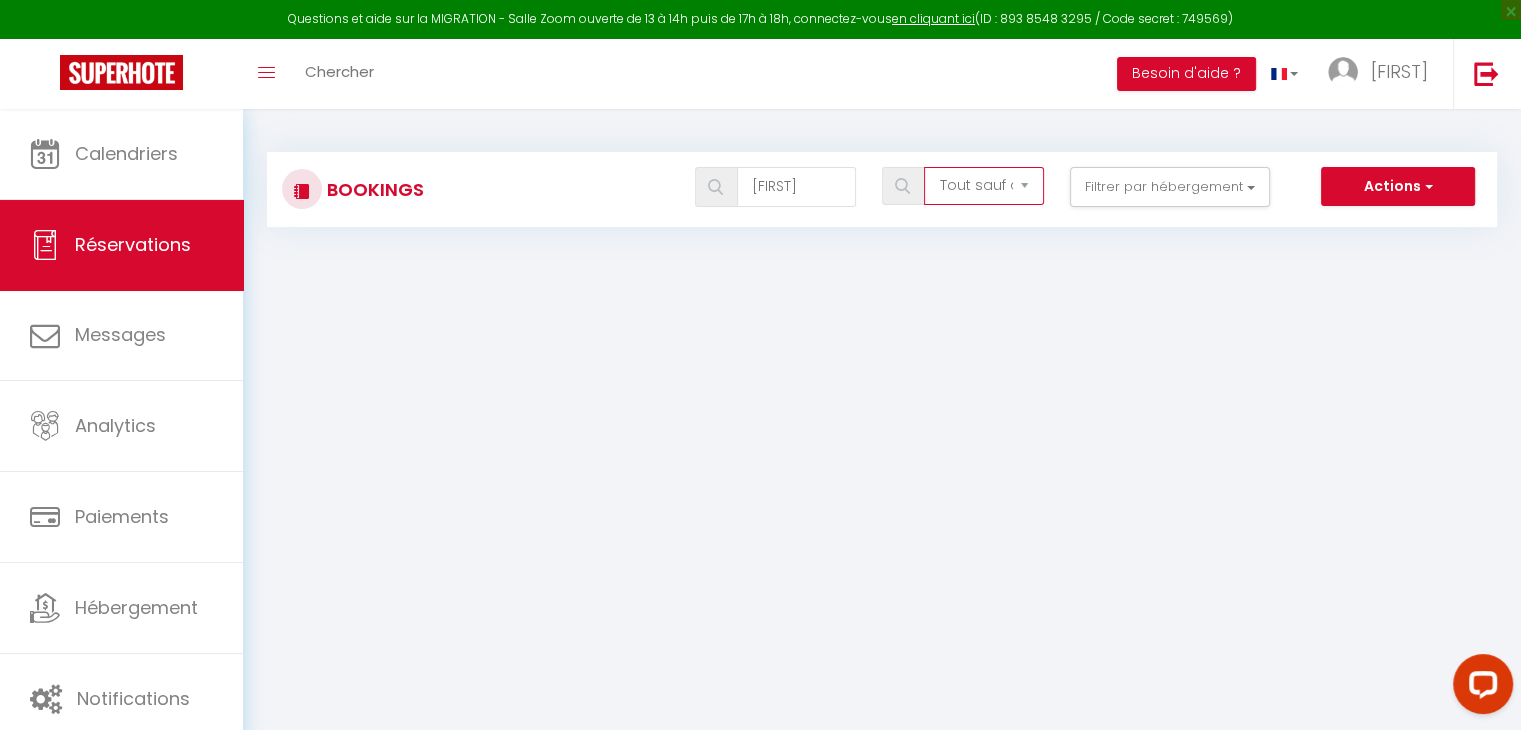 click on "Tous les statuts   Annulé   Confirmé   Non Confirmé   Tout sauf annulé   No Show   Request" at bounding box center (983, 186) 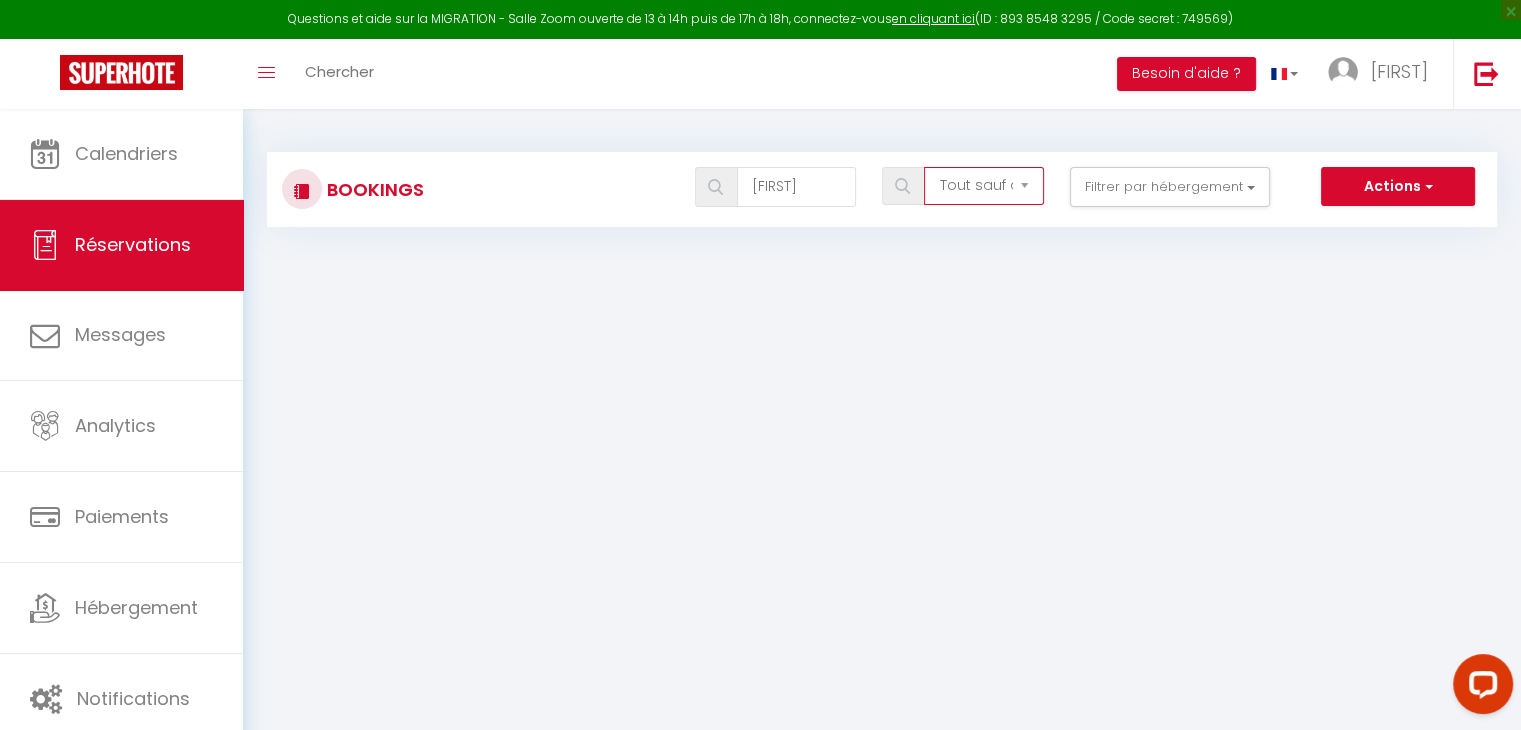 select on "all" 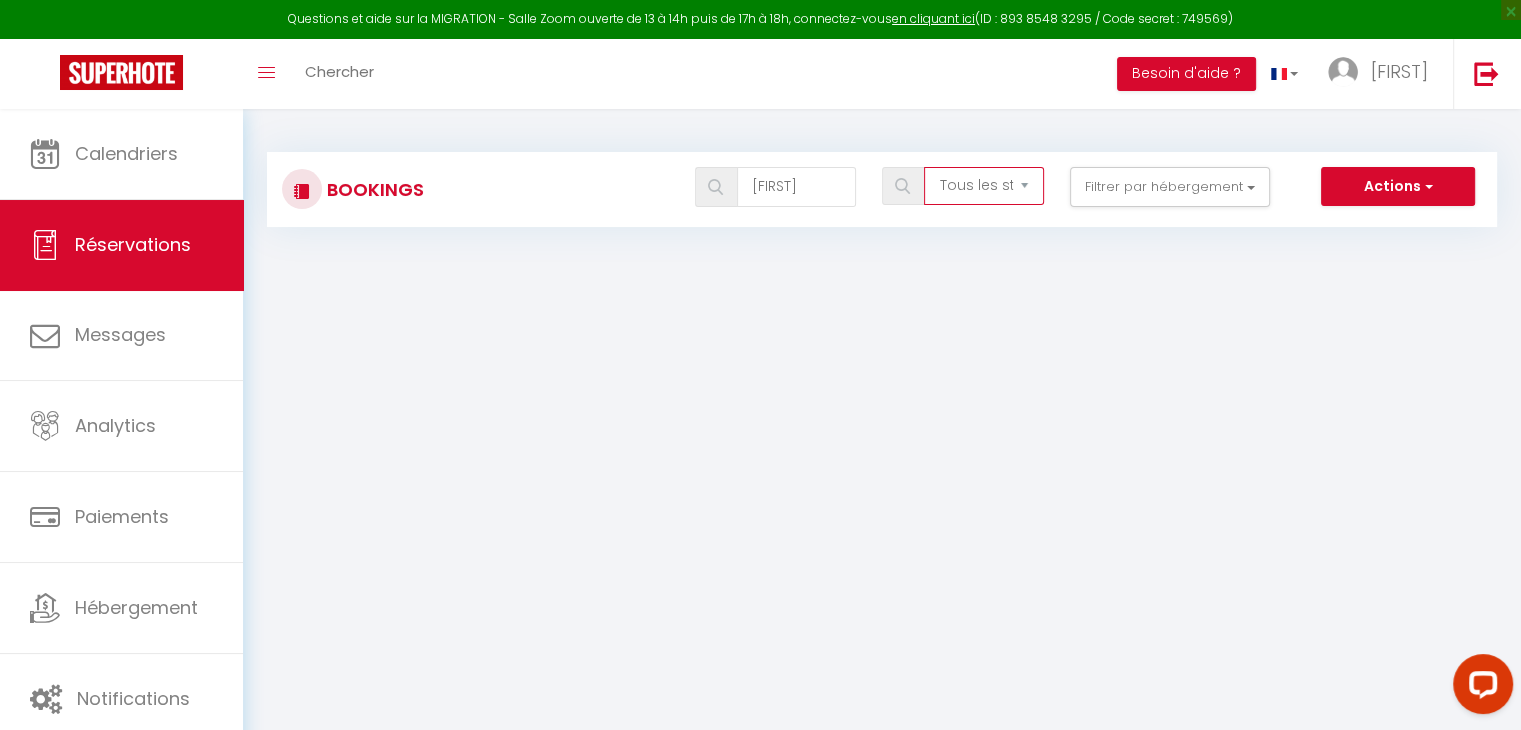 click on "Tous les statuts   Annulé   Confirmé   Non Confirmé   Tout sauf annulé   No Show   Request" at bounding box center (983, 186) 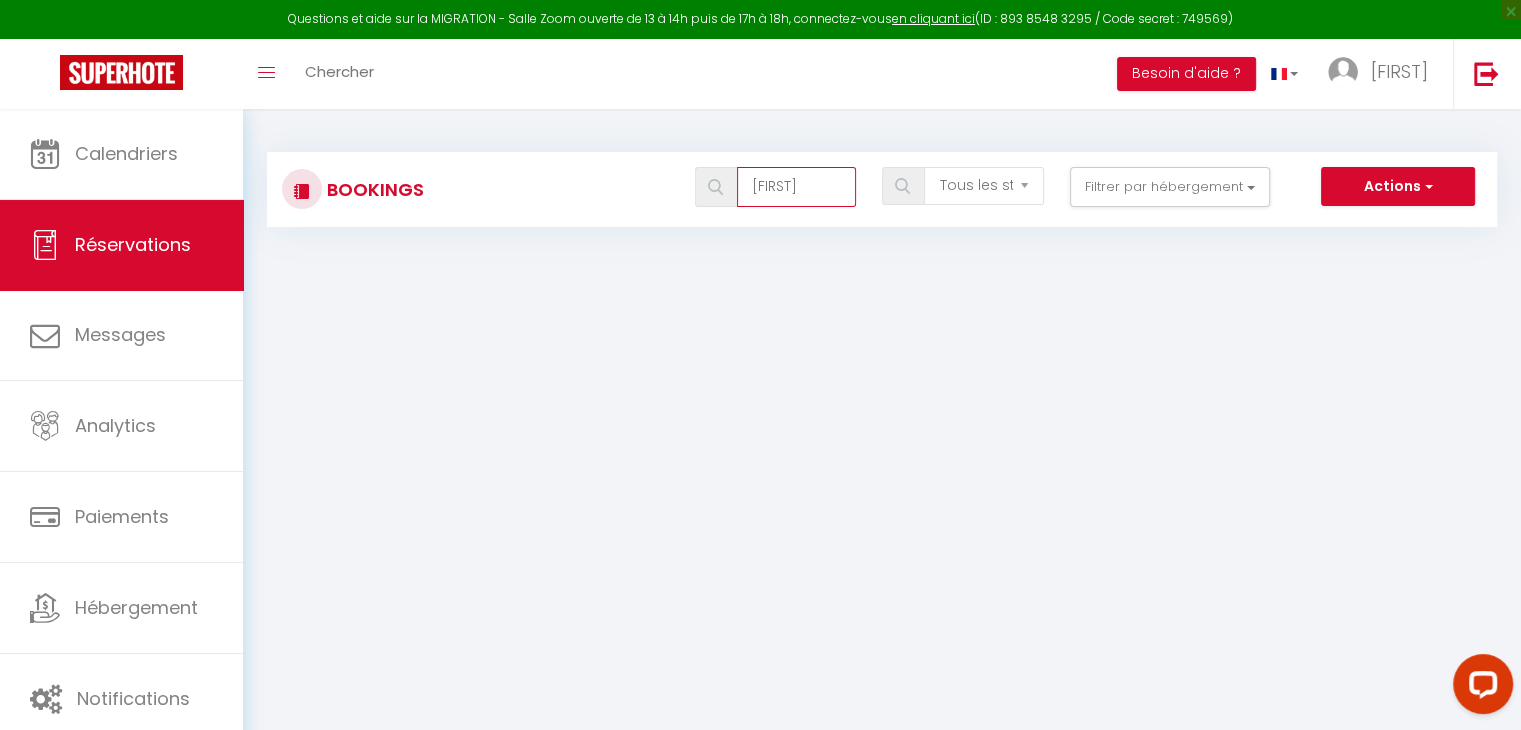 drag, startPoint x: 804, startPoint y: 199, endPoint x: 716, endPoint y: 186, distance: 88.95505 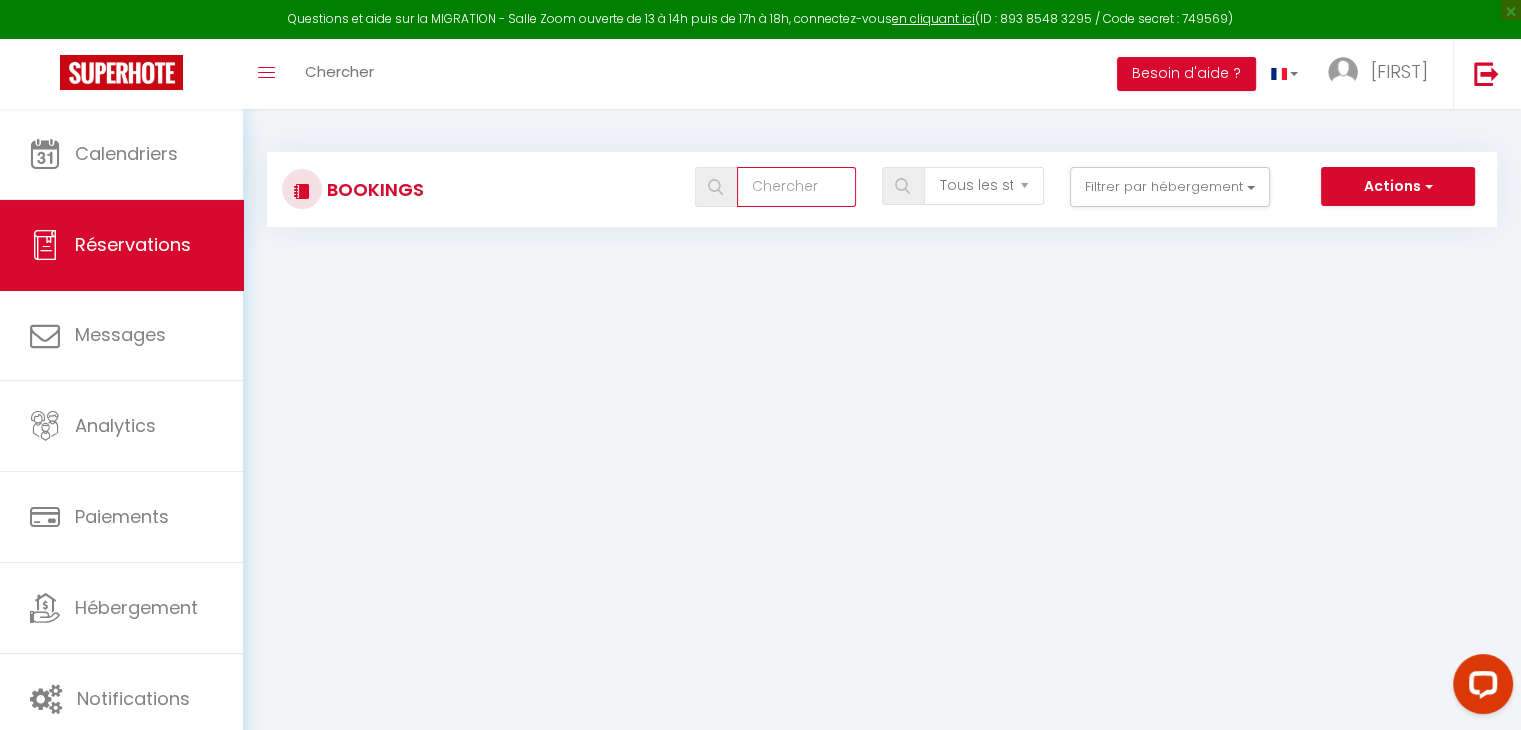type 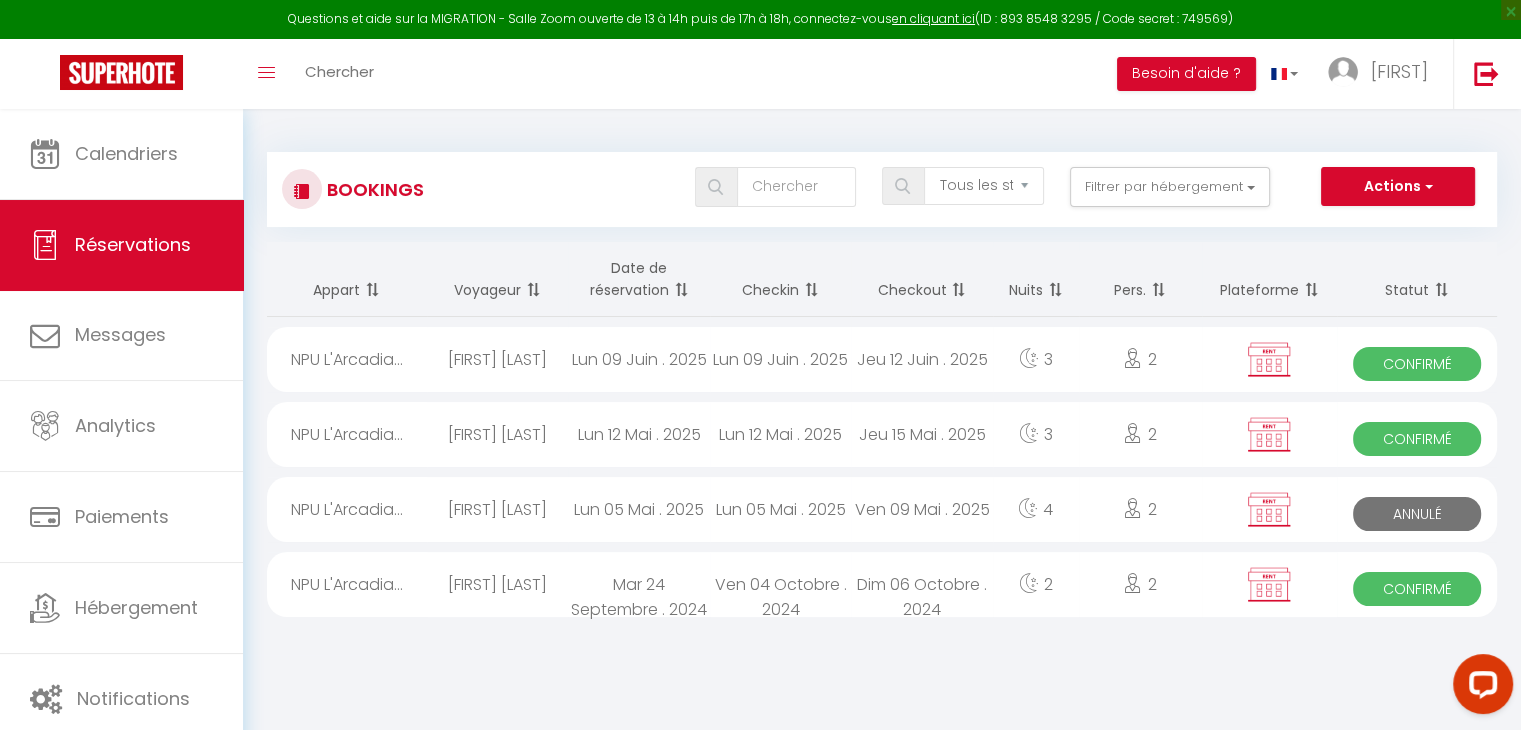 drag, startPoint x: 1517, startPoint y: 441, endPoint x: 1518, endPoint y: 453, distance: 12.0415945 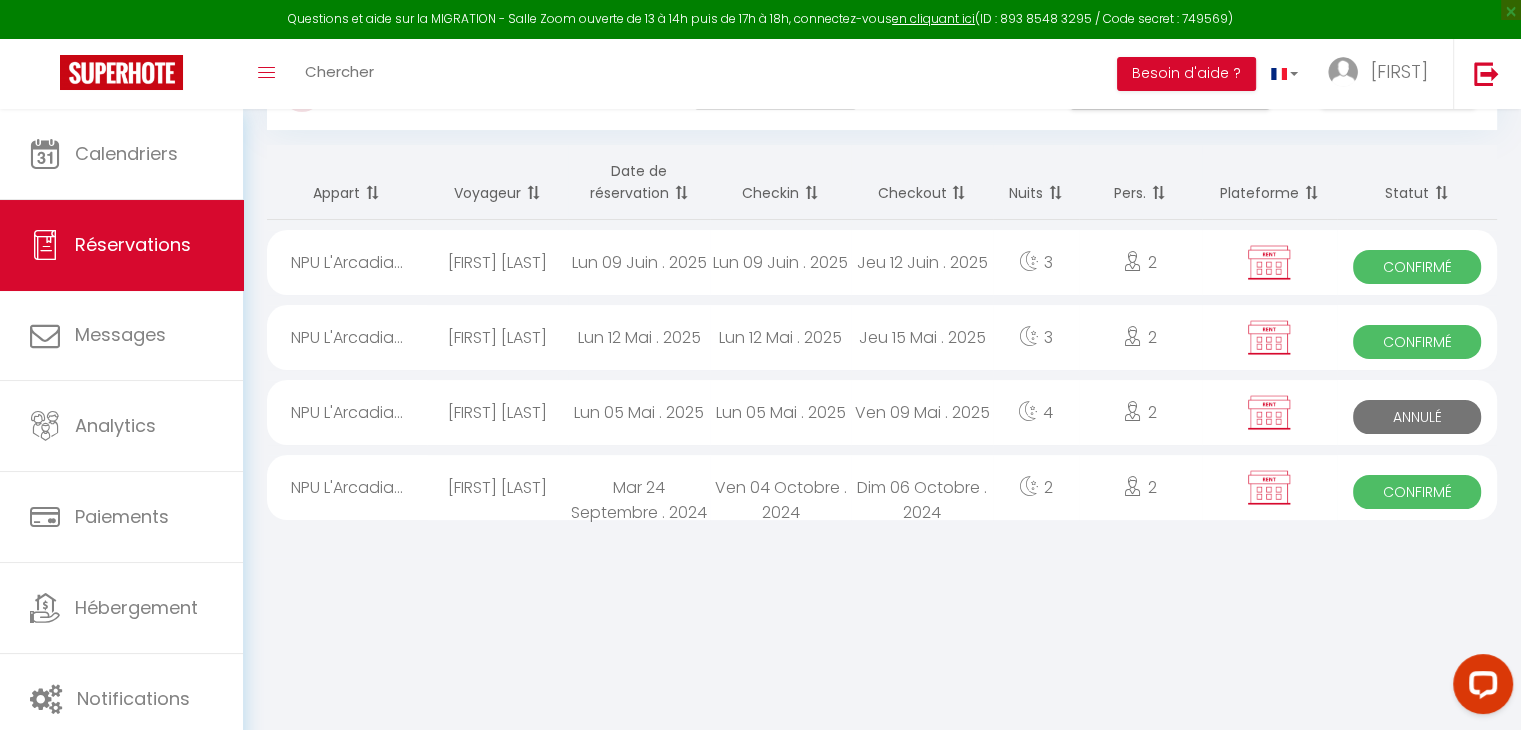 scroll, scrollTop: 108, scrollLeft: 0, axis: vertical 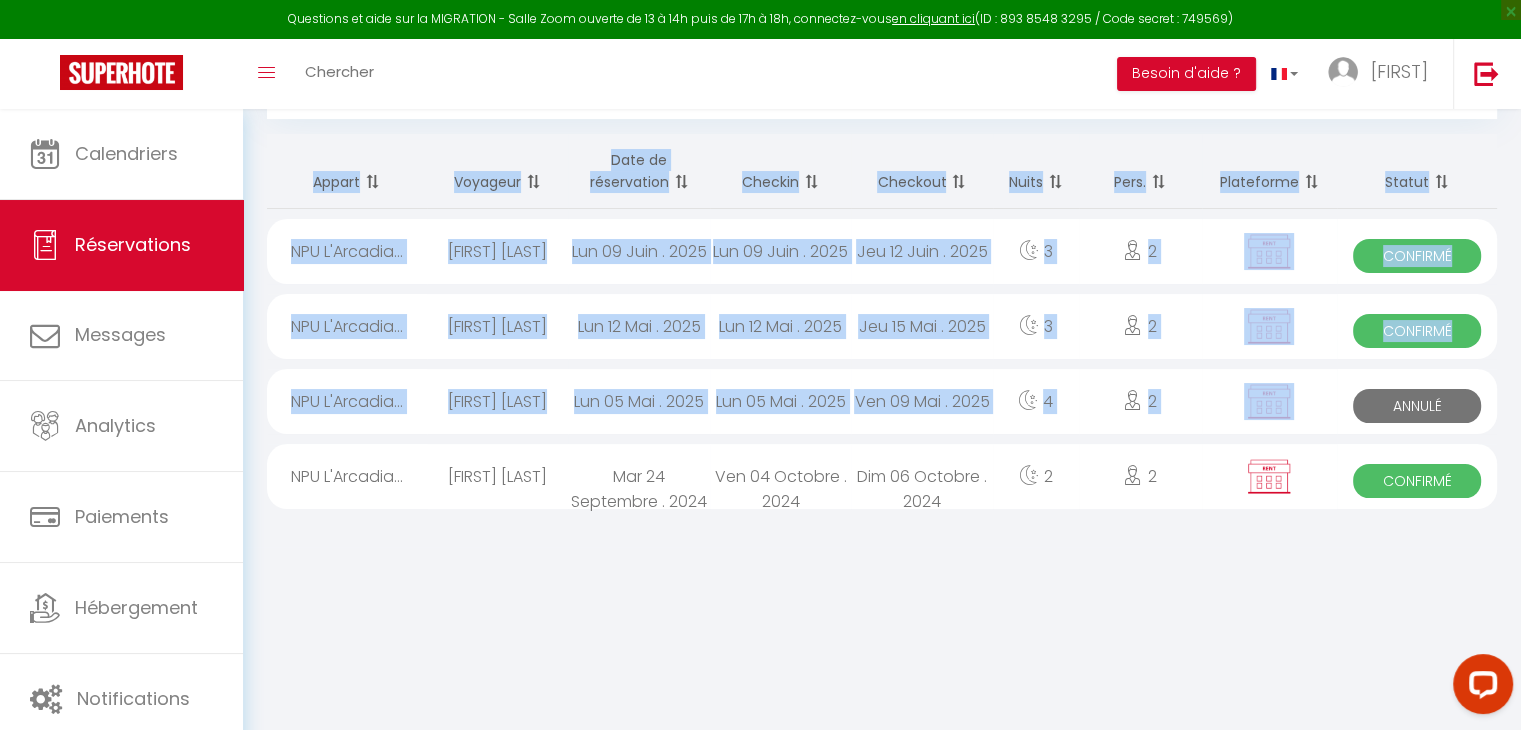 drag, startPoint x: 1280, startPoint y: 429, endPoint x: 1254, endPoint y: 591, distance: 164.07315 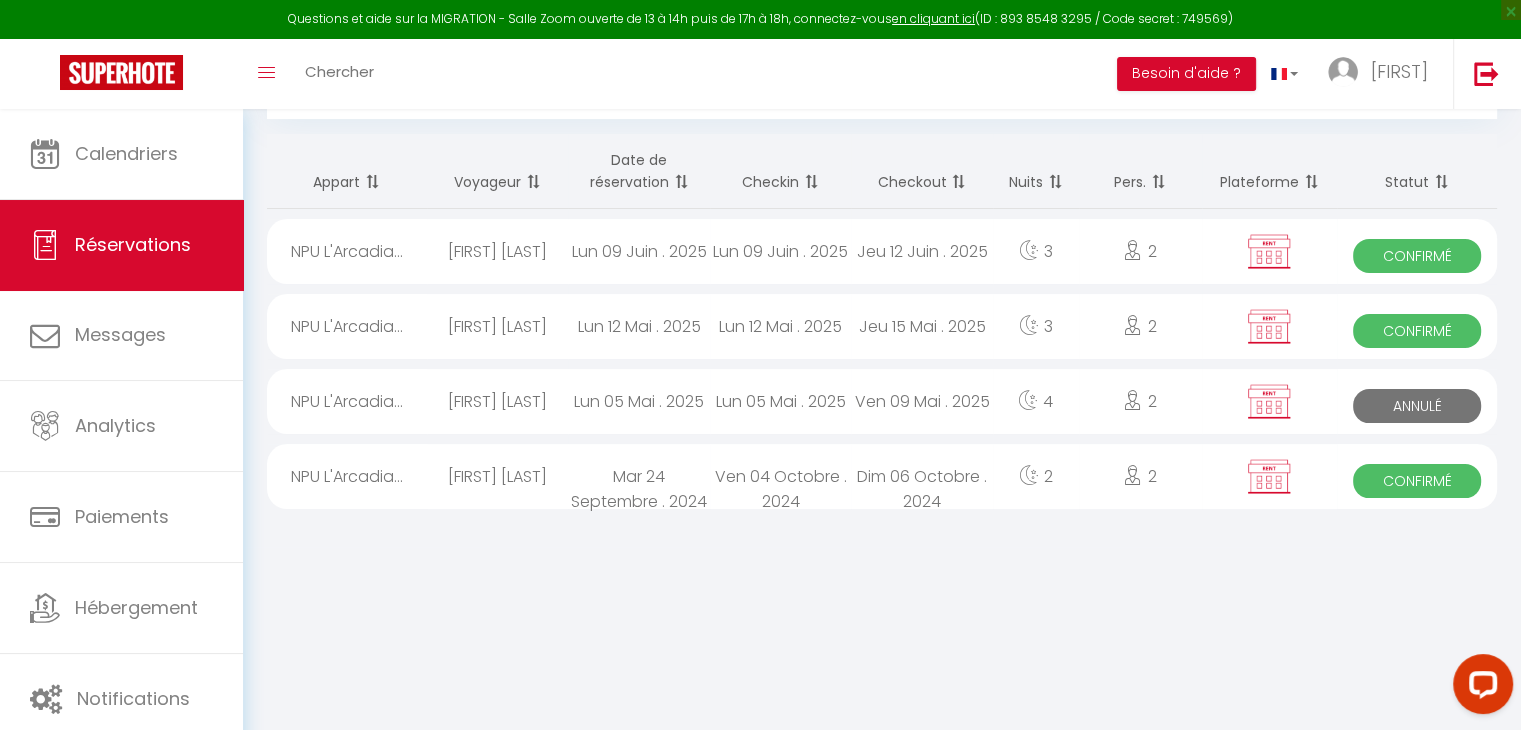 scroll, scrollTop: 0, scrollLeft: 0, axis: both 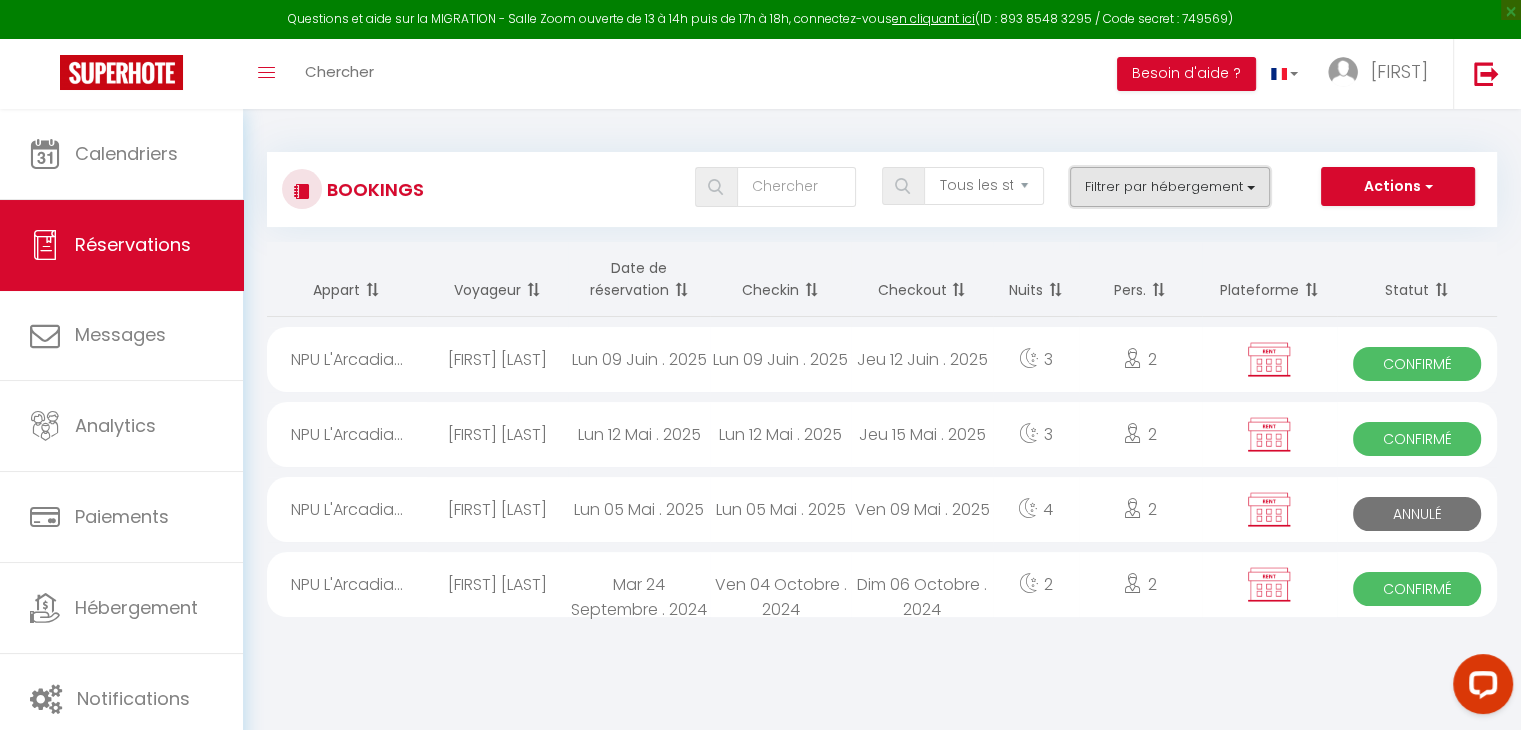 click on "Filtrer par hébergement" at bounding box center (1170, 187) 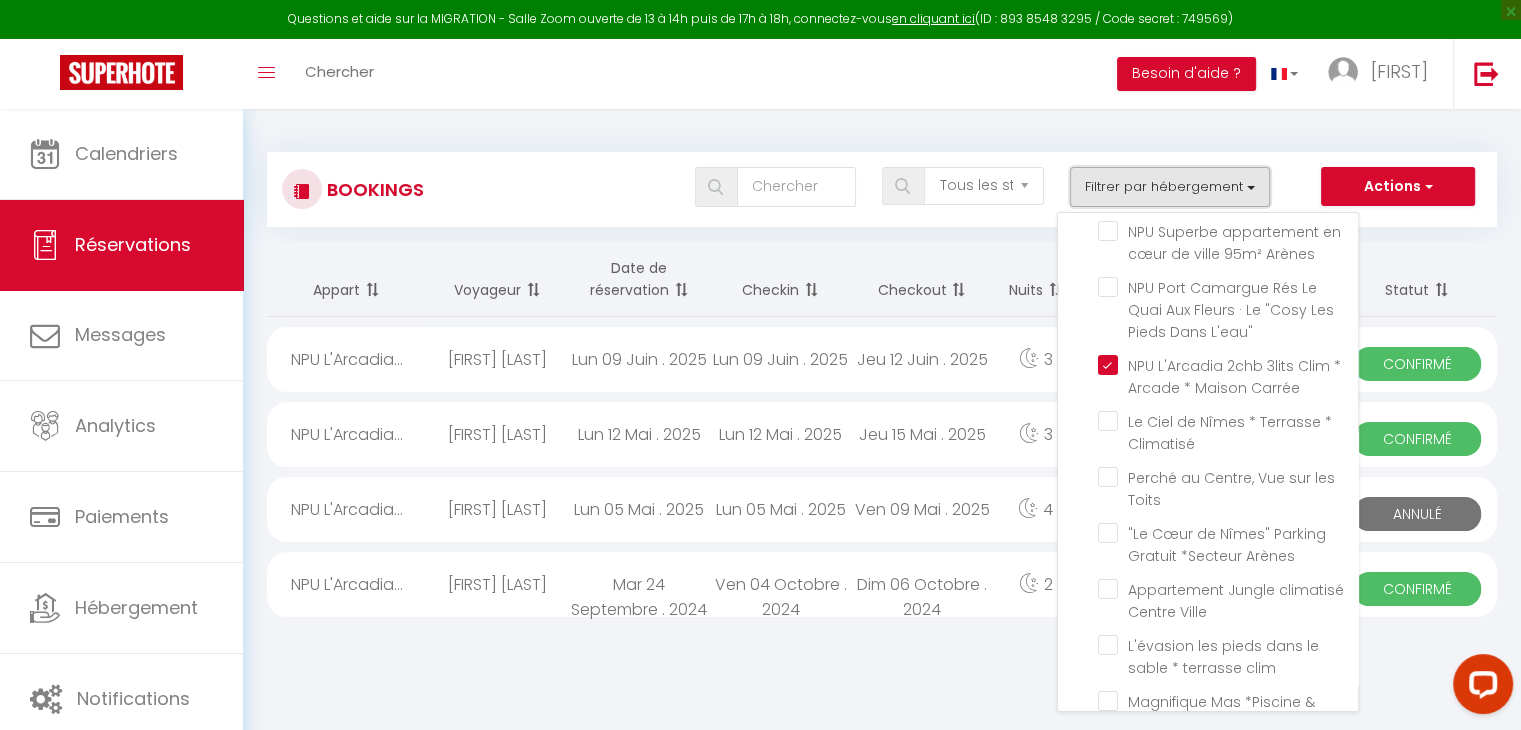 scroll, scrollTop: 35, scrollLeft: 0, axis: vertical 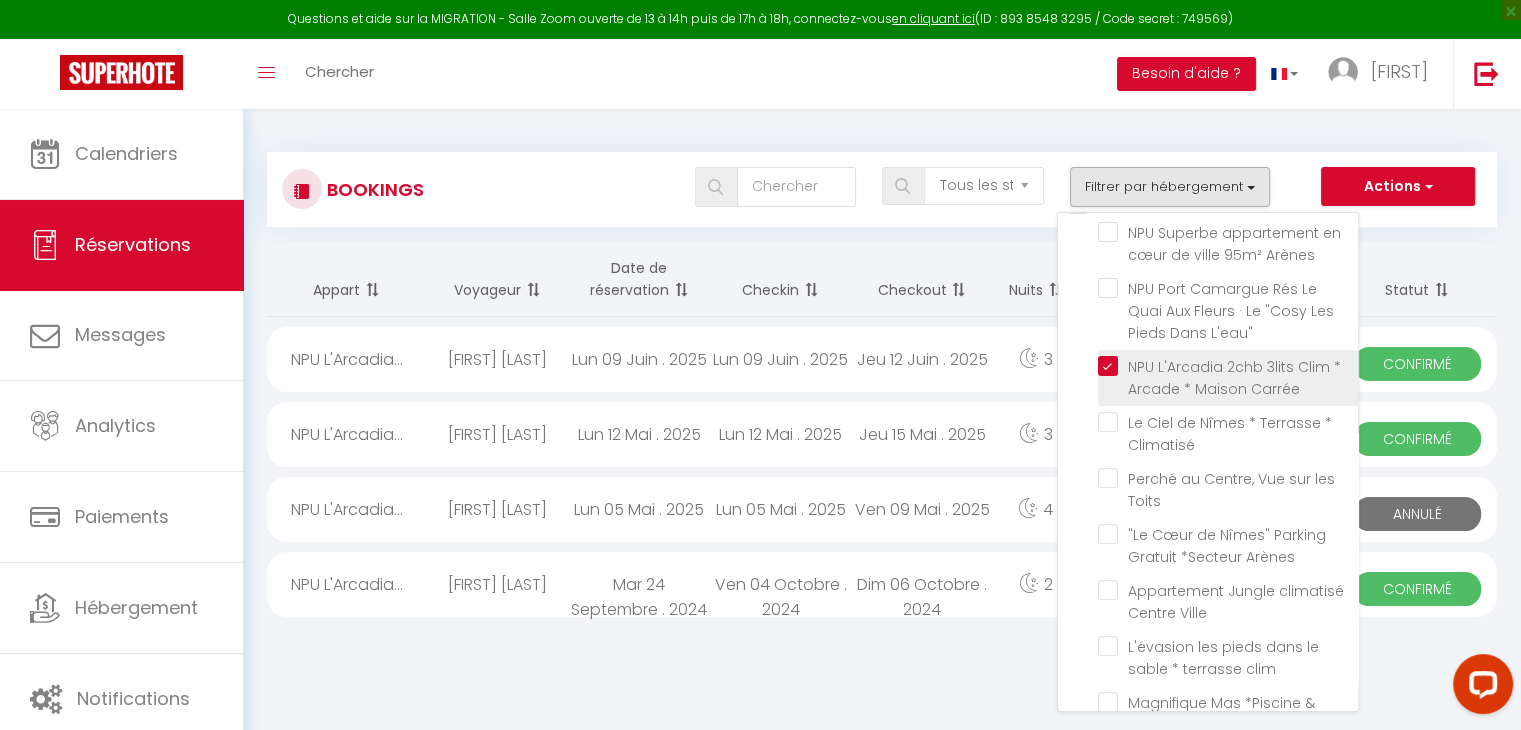 click on "NPU L'Arcadia 2chb 3lits Clim * Arcade * Maison Carrée" at bounding box center [1228, 366] 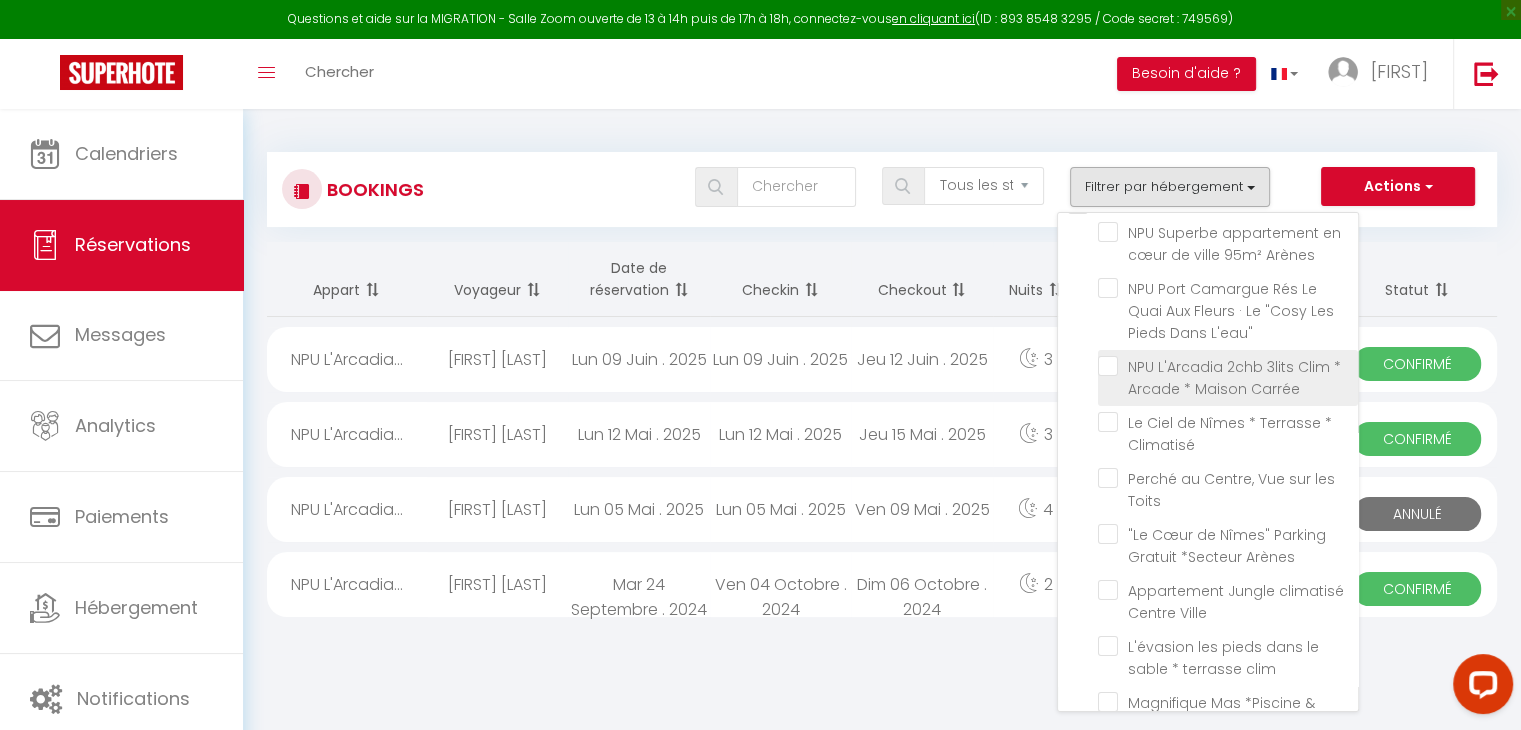 checkbox on "false" 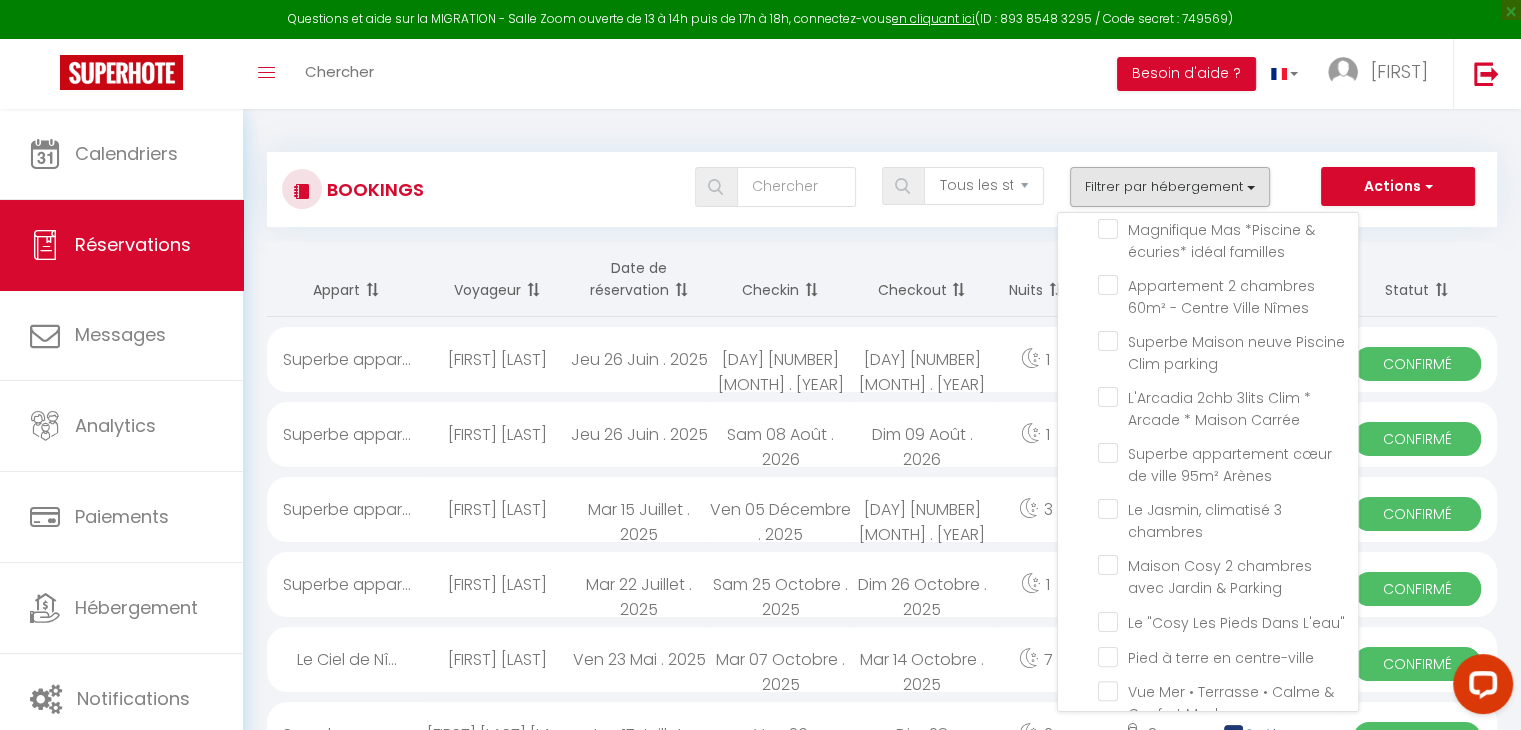 scroll, scrollTop: 540, scrollLeft: 0, axis: vertical 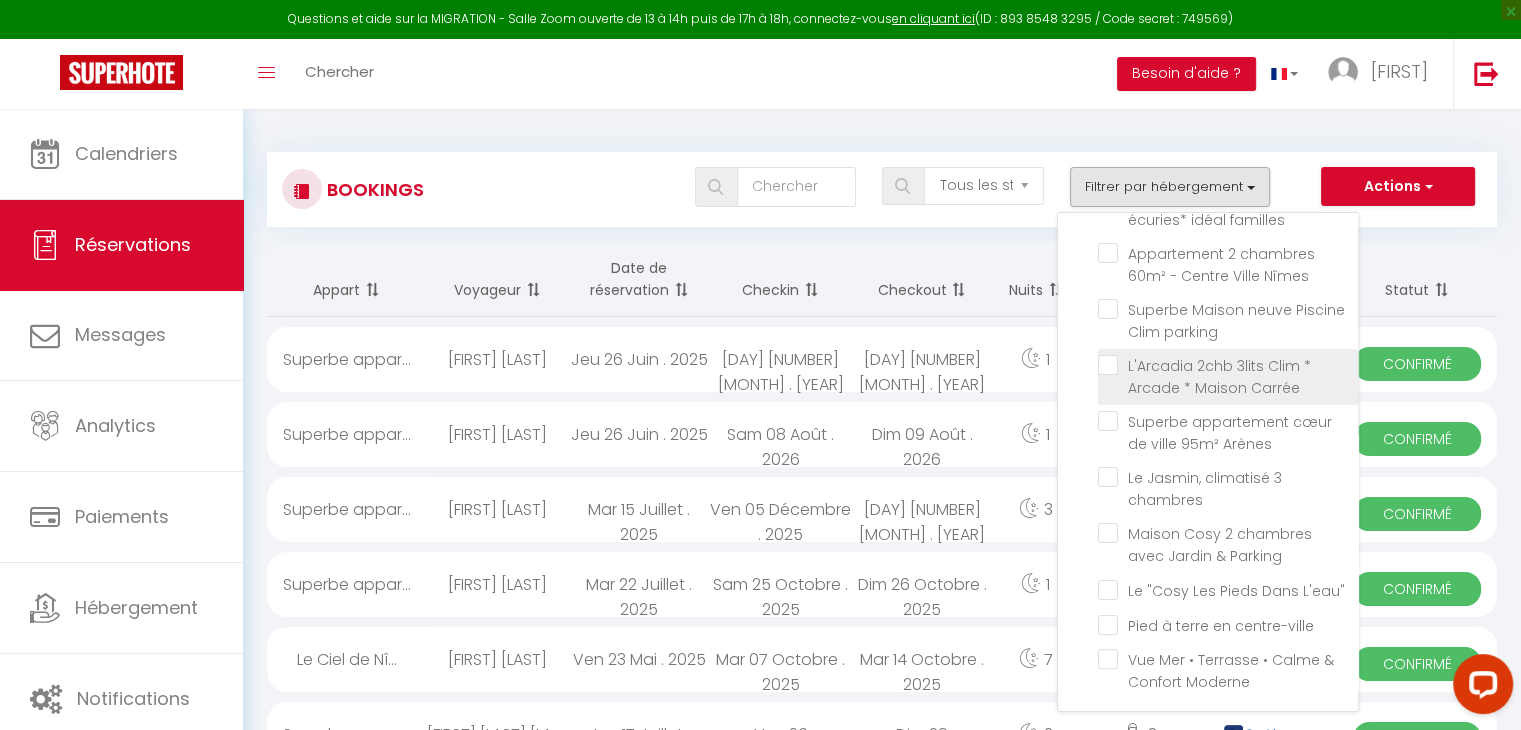 click on "L'Arcadia 2chb 3lits Clim * Arcade * Maison Carrée" at bounding box center (1228, 365) 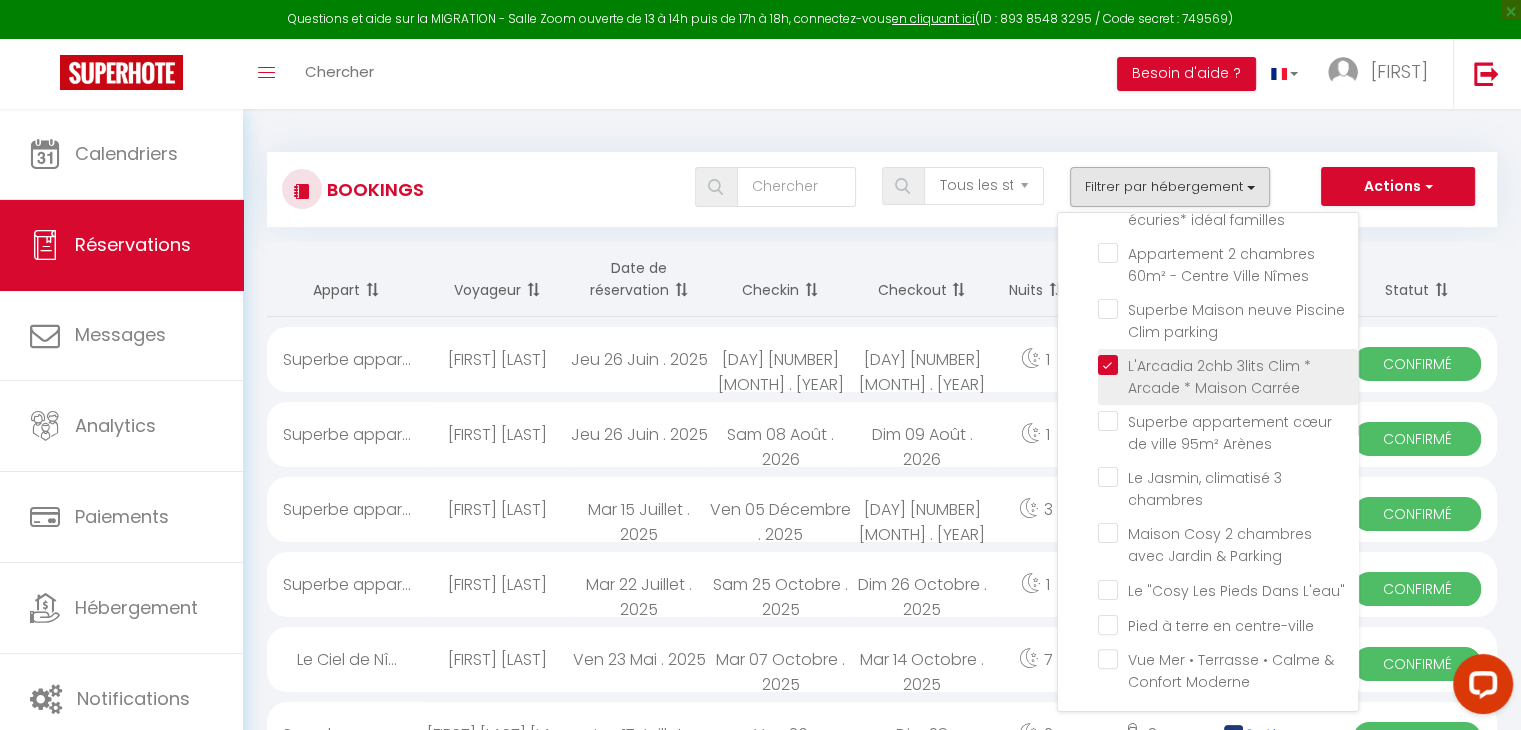 checkbox on "false" 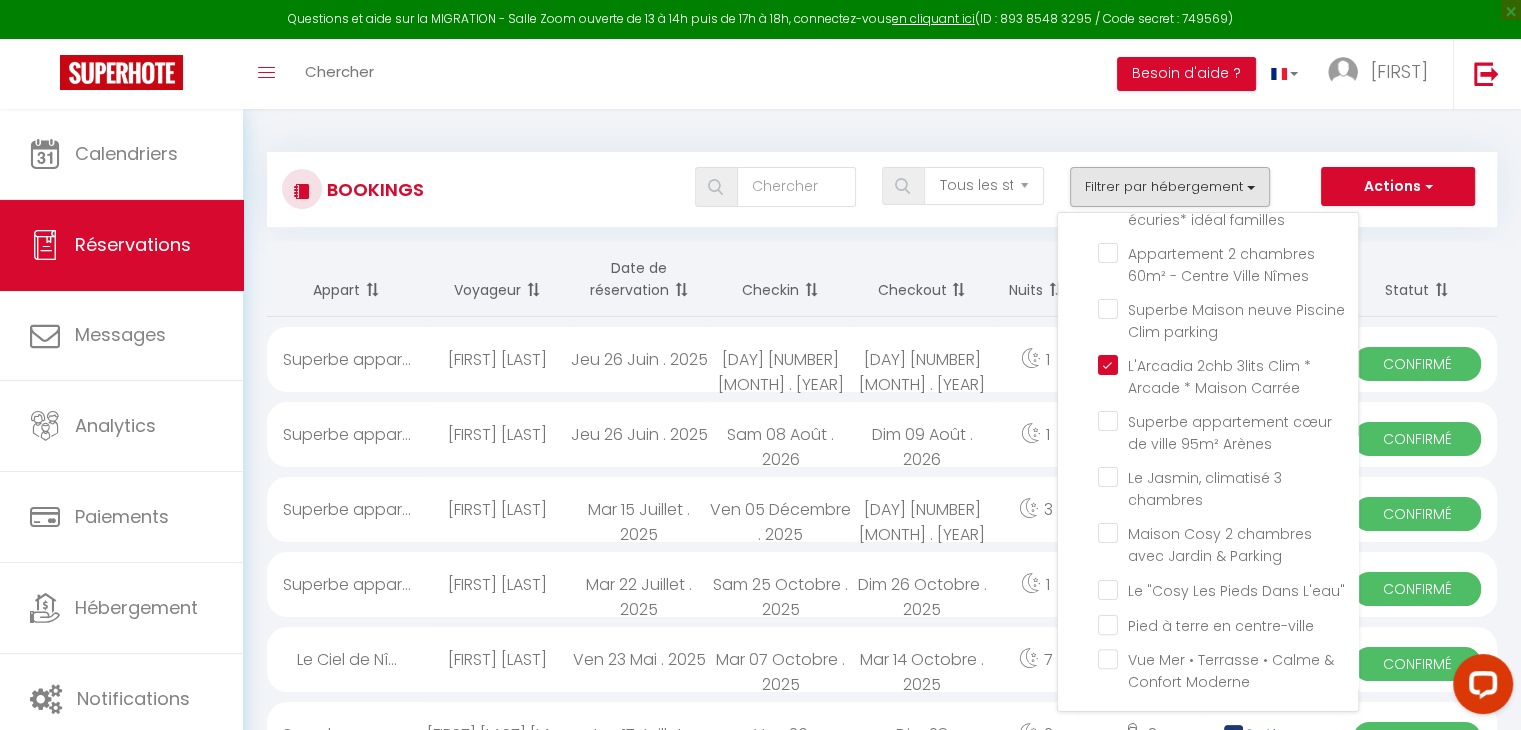 checkbox on "false" 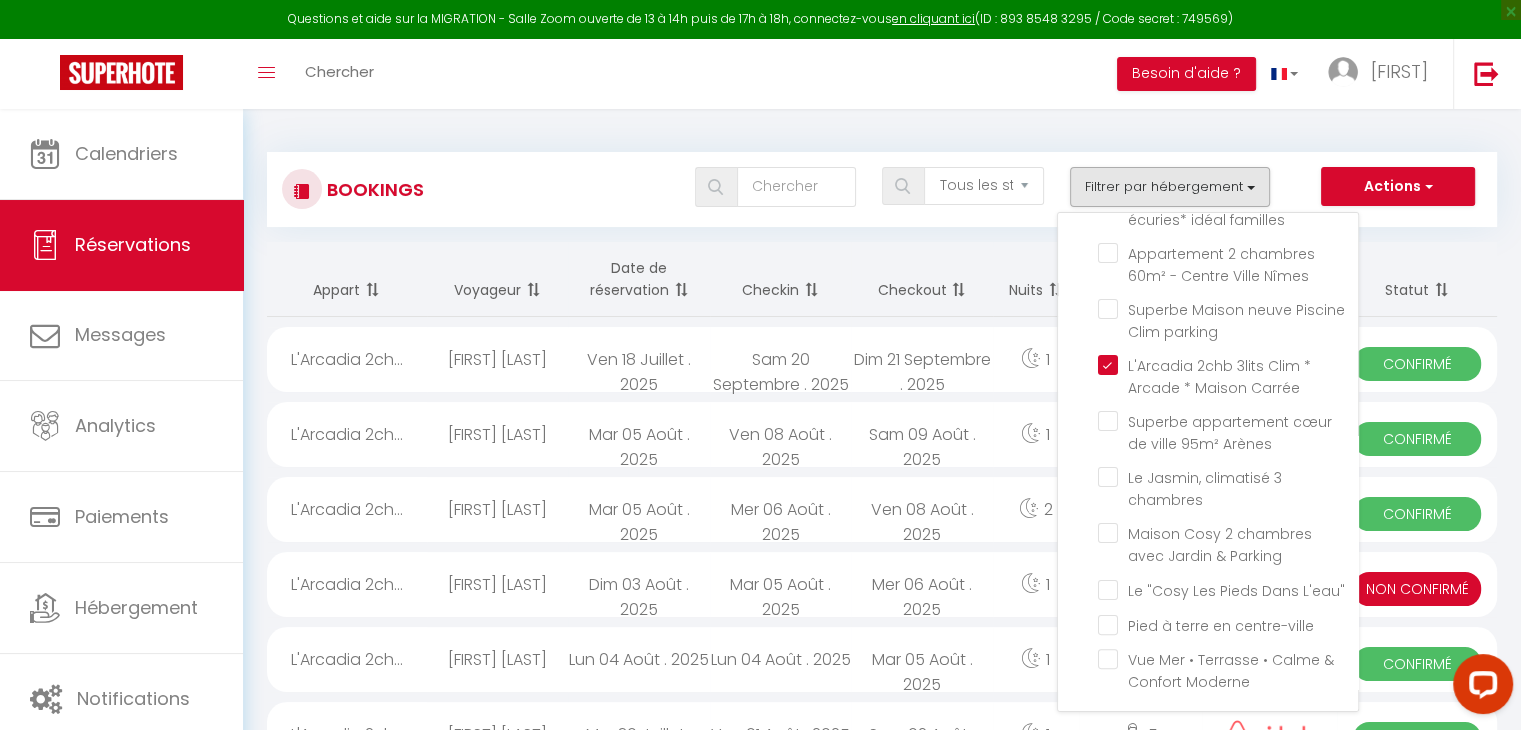 click on "Bookings         Tous les statuts   Annulé   Confirmé   Non Confirmé   Tout sauf annulé   No Show   Request
Filtrer par hébergement
Tous
NPU Superbe appartement en cœur de ville 95m² Arènes
NPU Port Camargue Rés Le Quai Aux Fleurs · Le "Cosy Les Pieds Dans L'eau"
NPU L'Arcadia 2chb 3lits Clim * Arcade * Maison Carrée
Le Ciel de Nîmes * Terrasse * Climatisé
Perché au Centre, Vue sur les Toits
"Le Cœur de Nîmes" Parking Gratuit *Secteur Arènes
Appartement Jungle climatisé Centre Ville
Nouvelle Réservation" at bounding box center [882, 180] 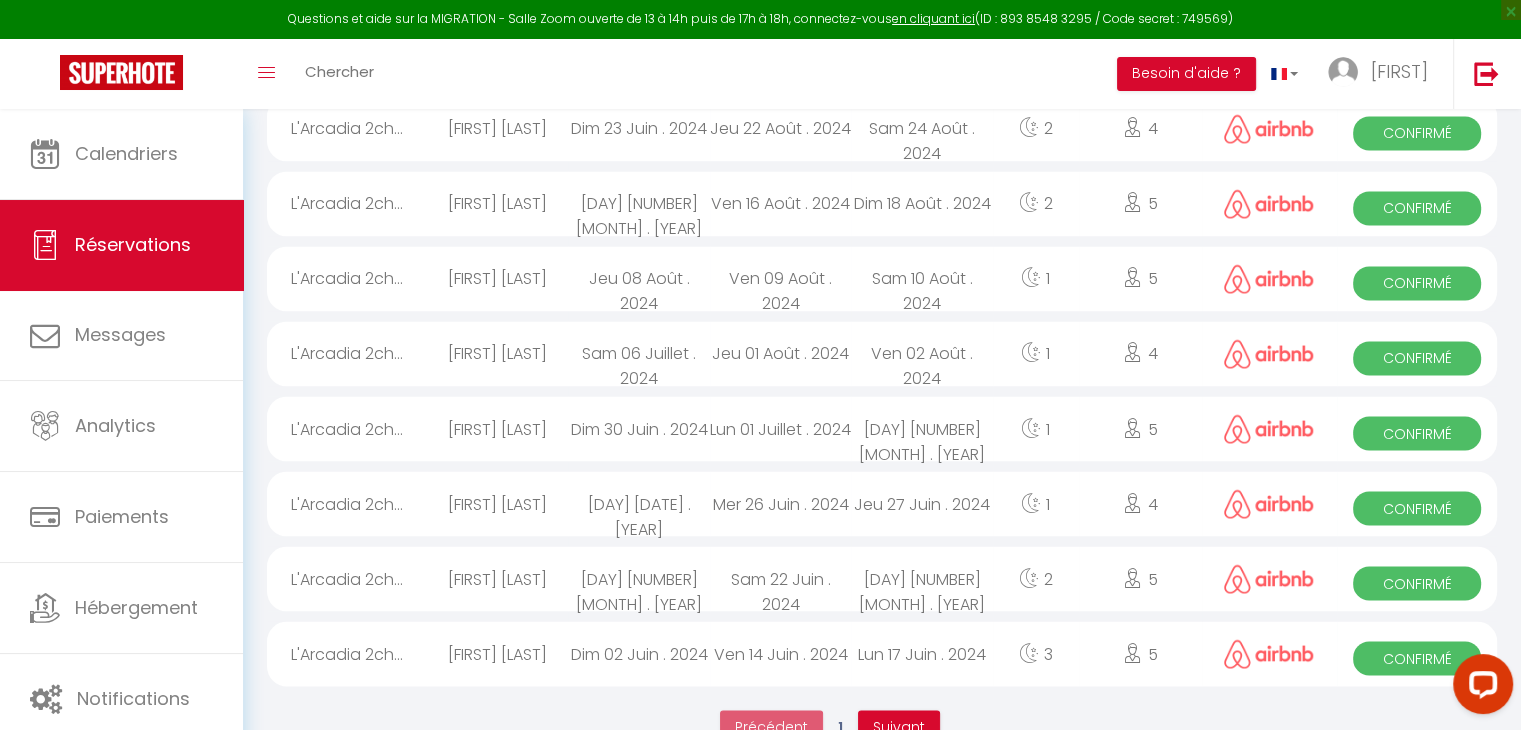 scroll, scrollTop: 3406, scrollLeft: 0, axis: vertical 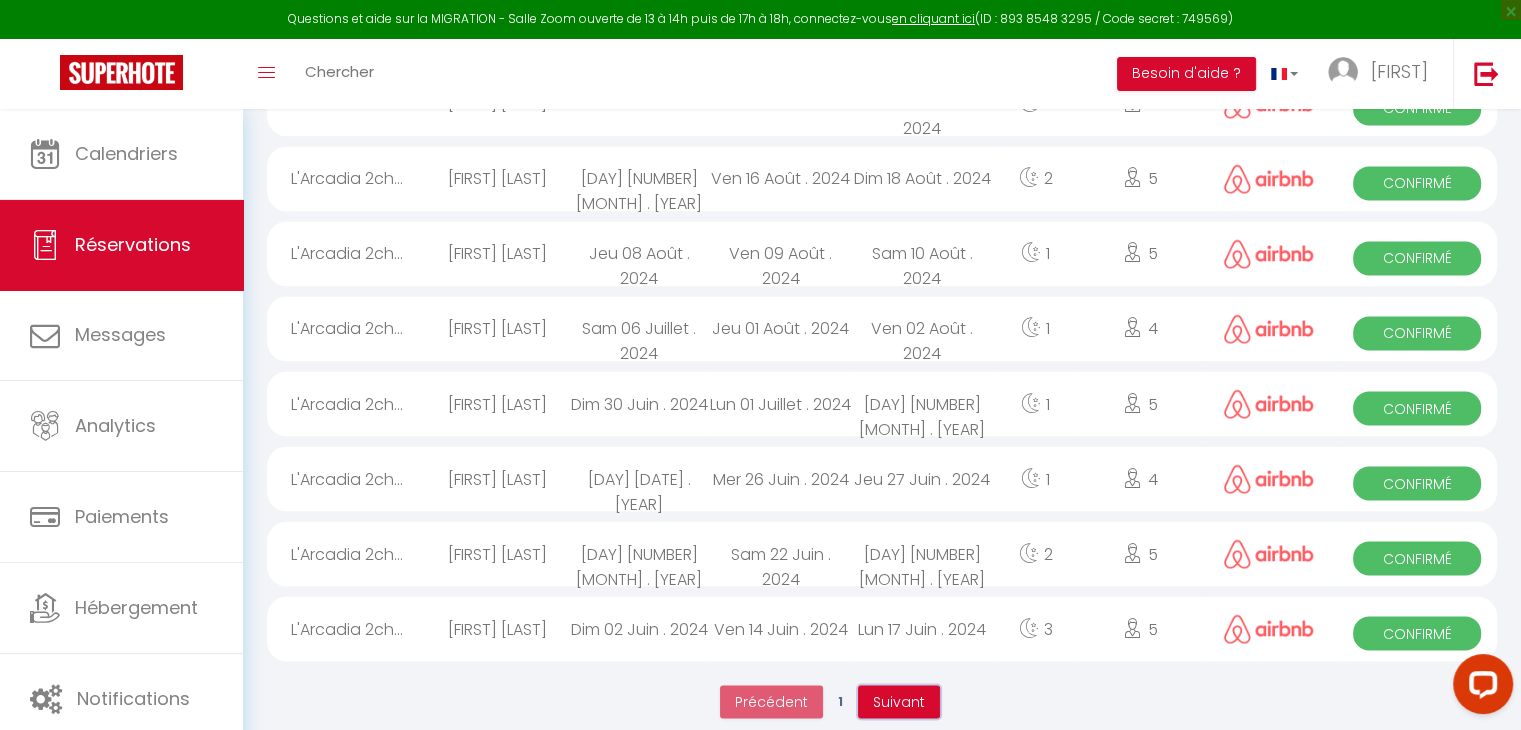 click on "Suivant" at bounding box center (899, 701) 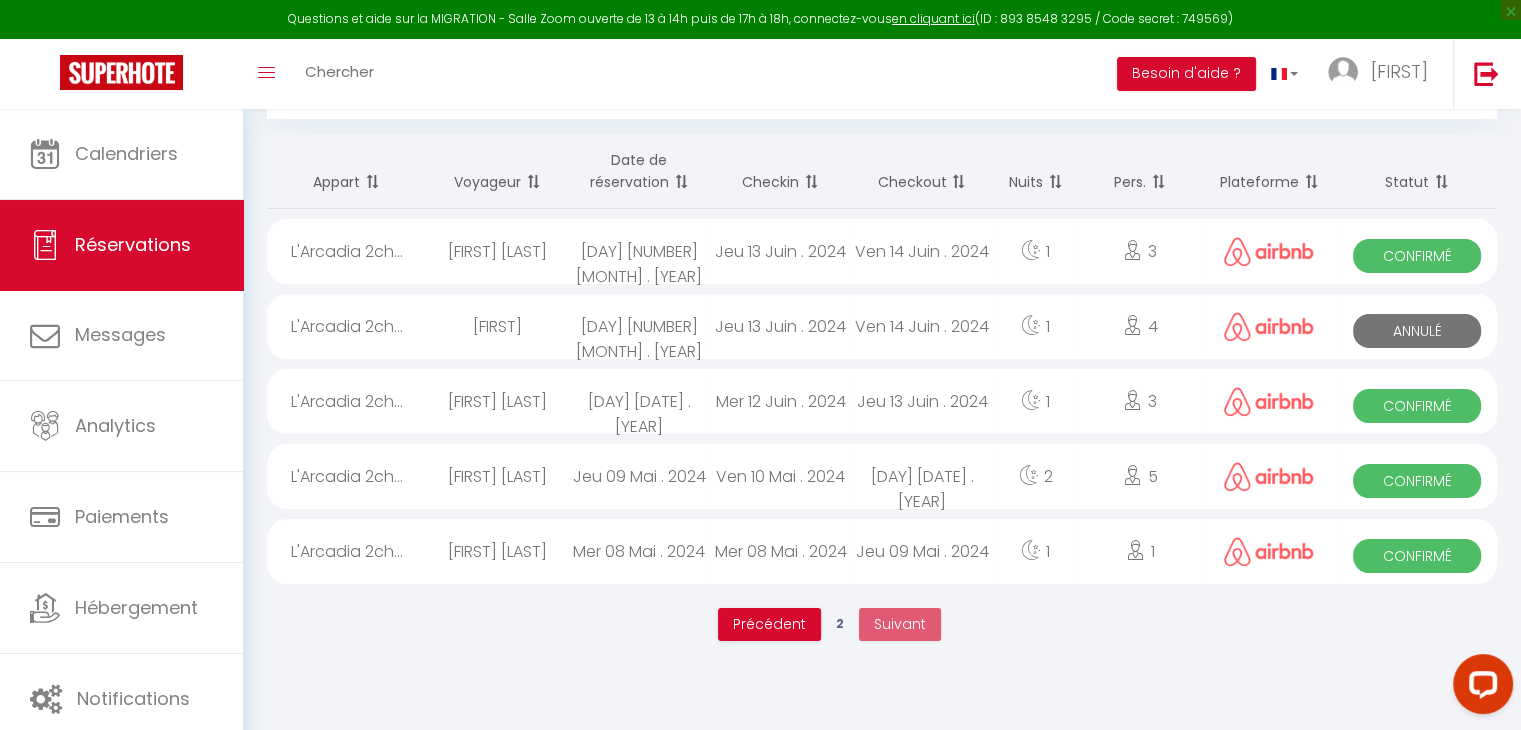 scroll, scrollTop: 0, scrollLeft: 0, axis: both 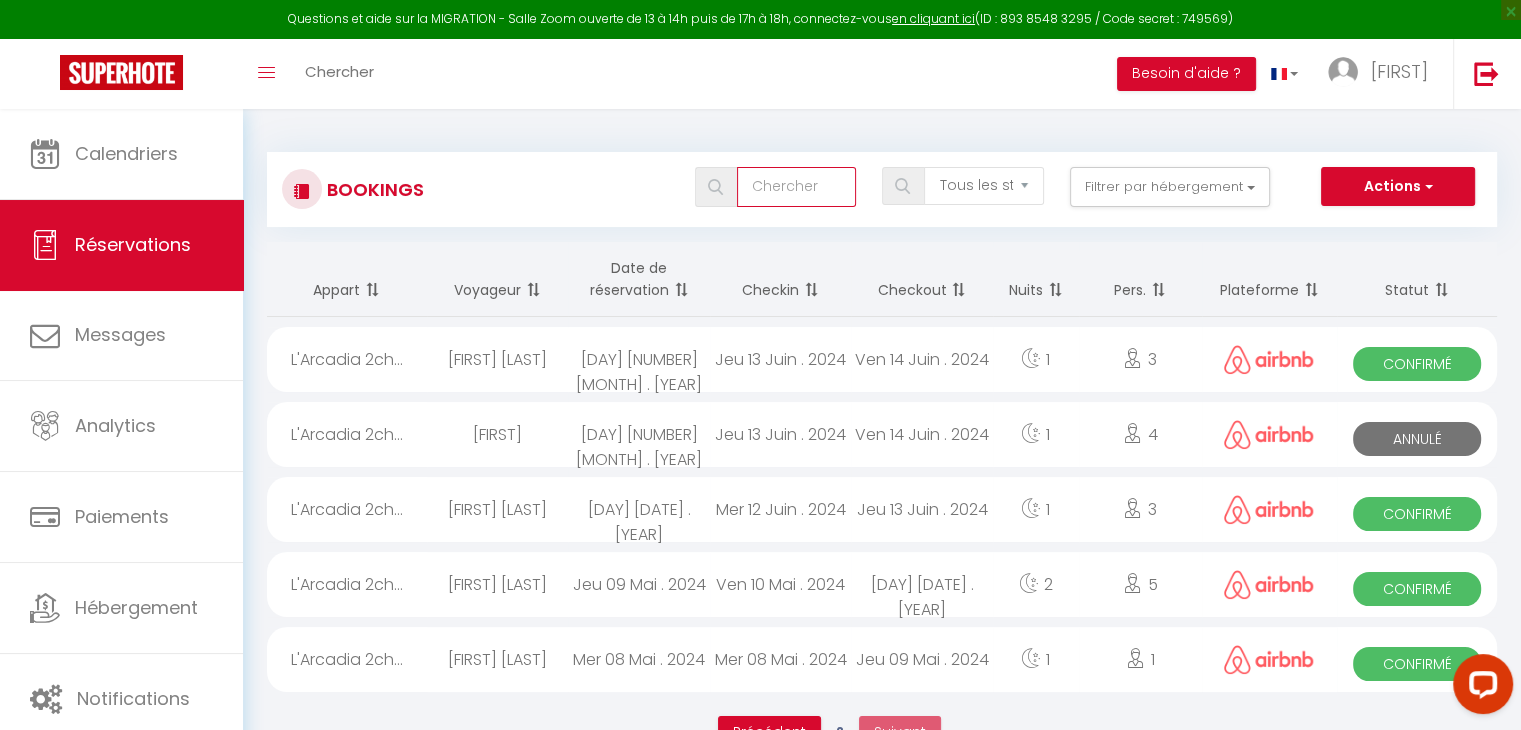 click at bounding box center (796, 187) 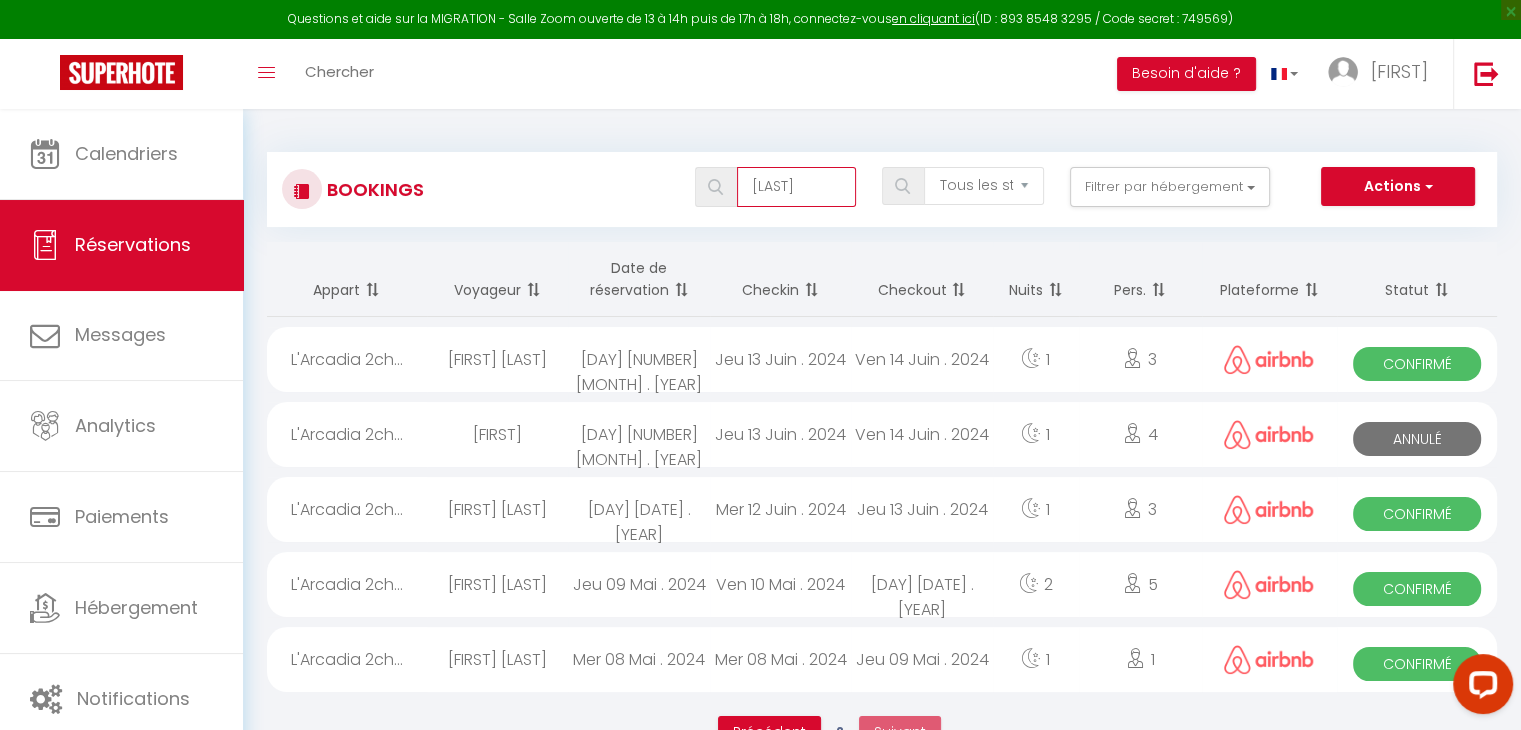 scroll, scrollTop: 0, scrollLeft: 2, axis: horizontal 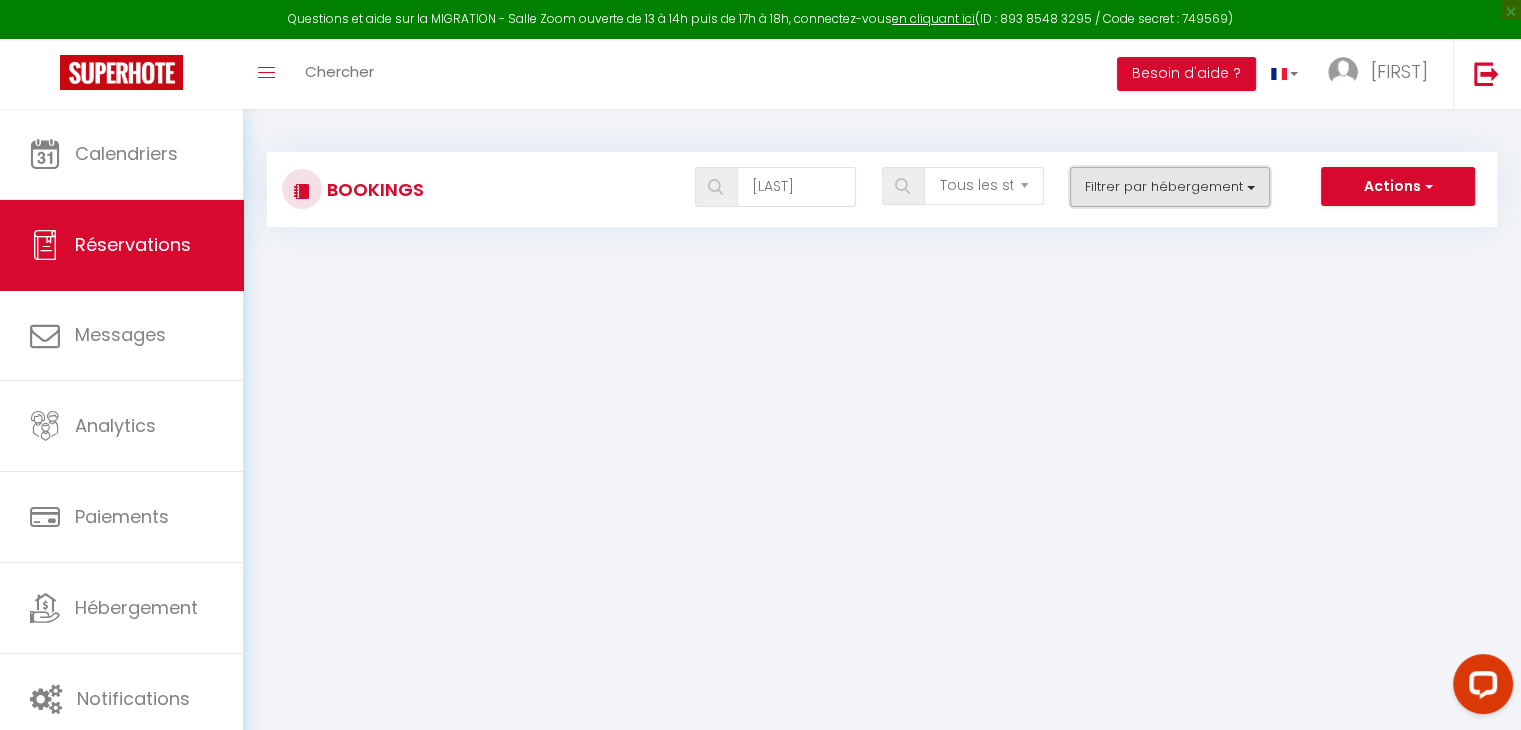 click on "Filtrer par hébergement" at bounding box center (1170, 187) 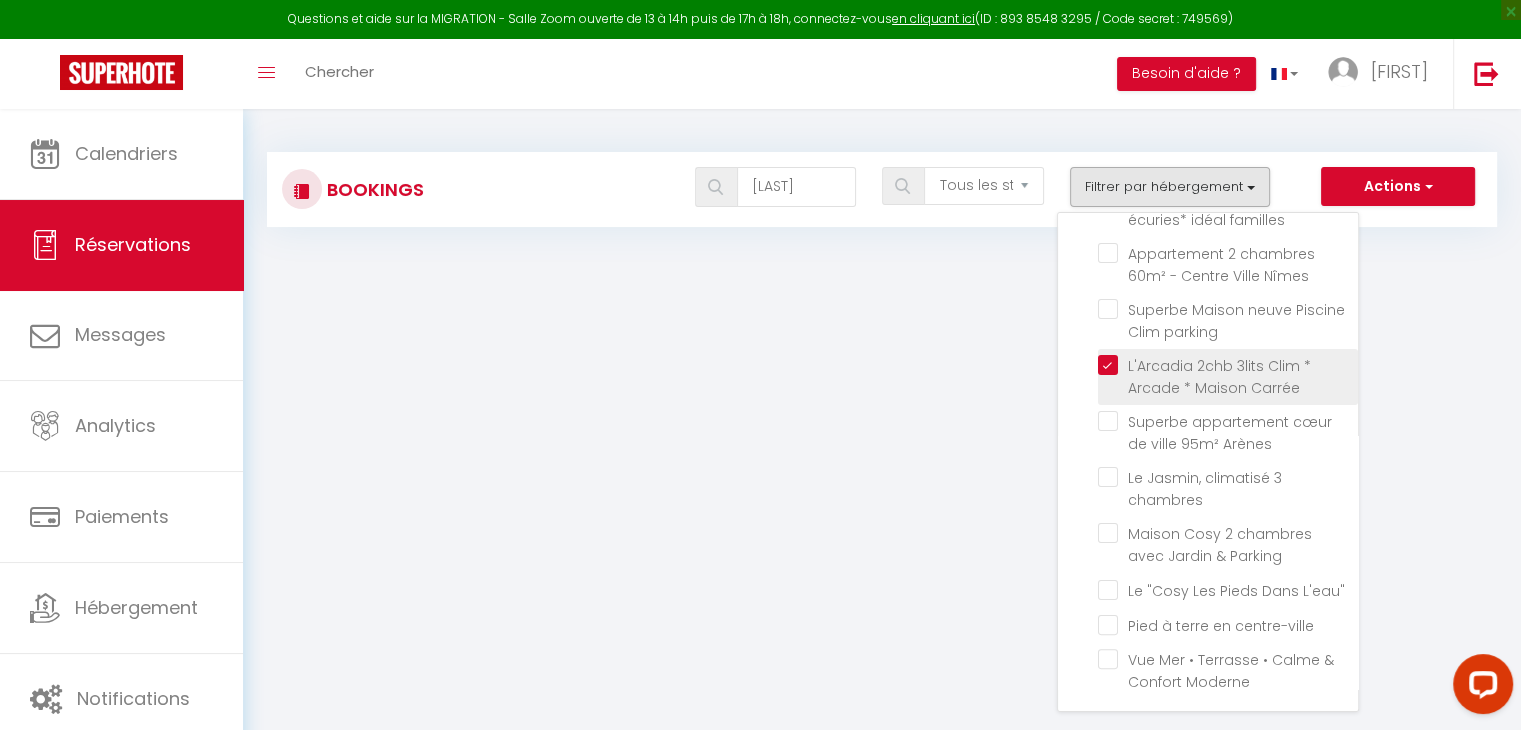 click on "L'Arcadia 2chb 3lits Clim * Arcade * Maison Carrée" at bounding box center [1228, 365] 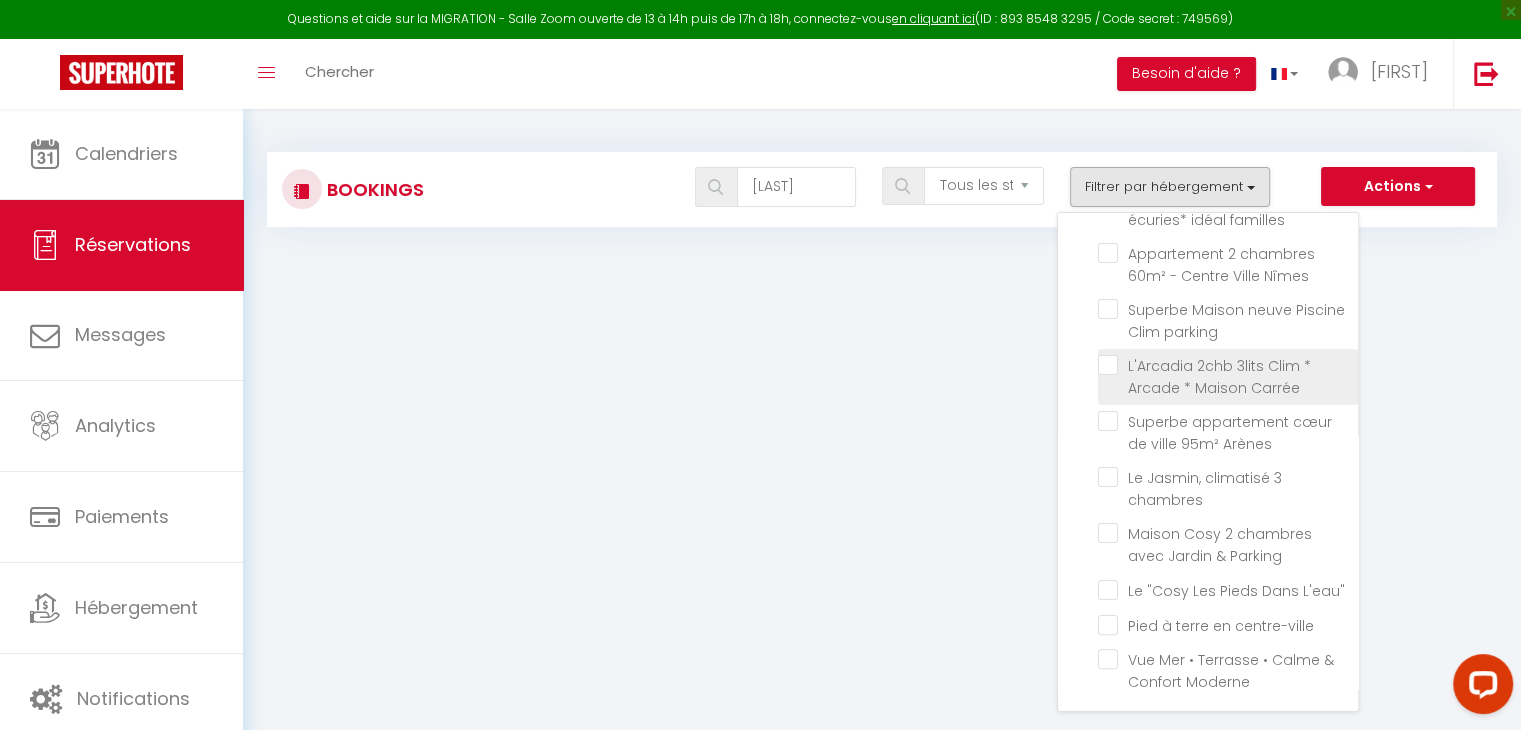 checkbox on "false" 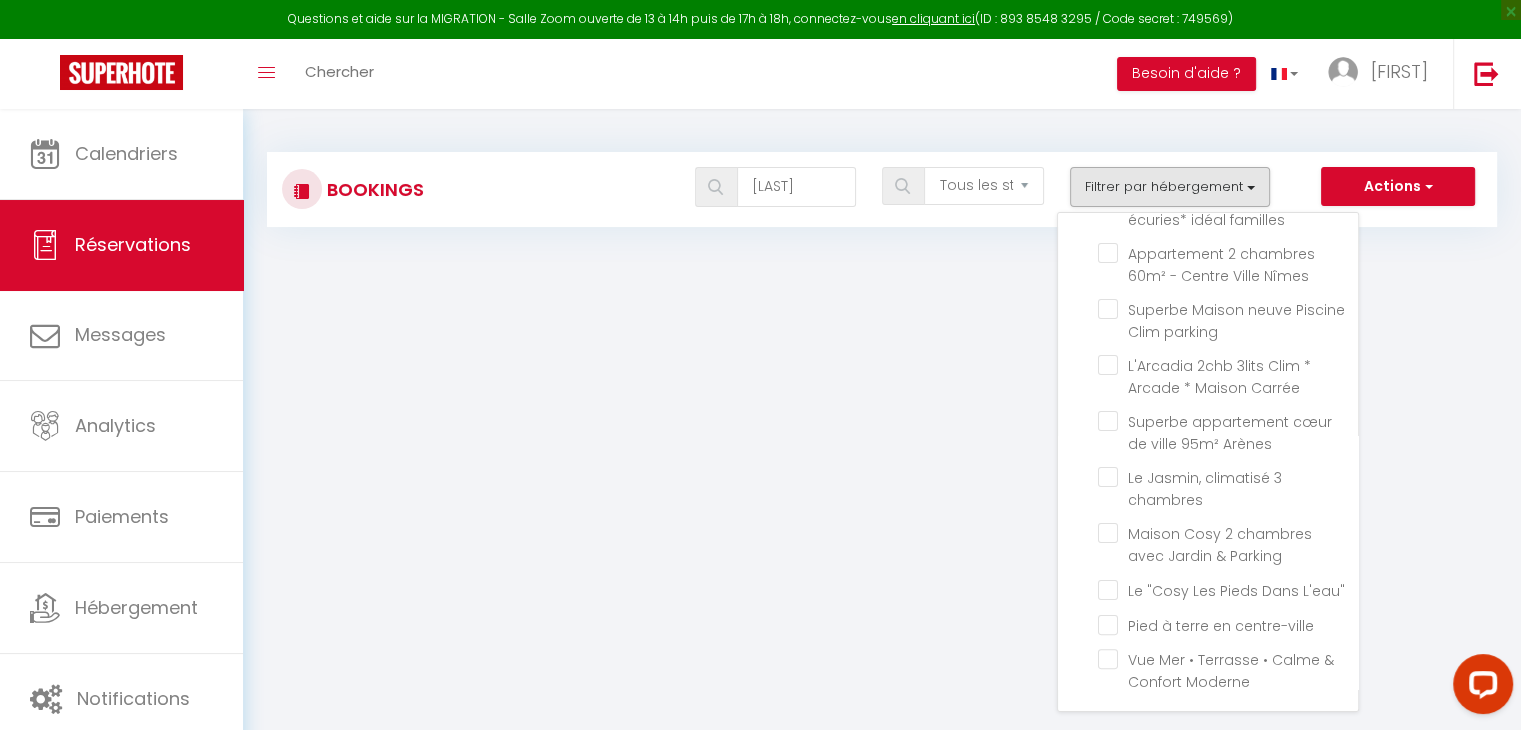 click on "Bookings     [LAST]     Tous les statuts   Annulé   Confirmé   Non Confirmé   Tout sauf annulé   No Show   Request
Filtrer par hébergement
Tous
NPU Superbe appartement en cœur de ville 95m² Arènes
NPU Port Camargue Rés Le Quai Aux Fleurs · Le "Cosy Les Pieds Dans L'eau"
NPU L'Arcadia 2chb 3lits Clim * Arcade * Maison Carrée
Le Ciel de Nîmes * Terrasse * Climatisé
Perché au Centre, Vue sur les Toits
"Le Cœur de Nîmes" Parking Gratuit *Secteur Arènes
Appartement Jungle climatisé Centre Ville" at bounding box center [882, 180] 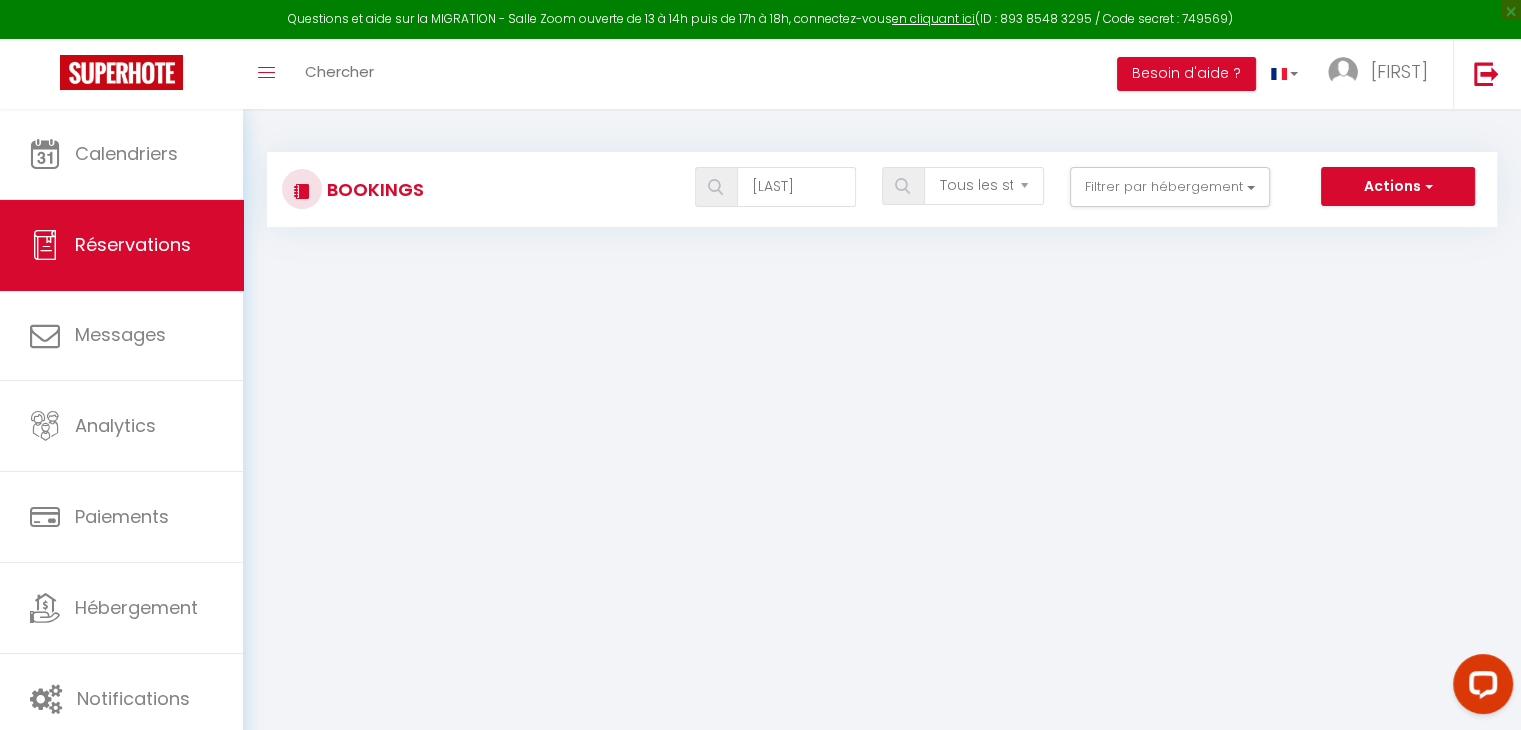 click at bounding box center [716, 187] 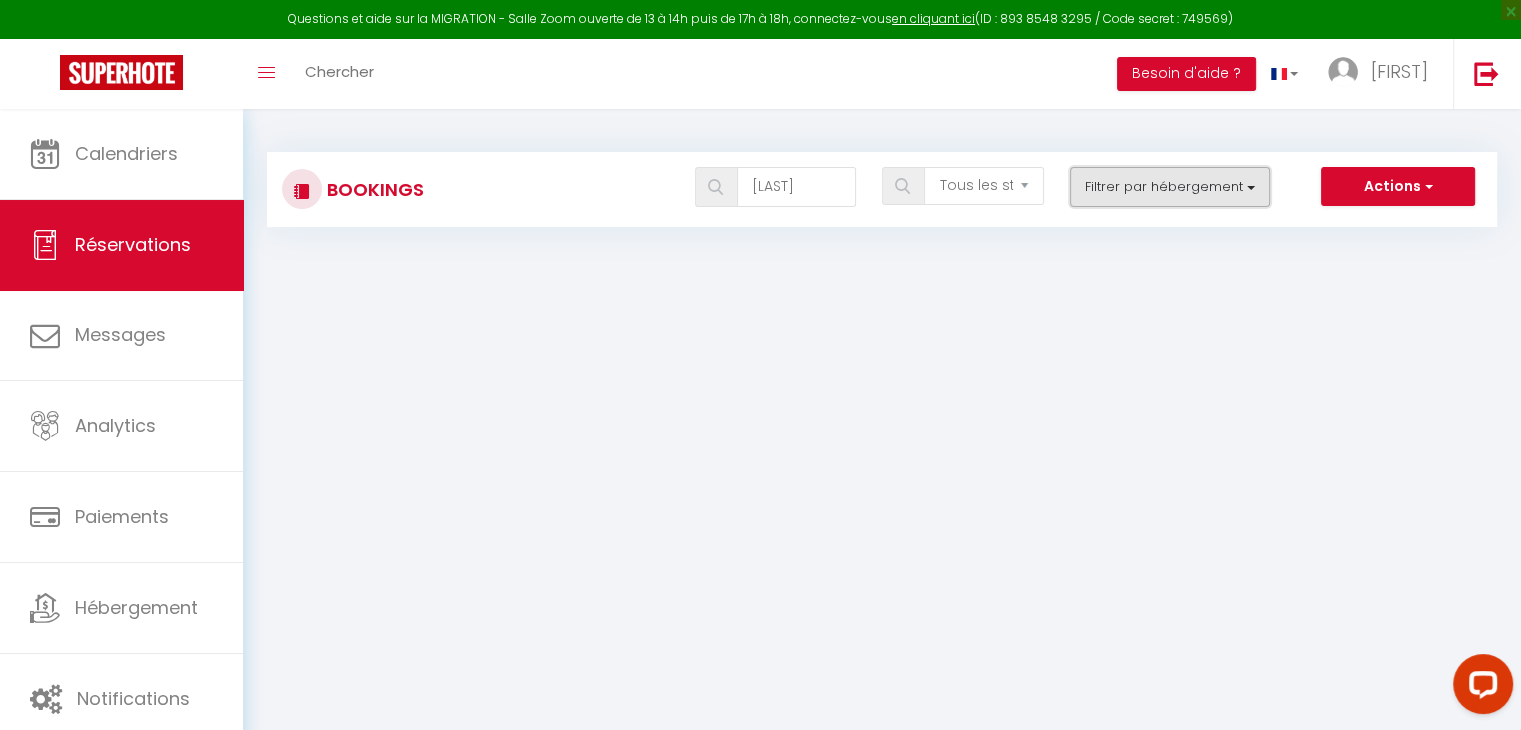 click on "Filtrer par hébergement" at bounding box center [1170, 187] 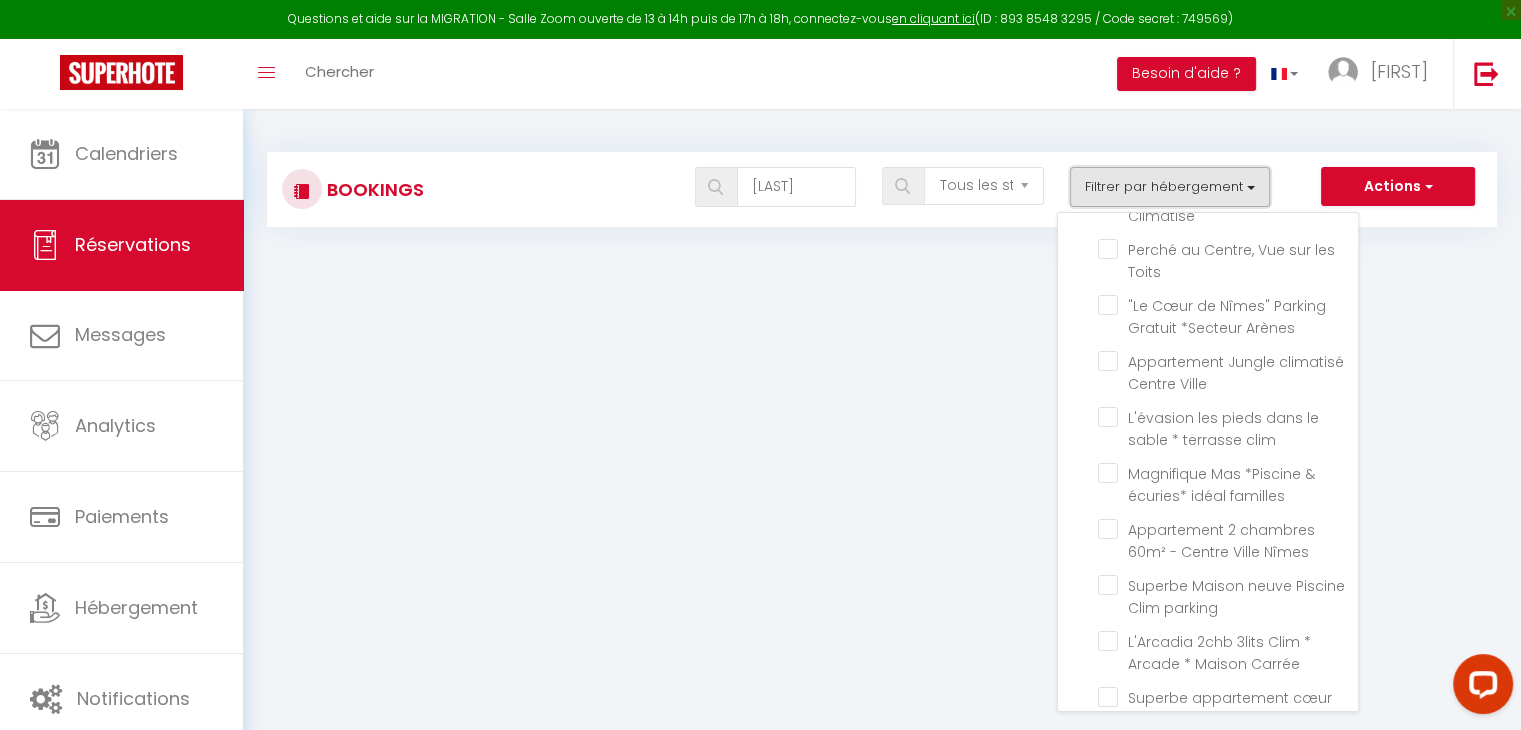 scroll, scrollTop: 0, scrollLeft: 0, axis: both 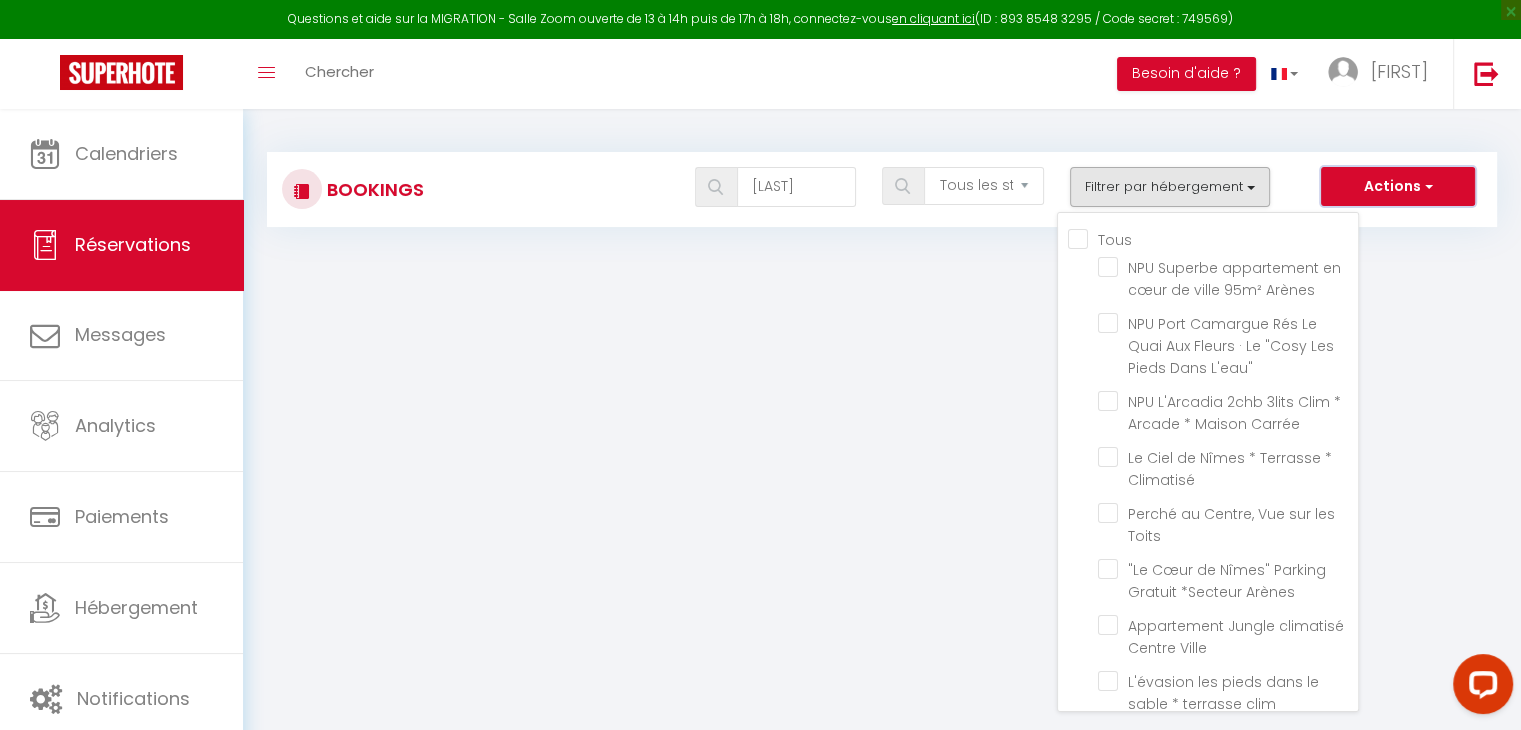 click at bounding box center (1426, 186) 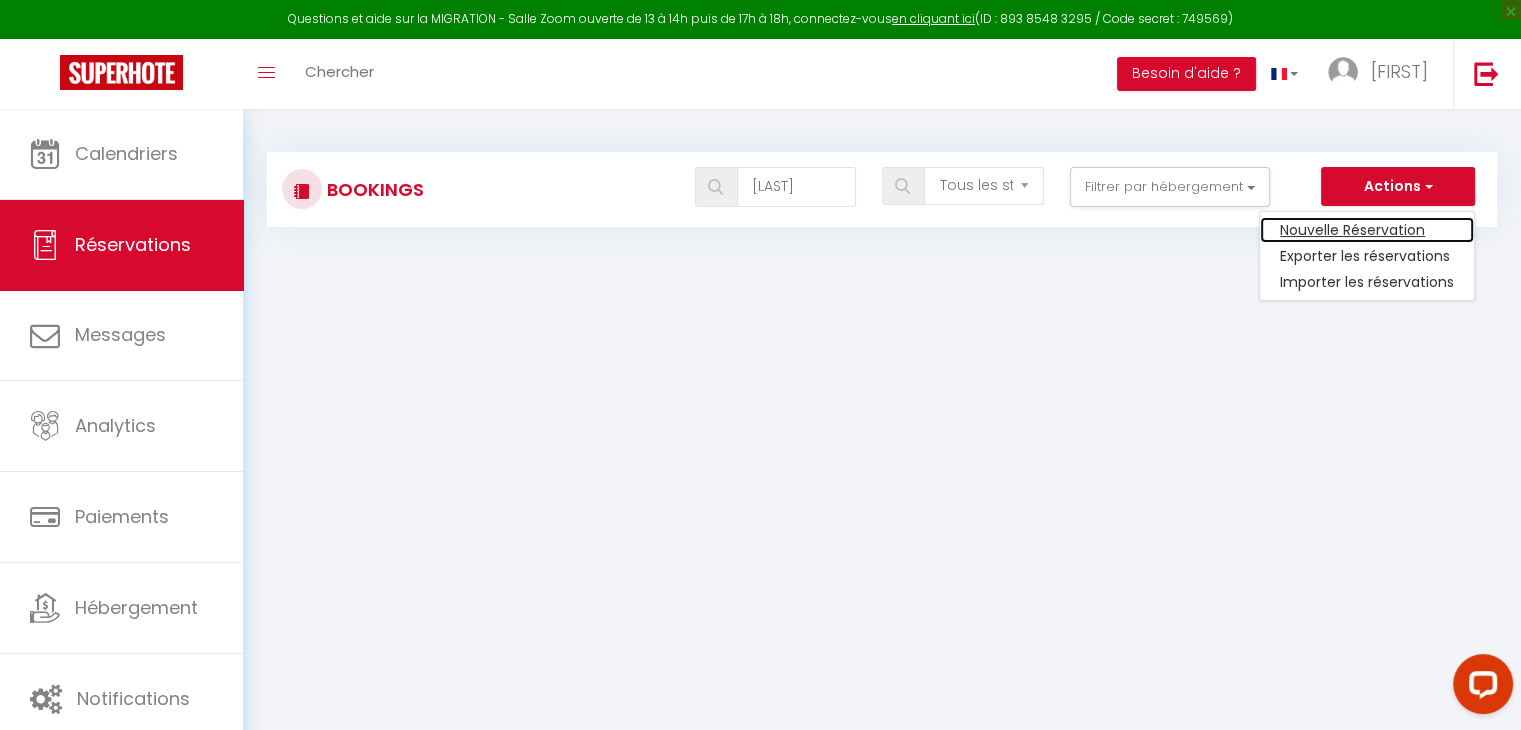 click on "Nouvelle Réservation" at bounding box center [1367, 230] 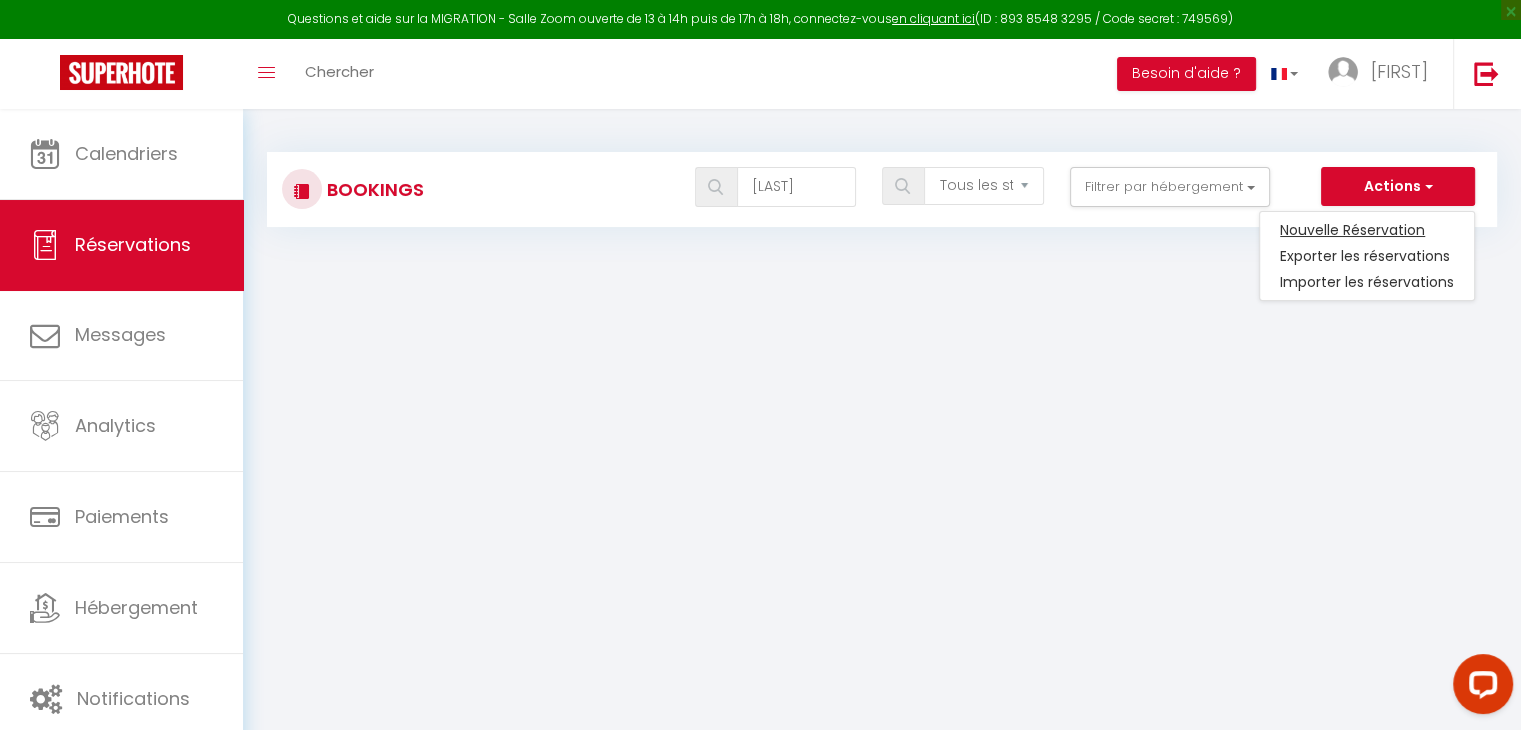 select 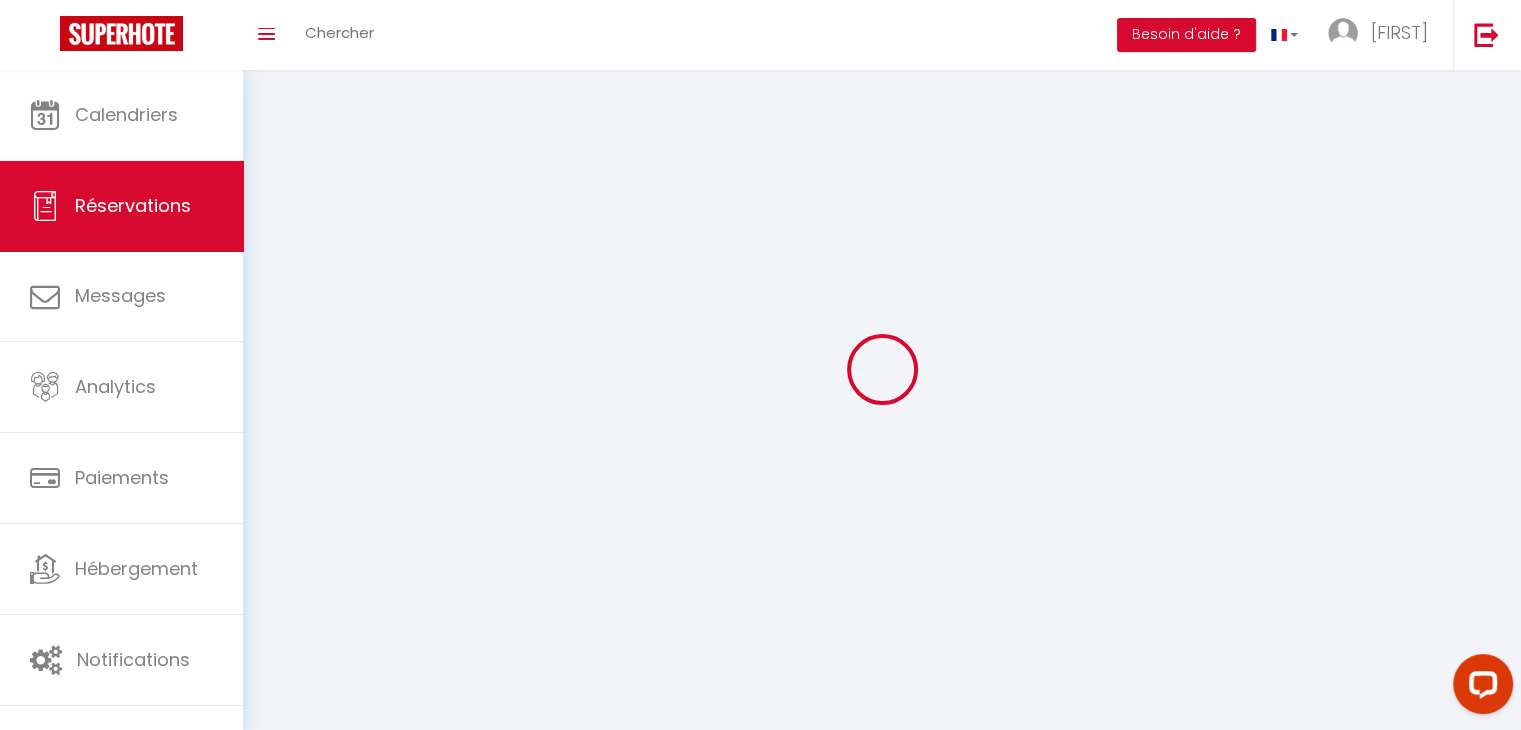 select 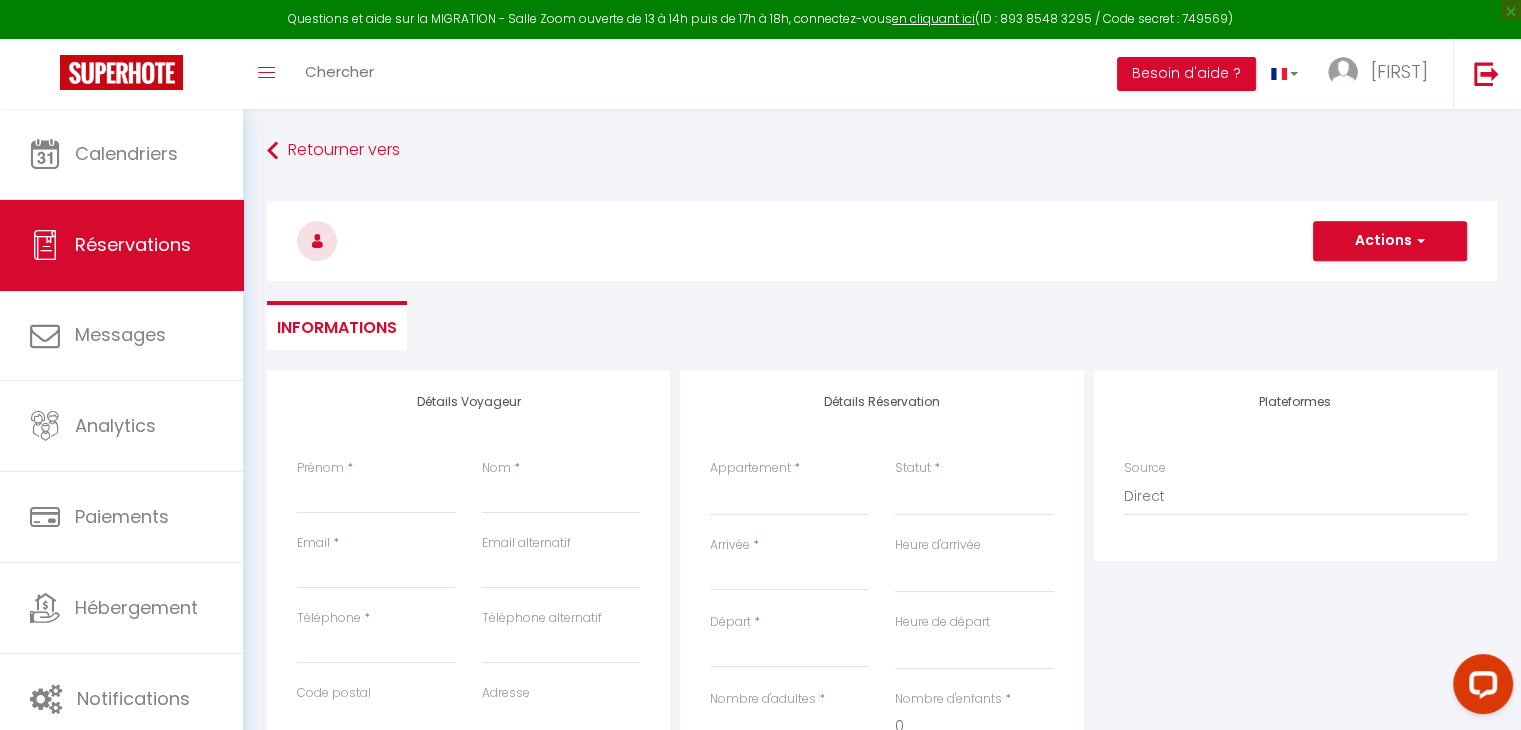 select 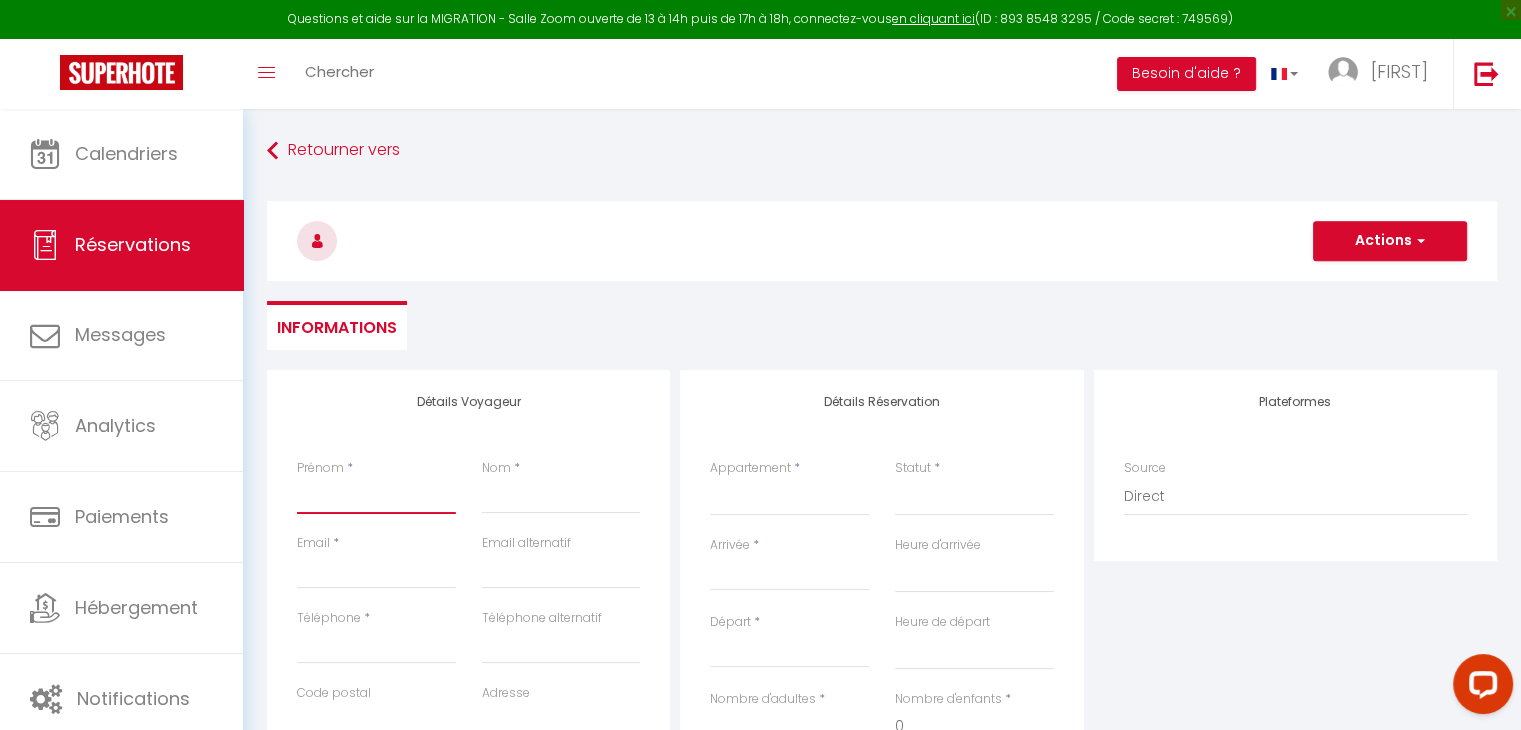 click on "Prénom" at bounding box center (376, 496) 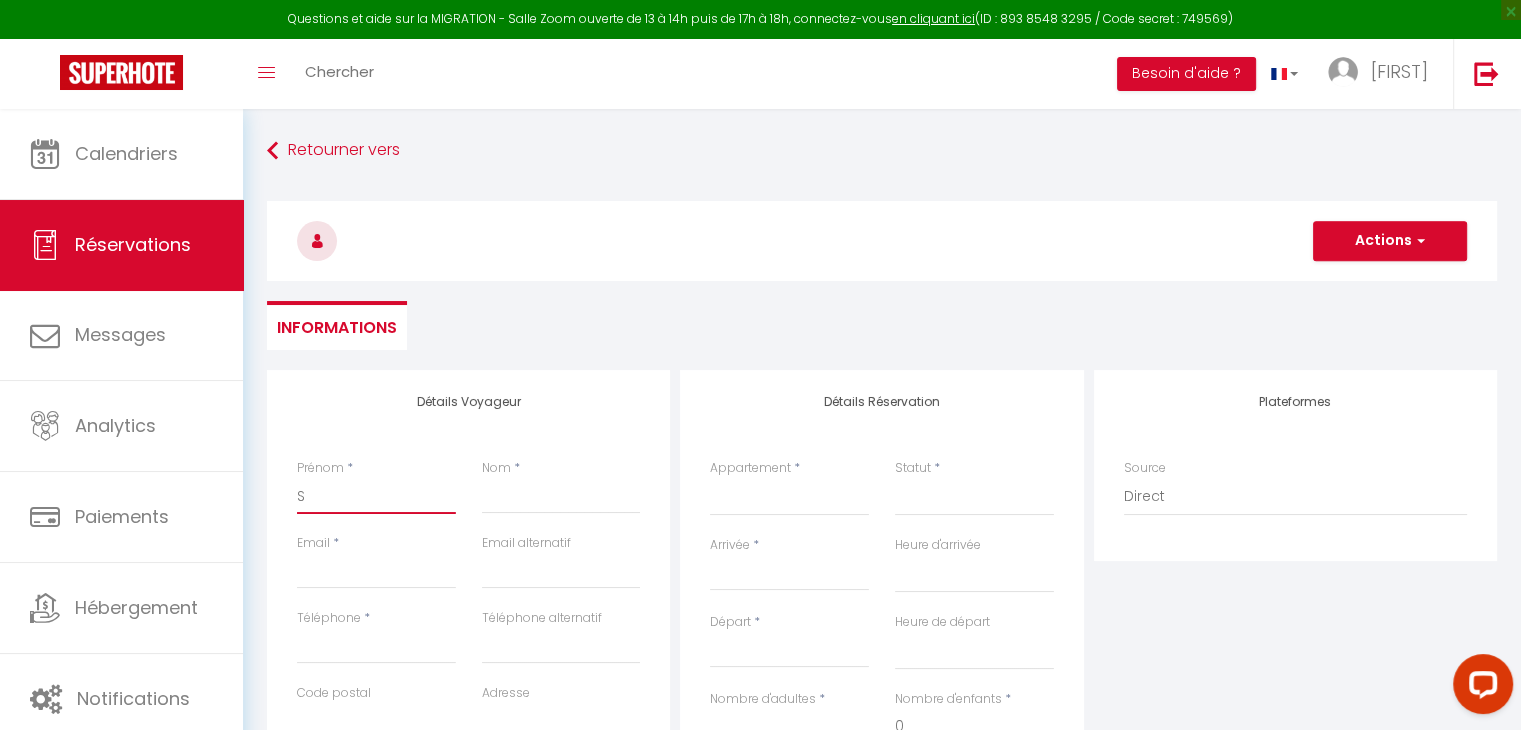 select 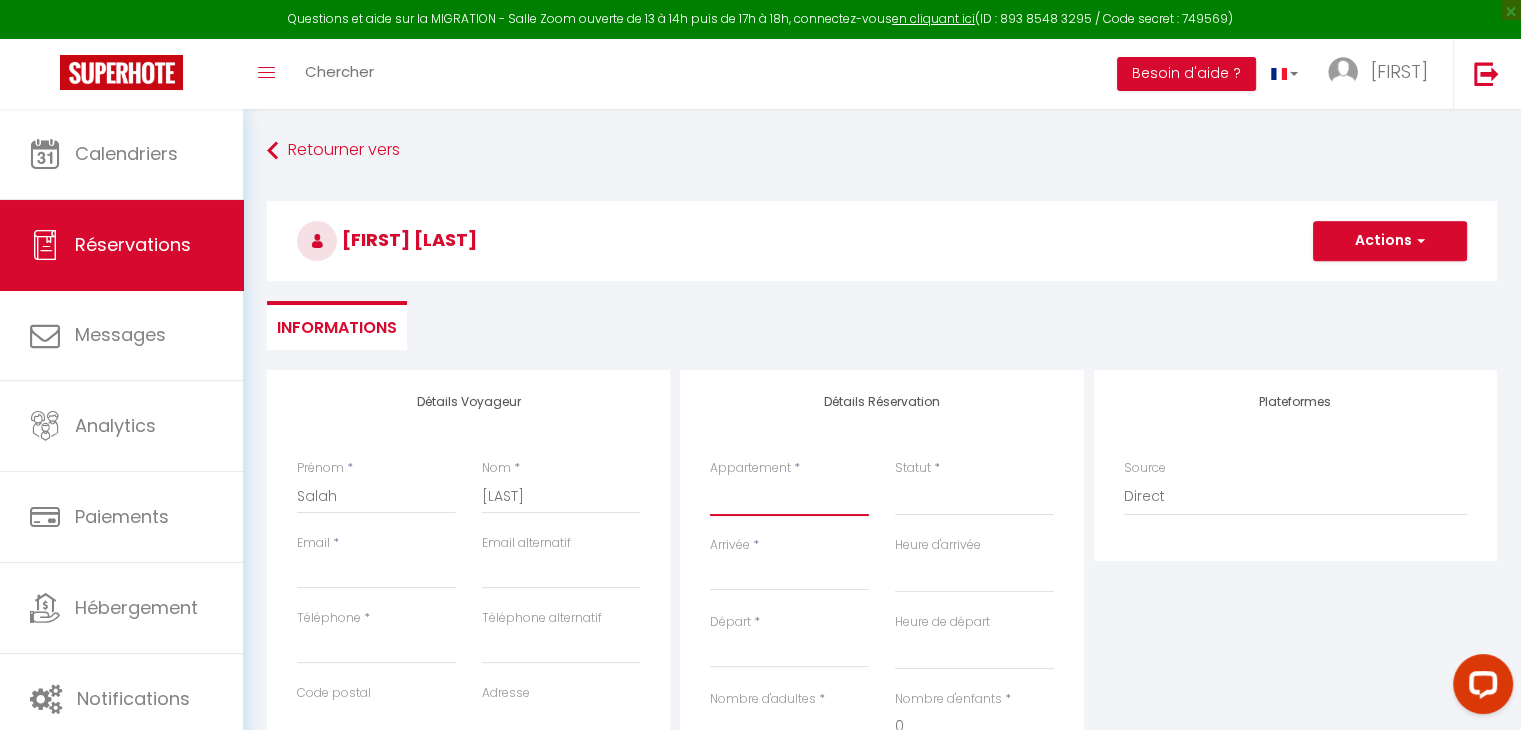 click on "NPU Superbe appartement en cœur de ville 95m² Arènes NPU Port Camargue Rés Le Quai Aux Fleurs · Le "Cosy Les Pieds Dans L'eau" NPU L'Arcadia 2chb 3lits Clim * Arcade * Maison Carrée Le Ciel de Nîmes * Terrasse * Climatisé Perché au Centre, Vue sur les Toits "Le Cœur de Nîmes" Parking Gratuit *Secteur Arènes Appartement Jungle climatisé Centre Ville L'évasion les pieds dans le sable * terrasse clim Magnifique Mas *Piscine & écuries* idéal familles Appartement 2 chambres 60m² - Centre Ville Nîmes Superbe Maison neuve Piscine Clim parking L'Arcadia 2chb 3lits Clim * Arcade * Maison Carrée Superbe appartement cœur de ville 95m² Arènes Le Jasmin, climatisé 3 chambres Maison Cosy 2 chambres avec Jardin & Parking Le "Cosy Les Pieds Dans L'eau" Pied à terre en centre-ville Vue Mer • Terrasse • Calme & Confort Moderne" at bounding box center [789, 497] 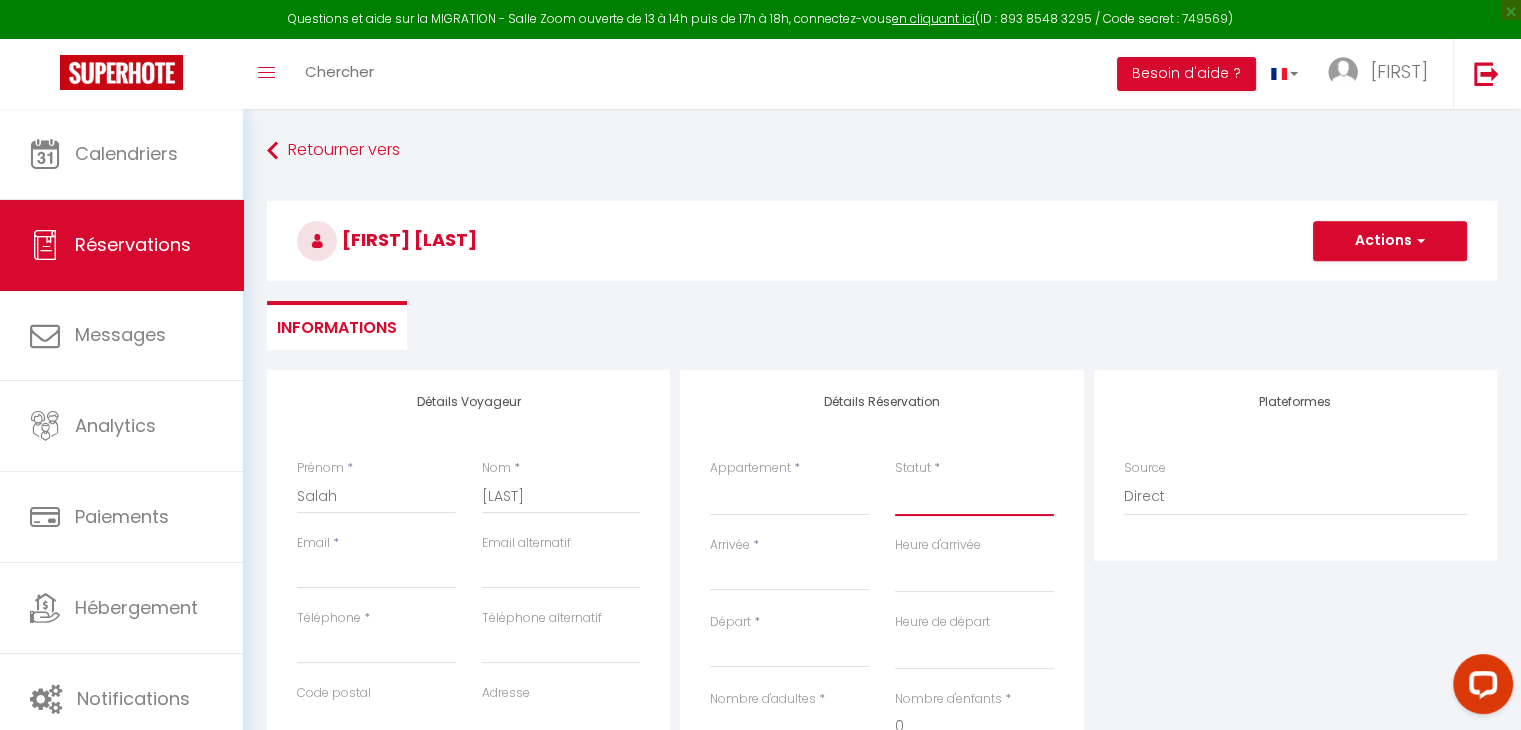 click on "Confirmé Non Confirmé Annulé Annulé par le voyageur No Show Request" at bounding box center (974, 497) 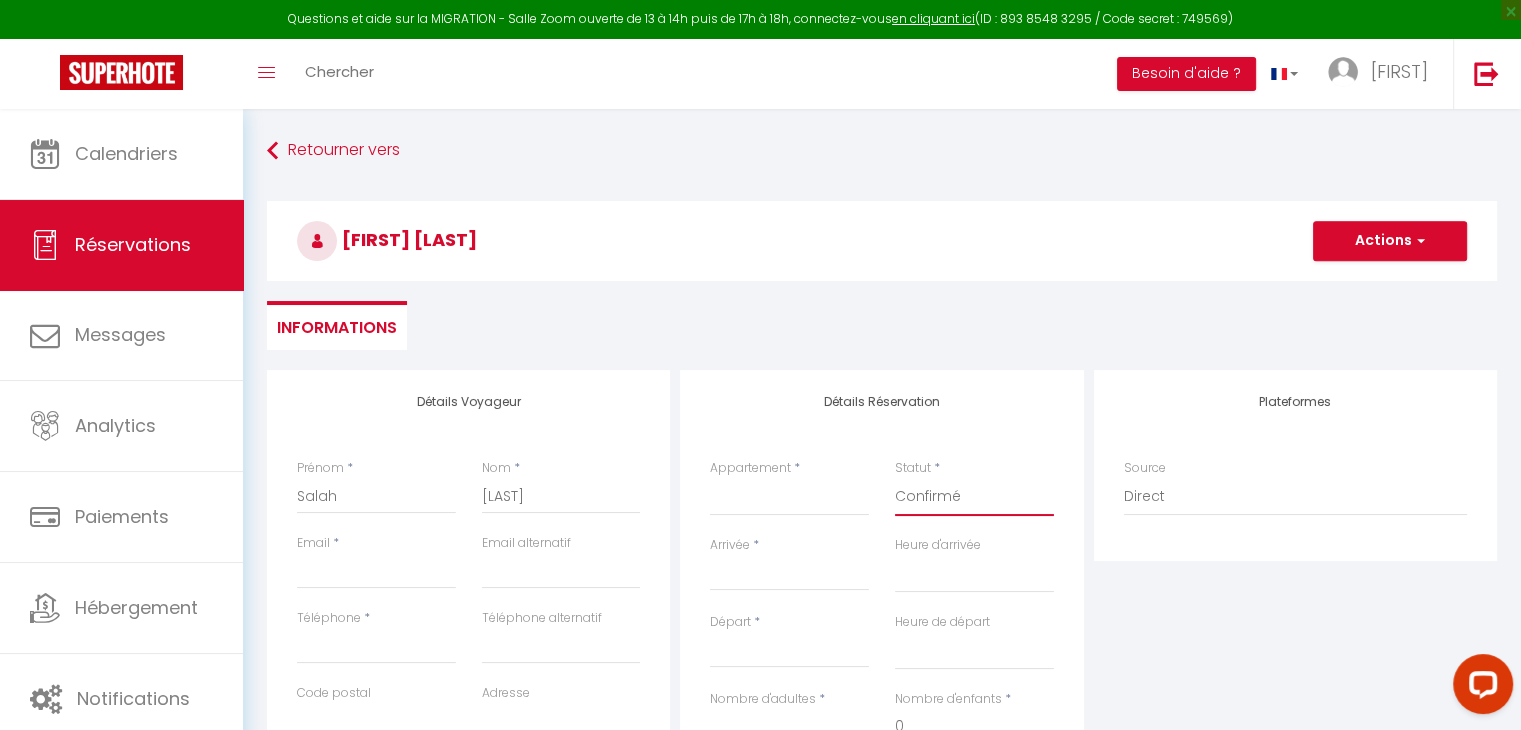 click on "Confirmé Non Confirmé Annulé Annulé par le voyageur No Show Request" at bounding box center [974, 497] 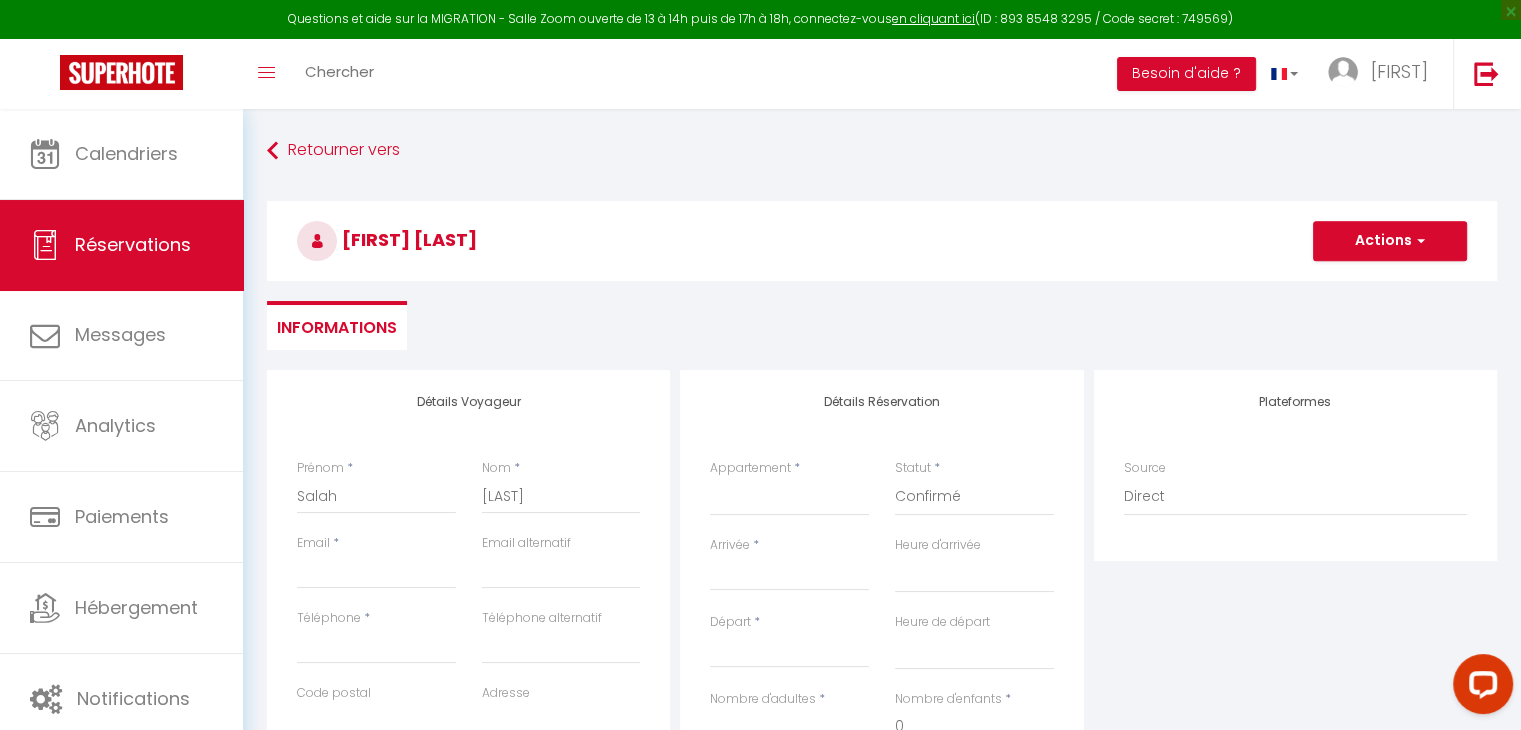 click on "Arrivée" at bounding box center [789, 575] 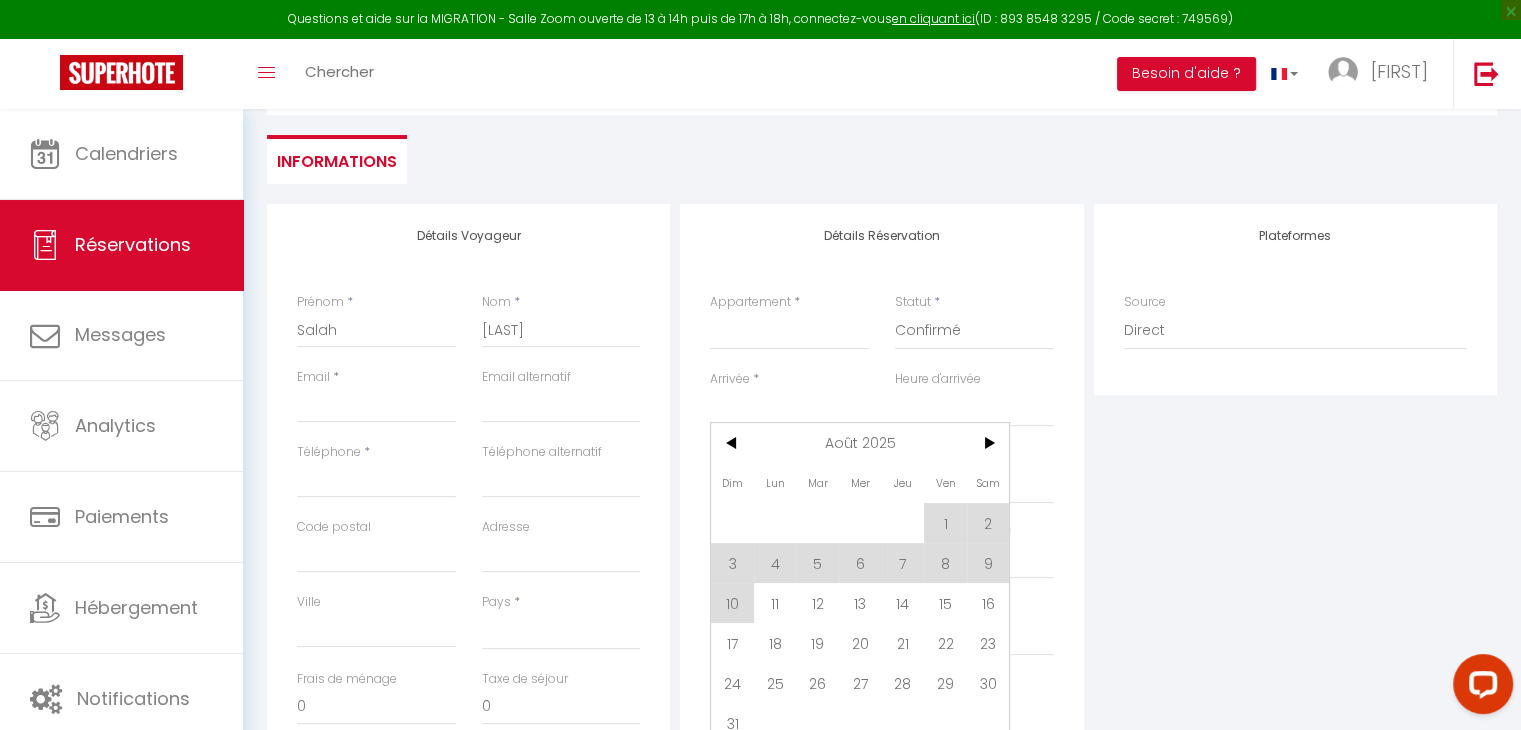 scroll, scrollTop: 193, scrollLeft: 0, axis: vertical 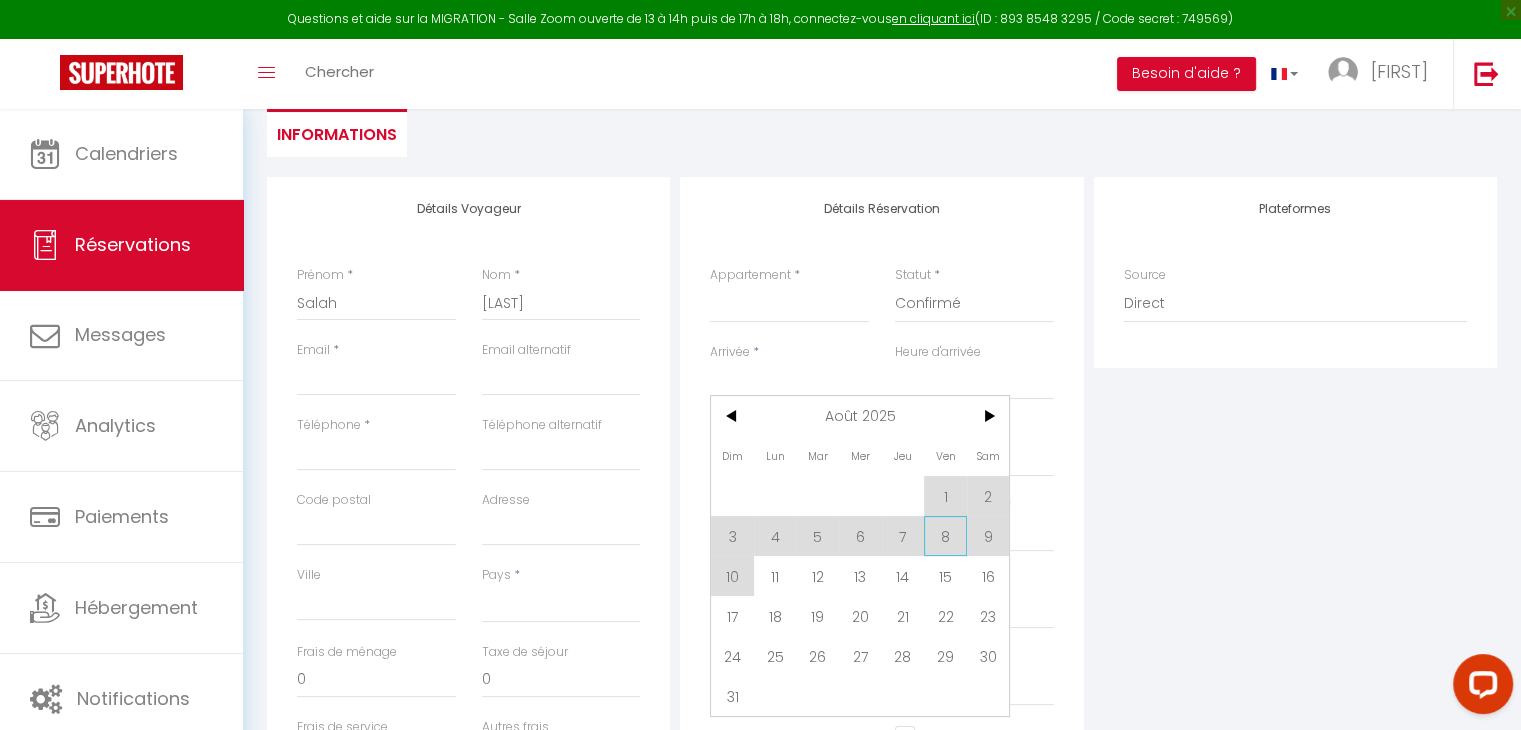 click on "8" at bounding box center [945, 536] 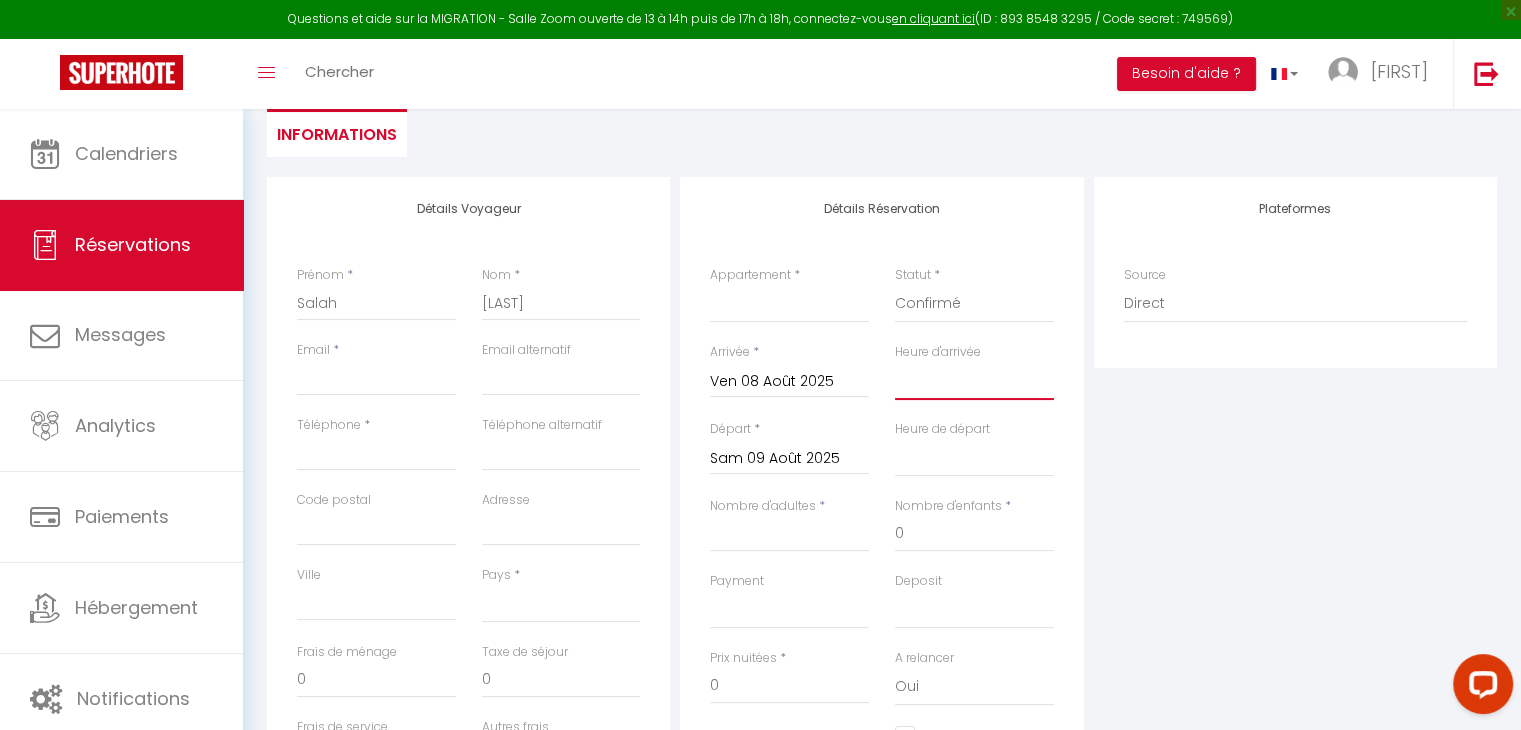 click on "00:00 00:30 01:00 01:30 02:00 02:30 03:00 03:30 04:00 04:30 05:00 05:30 06:00 06:30 07:00 07:30 08:00 08:30 09:00 09:30 10:00 10:30 11:00 11:30 12:00 12:30 13:00 13:30 14:00 14:30 15:00 15:30 16:00 16:30 17:00 17:30 18:00 18:30 19:00 19:30 20:00 20:30 21:00 21:30 22:00 22:30 23:00 23:30" at bounding box center (974, 381) 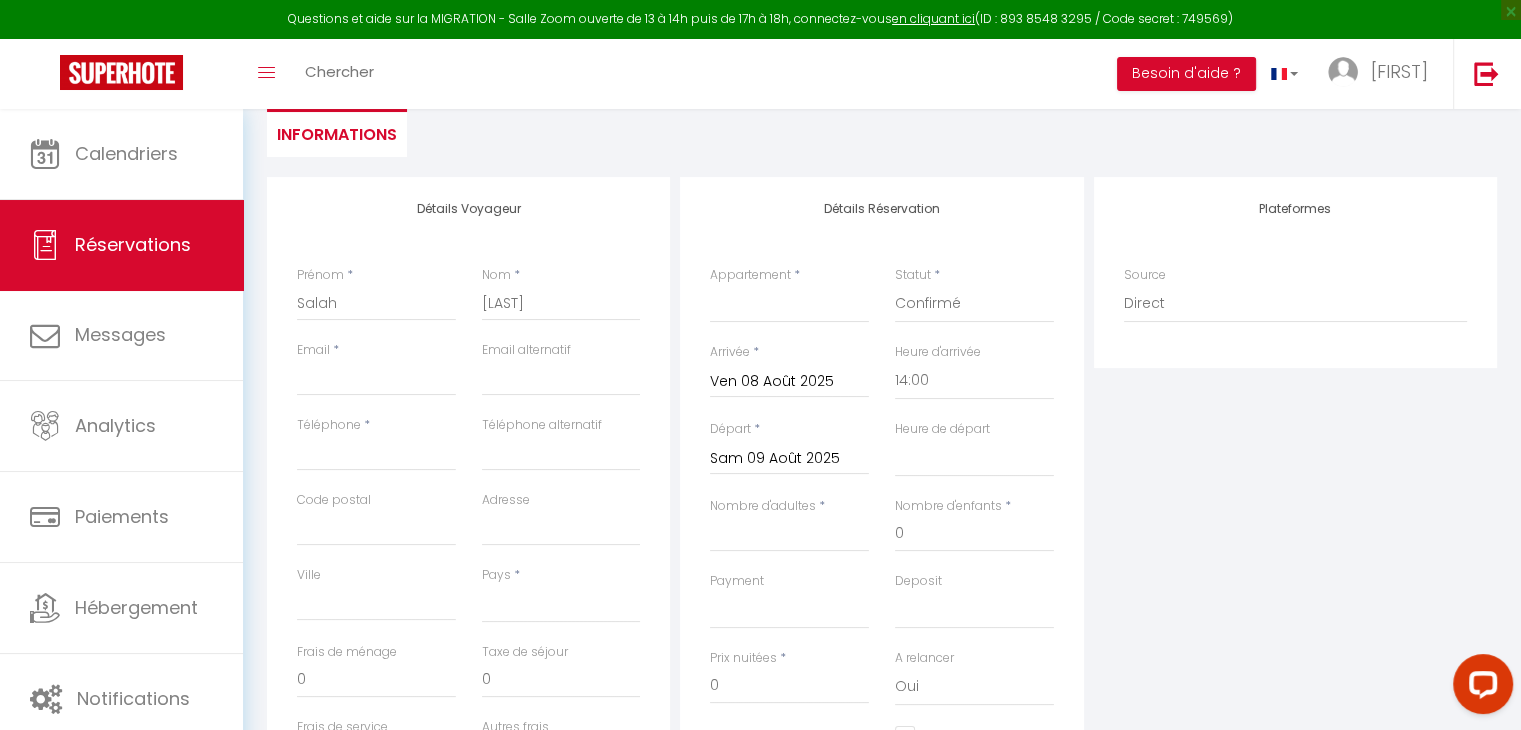 click on "Sam 09 Août 2025" at bounding box center [789, 459] 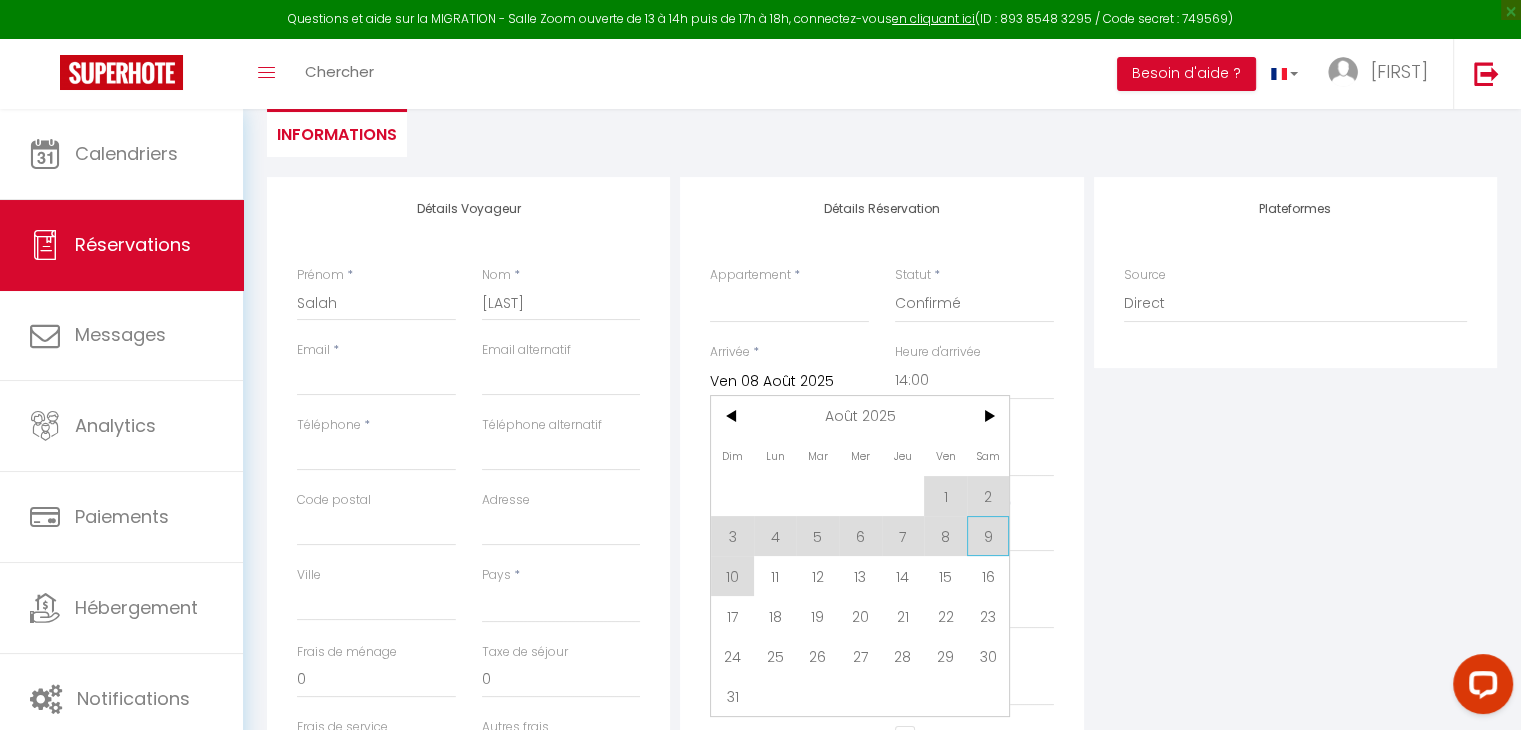 click on "9" at bounding box center [988, 536] 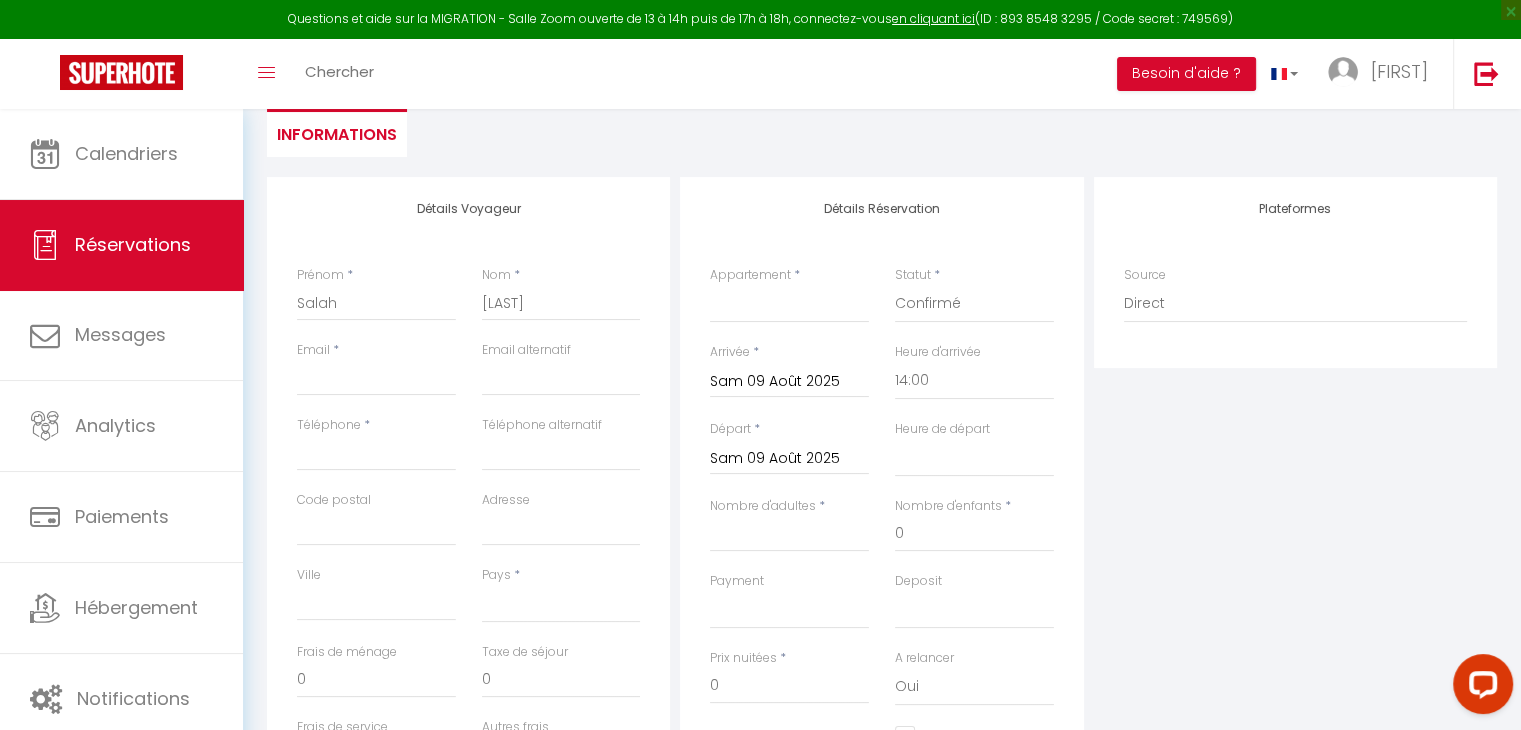 click on "Sam 09 Août 2025" at bounding box center [789, 459] 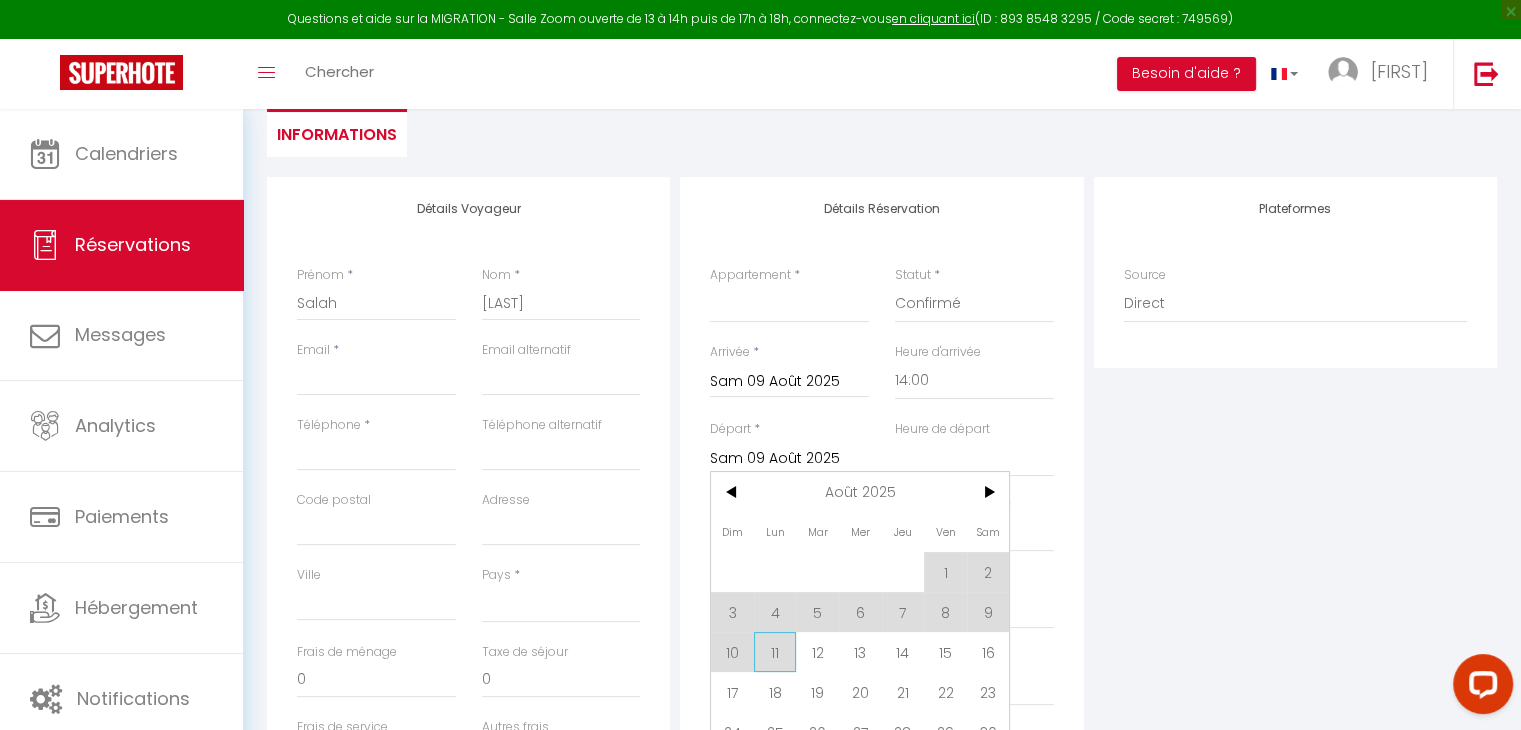 click on "11" at bounding box center (775, 652) 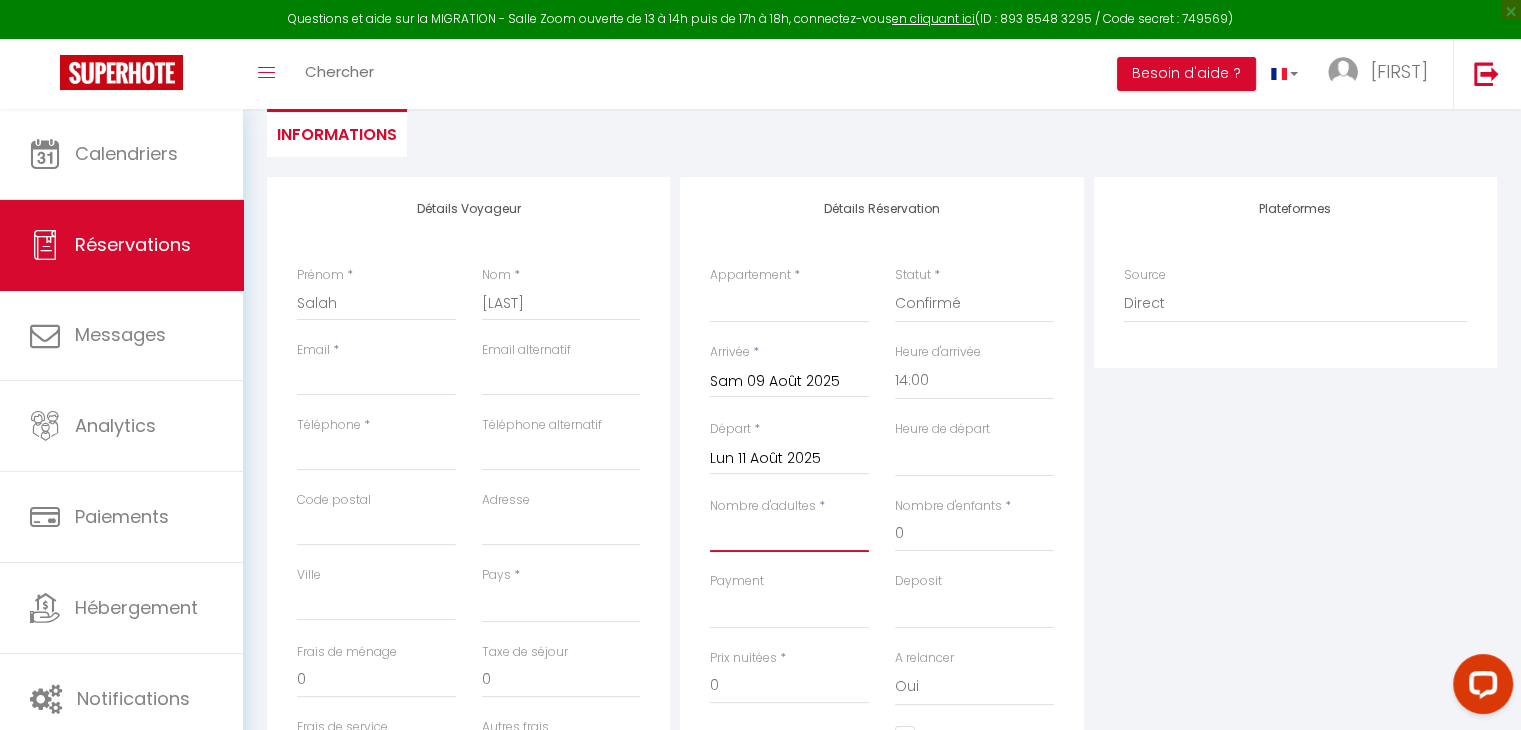 click on "Nombre d'adultes" at bounding box center [789, 534] 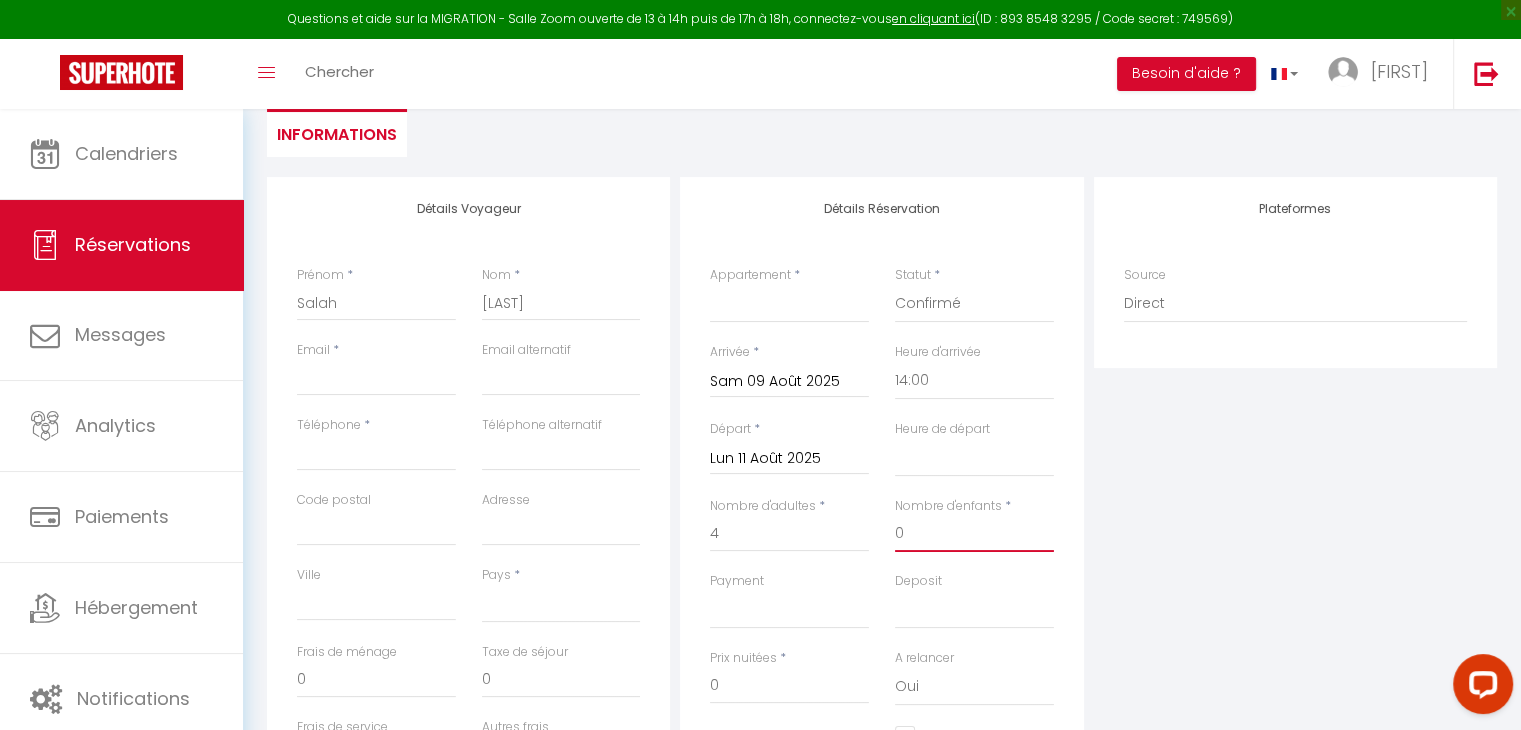 drag, startPoint x: 921, startPoint y: 519, endPoint x: 896, endPoint y: 517, distance: 25.079872 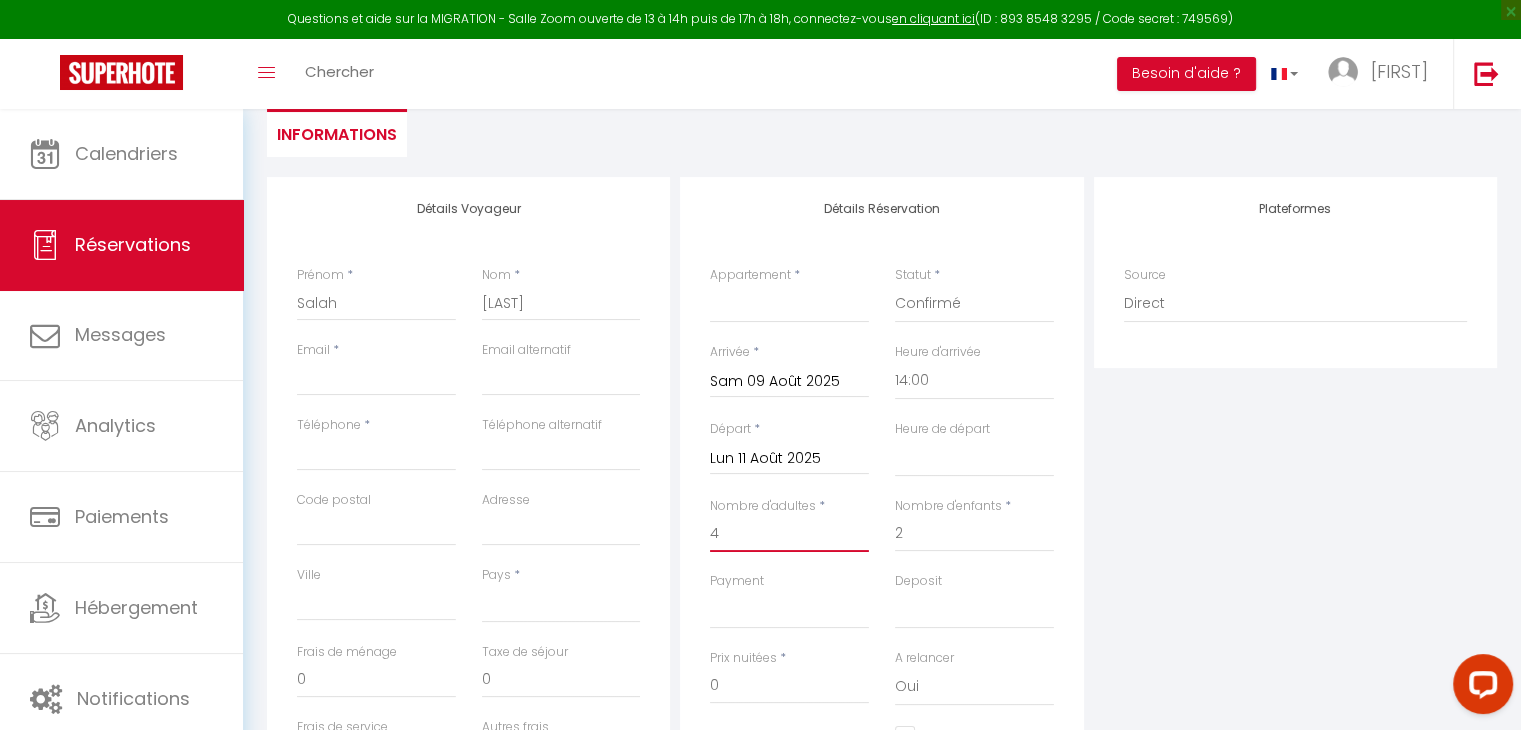drag, startPoint x: 740, startPoint y: 531, endPoint x: 654, endPoint y: 533, distance: 86.023254 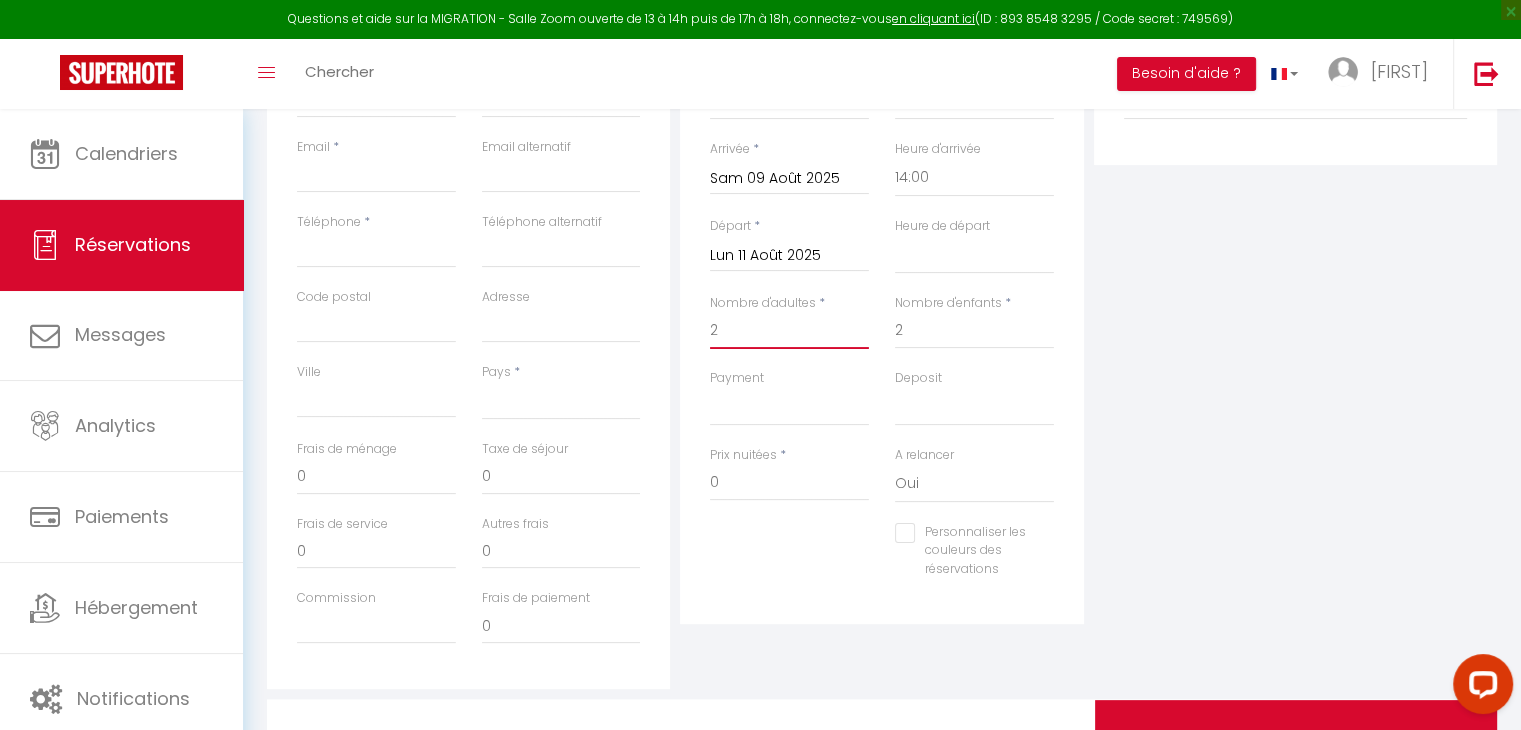 scroll, scrollTop: 398, scrollLeft: 0, axis: vertical 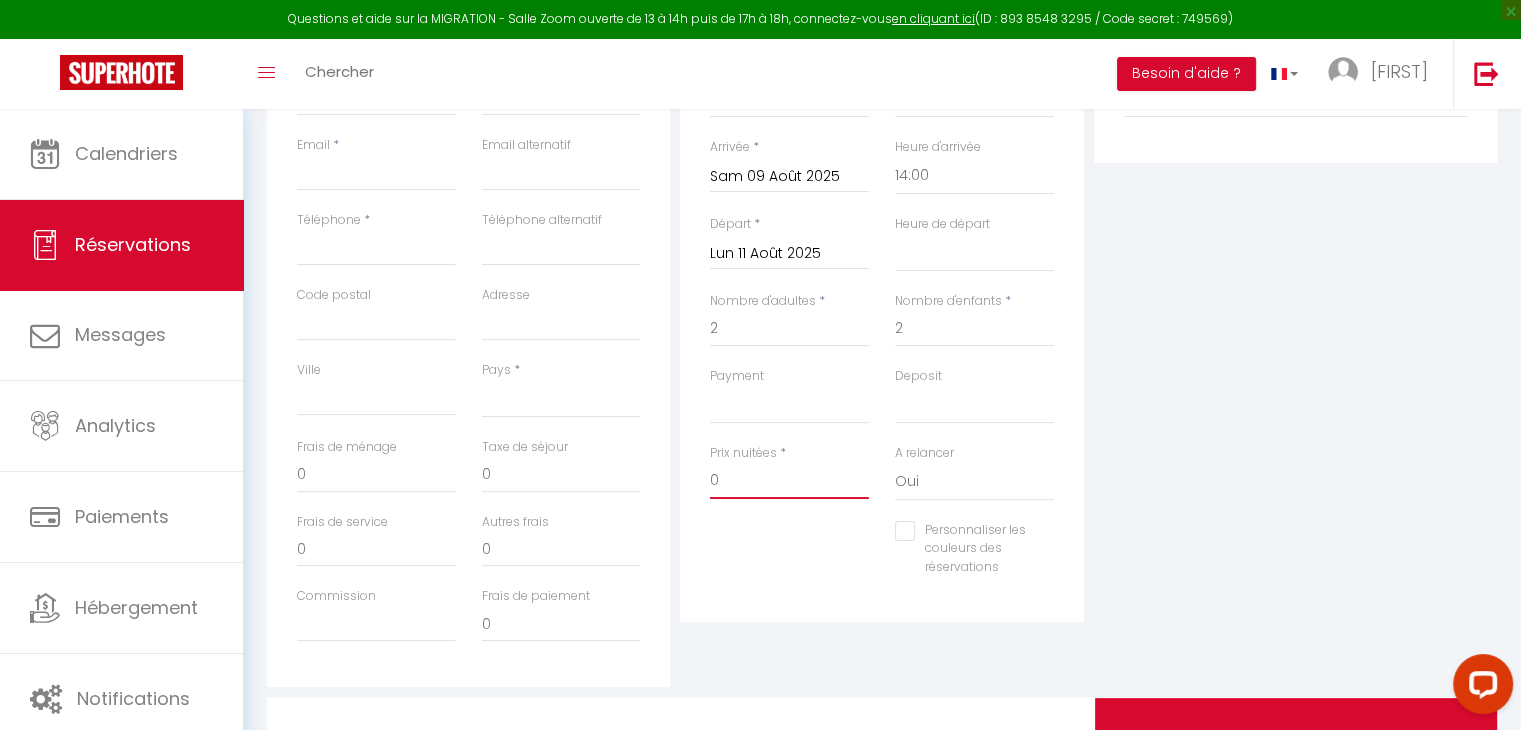drag, startPoint x: 739, startPoint y: 475, endPoint x: 685, endPoint y: 475, distance: 54 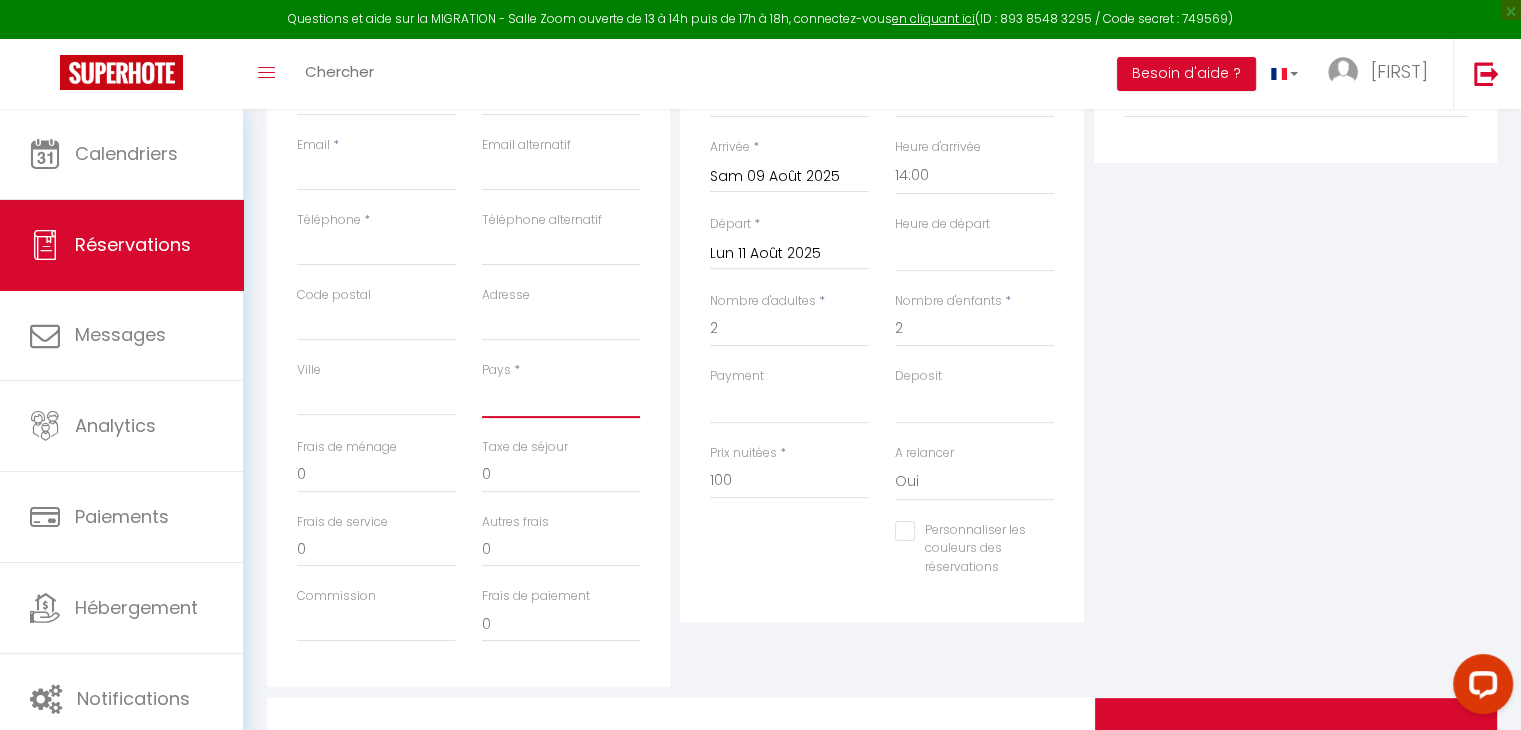 click on "France
Portugal
Afghanistan
Albania
Algeria
American Samoa
Andorra
Angola
Anguilla
Antarctica
Antigua and Barbuda
Argentina
Armenia
Aruba
Australia
Austria
Azerbaijan
Bahamas
Bahrain
Bangladesh
Barbados
Belarus
Belgium
Belize" at bounding box center (561, 399) 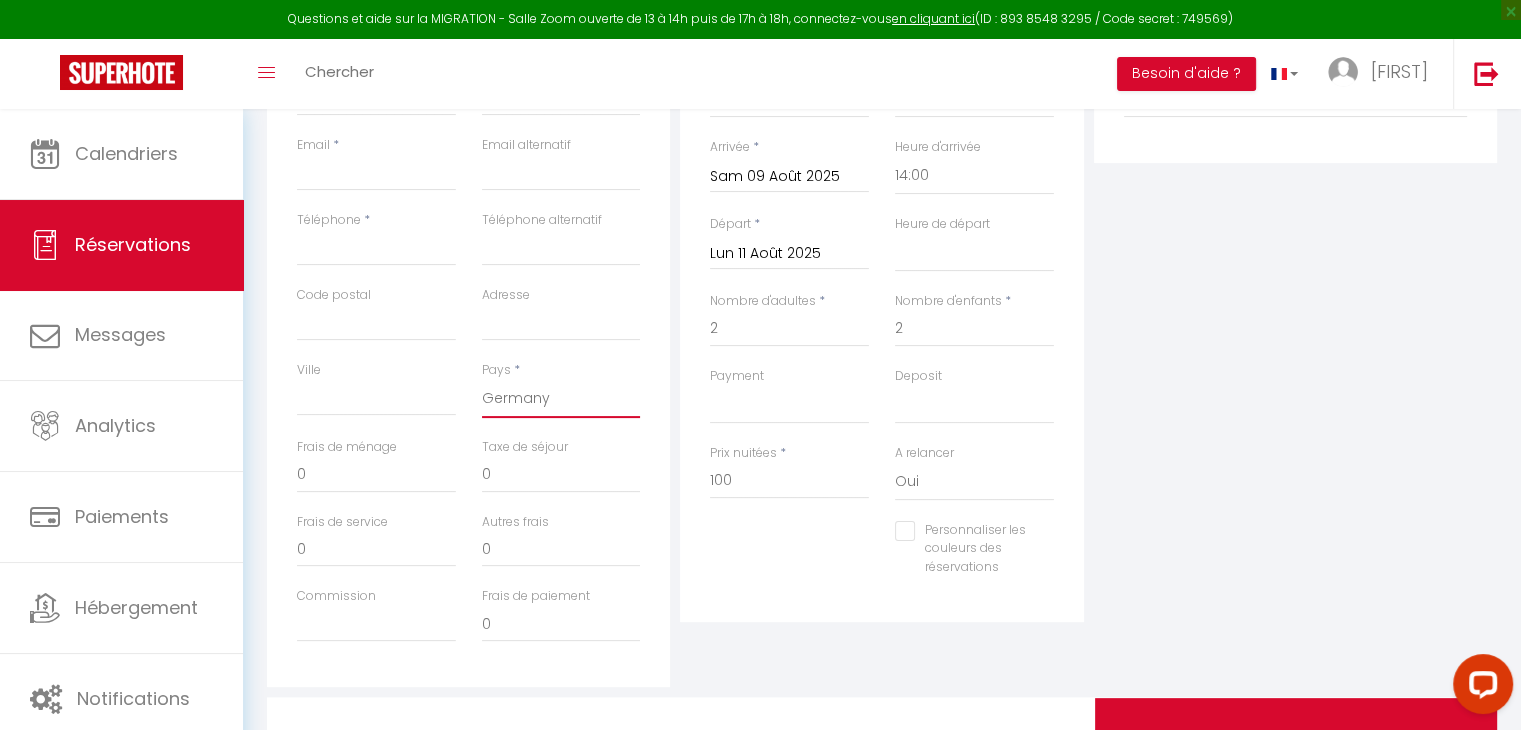 click on "France
Portugal
Afghanistan
Albania
Algeria
American Samoa
Andorra
Angola
Anguilla
Antarctica
Antigua and Barbuda
Argentina
Armenia
Aruba
Australia
Austria
Azerbaijan
Bahamas
Bahrain
Bangladesh
Barbados
Belarus
Belgium
Belize" at bounding box center [561, 399] 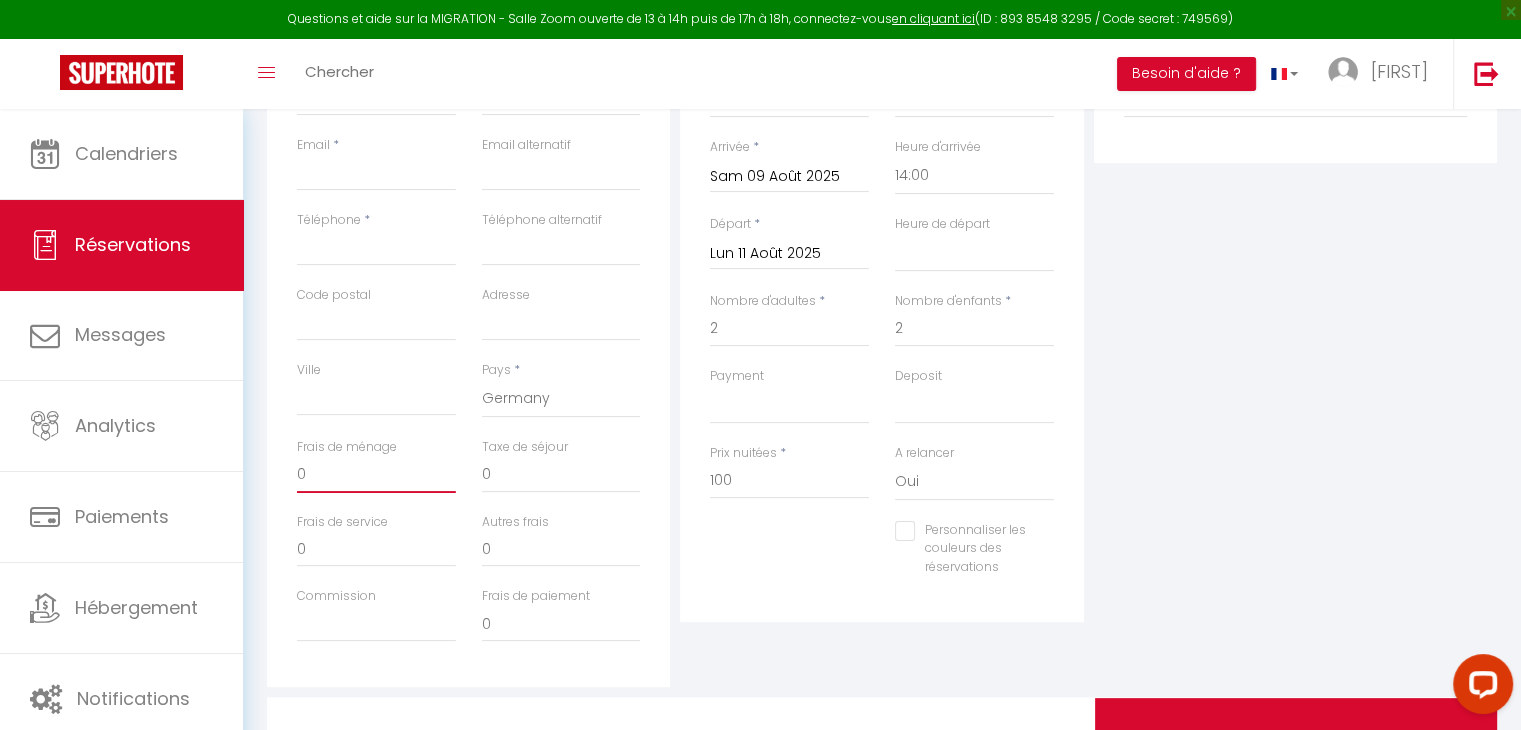 drag, startPoint x: 365, startPoint y: 474, endPoint x: 285, endPoint y: 471, distance: 80.05623 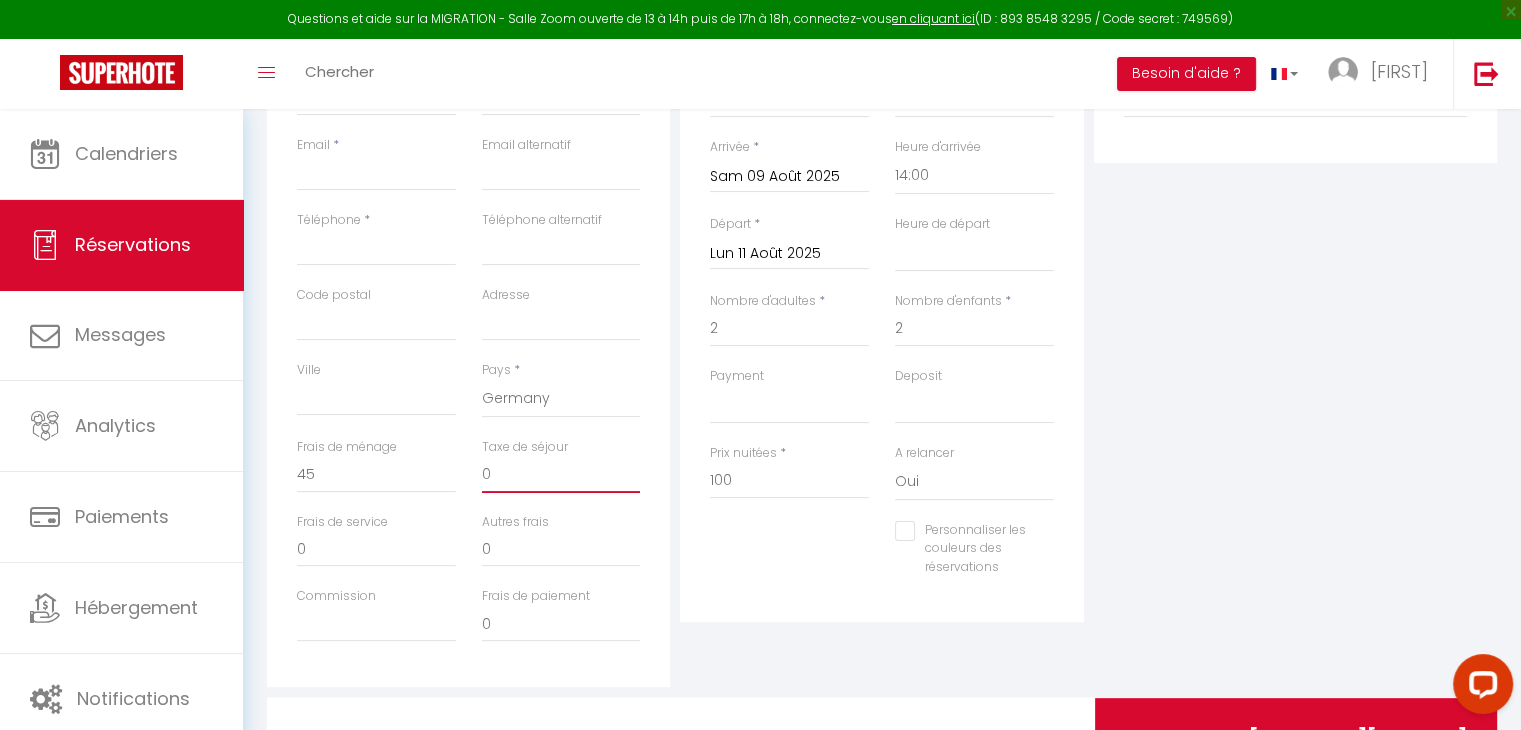 click on "0" at bounding box center [561, 475] 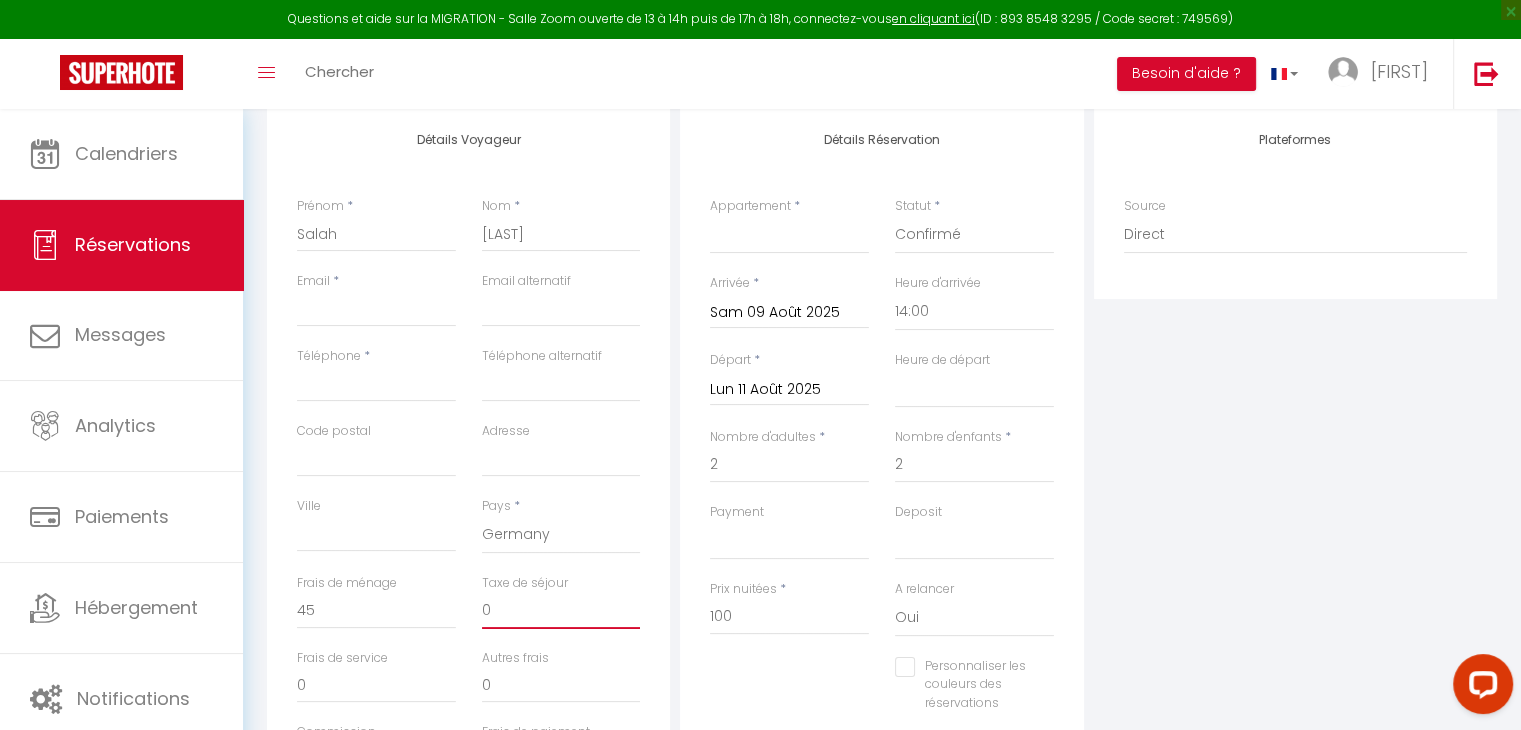 scroll, scrollTop: 249, scrollLeft: 0, axis: vertical 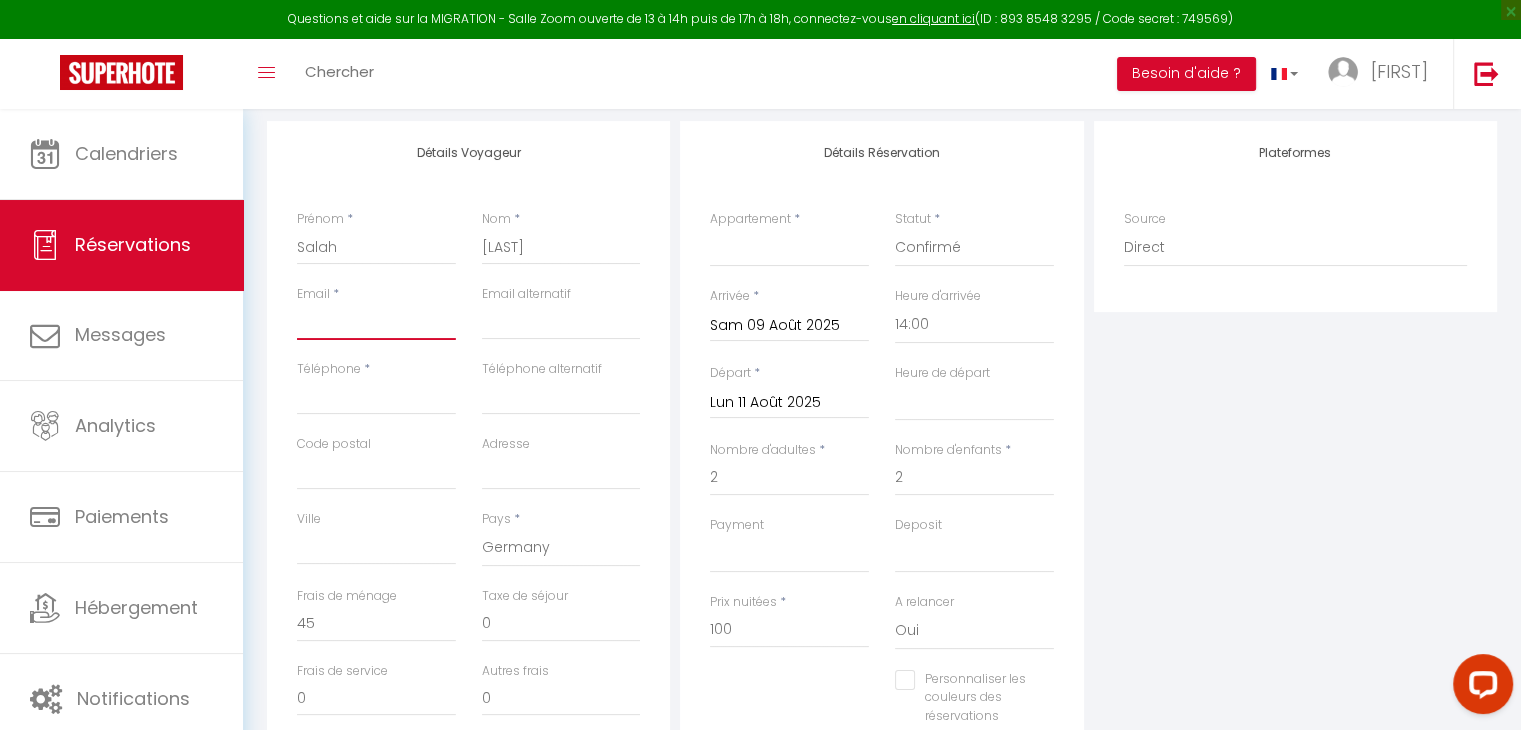 click on "Email client" at bounding box center (376, 322) 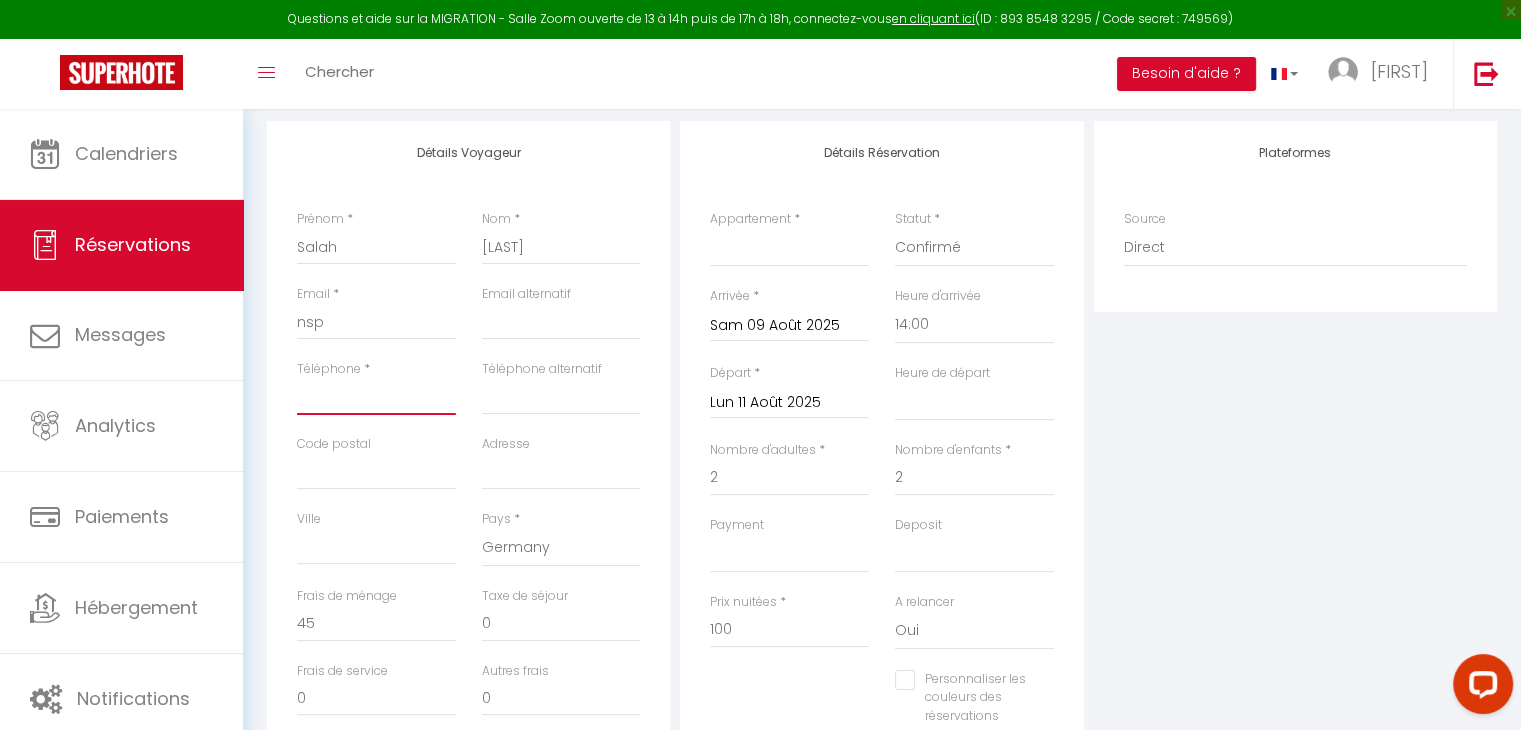 click on "Téléphone" at bounding box center (376, 397) 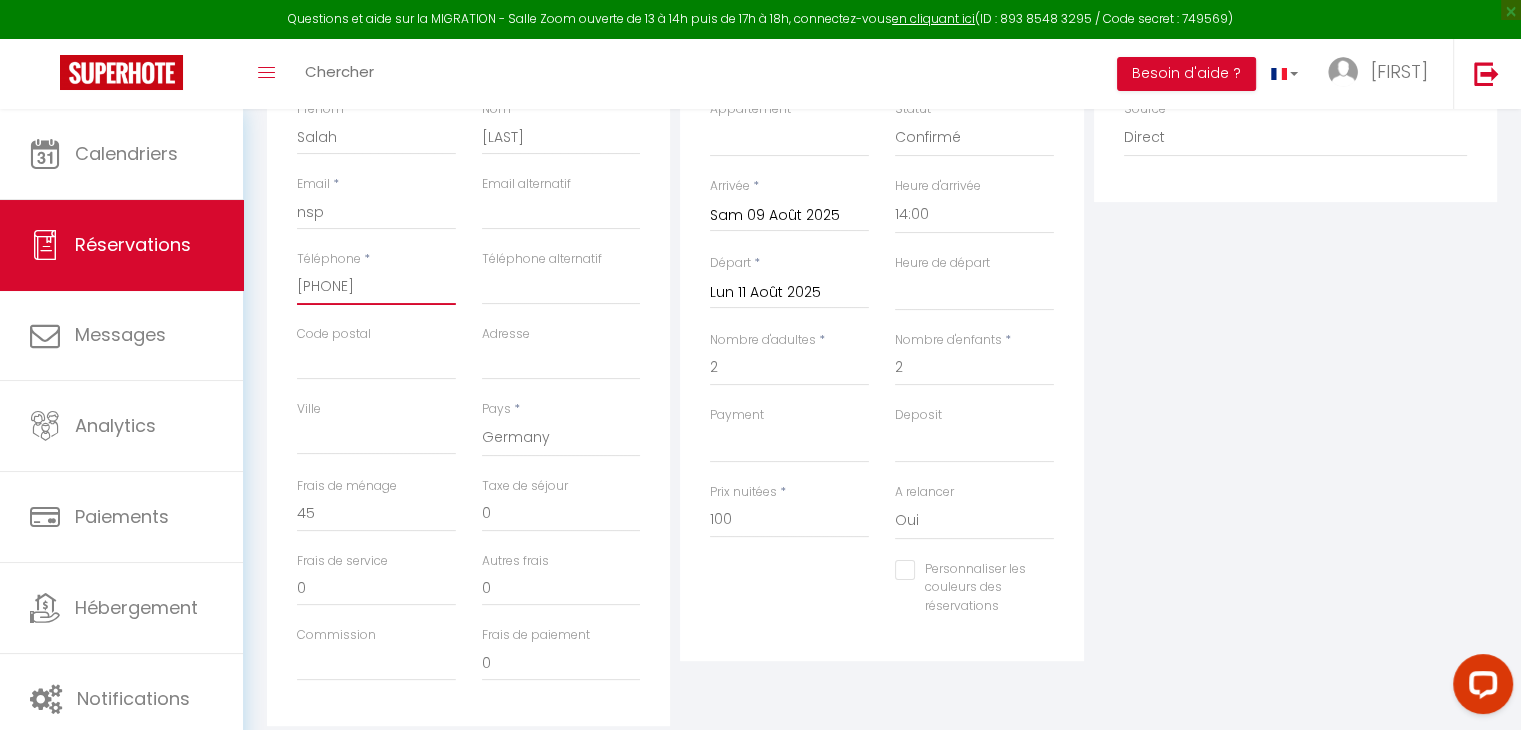 scroll, scrollTop: 345, scrollLeft: 0, axis: vertical 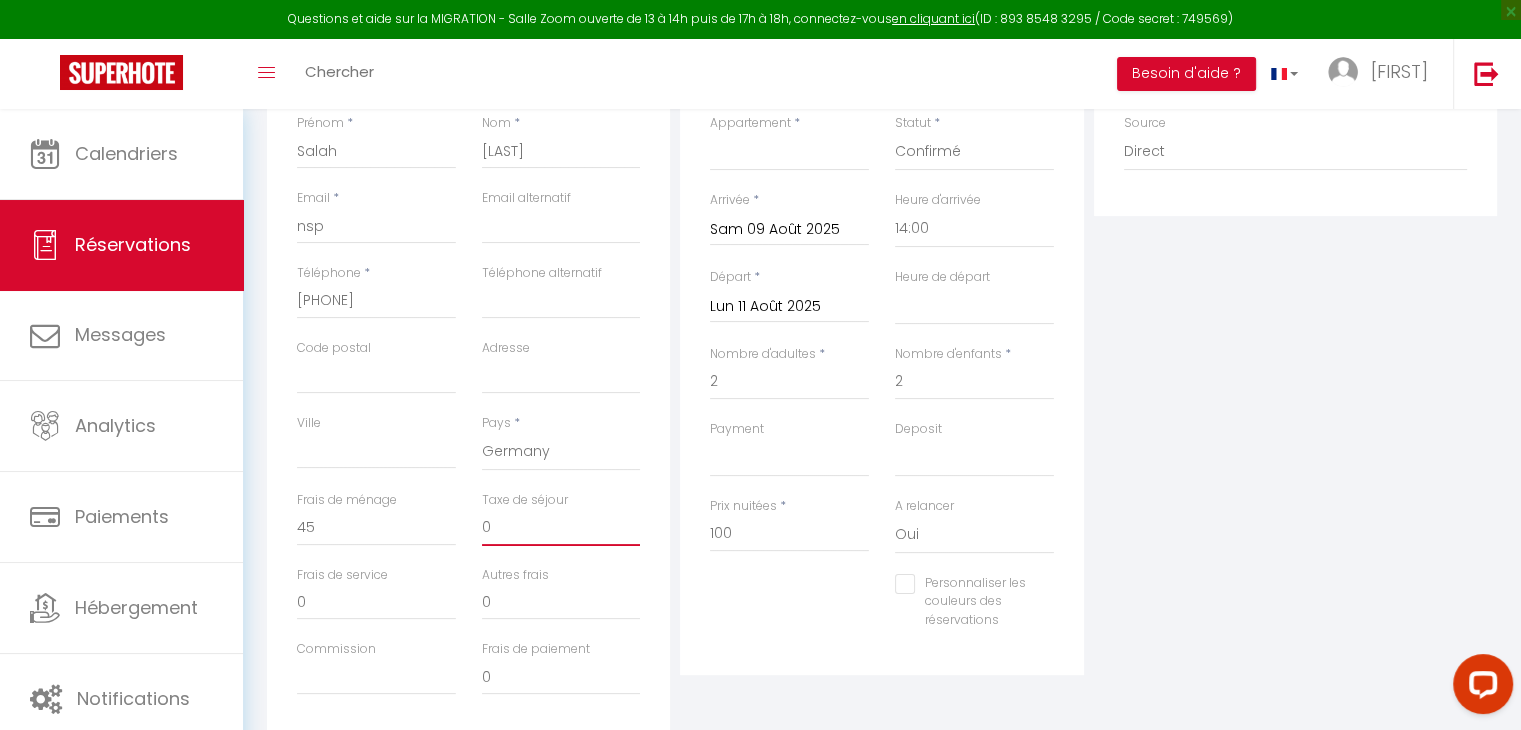 click on "0" at bounding box center [561, 528] 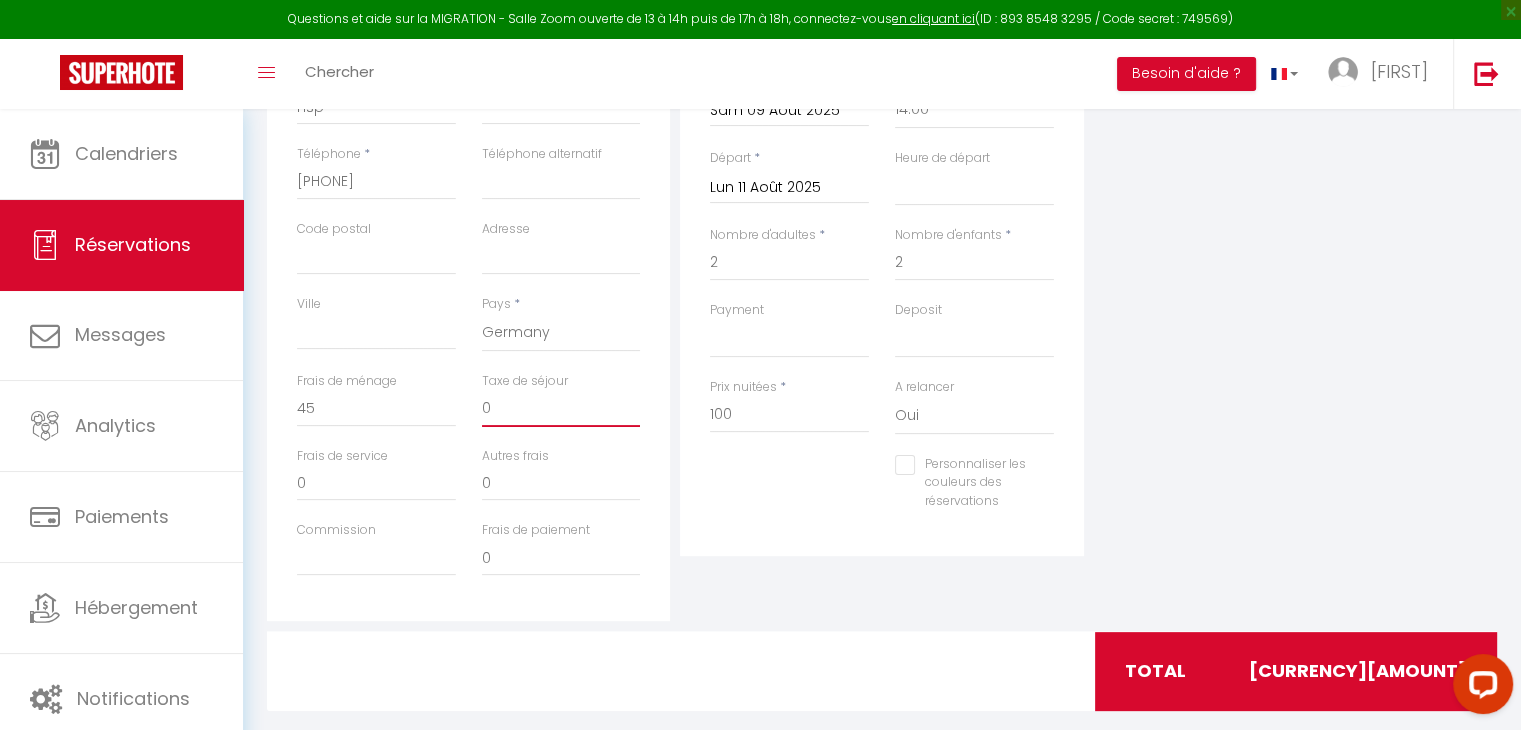 scroll, scrollTop: 466, scrollLeft: 0, axis: vertical 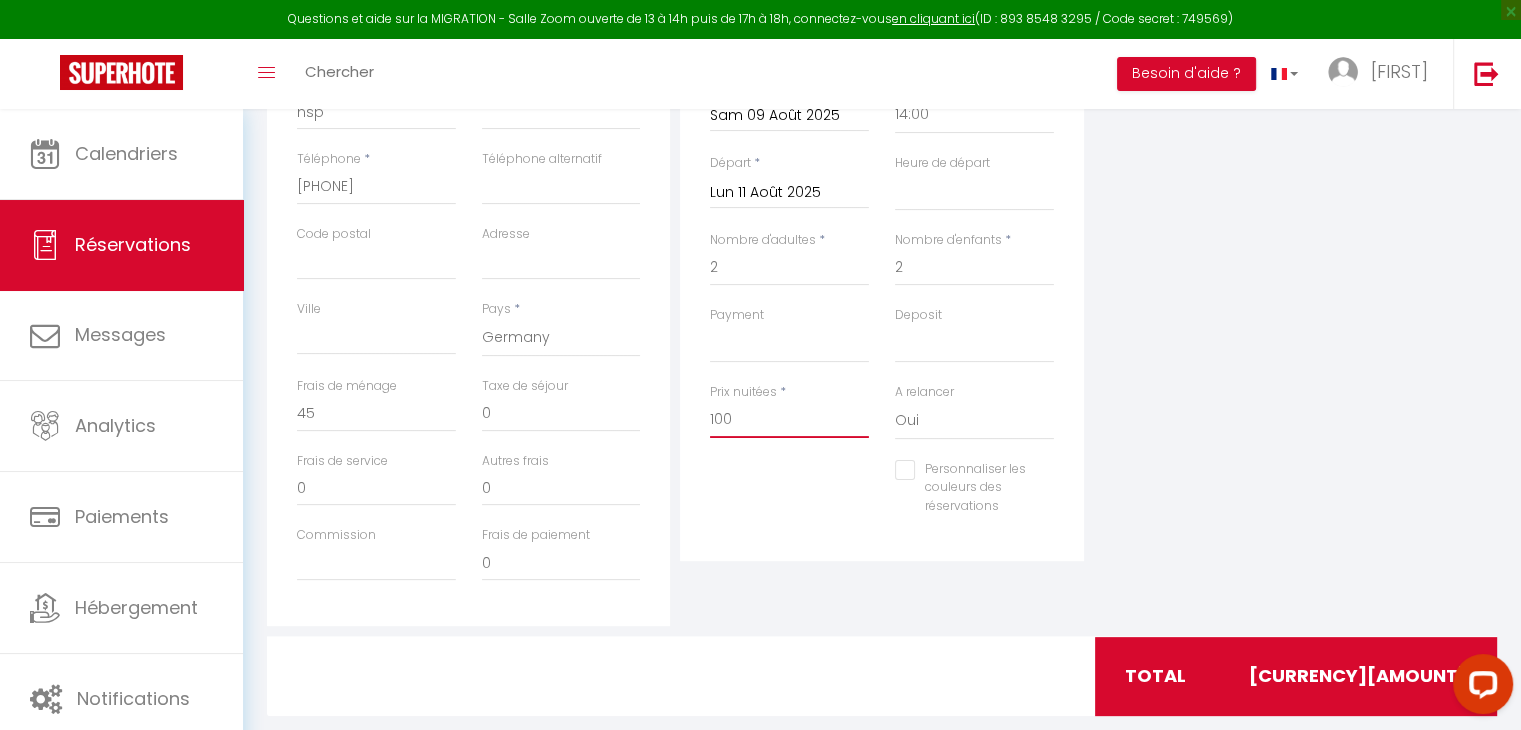 drag, startPoint x: 748, startPoint y: 420, endPoint x: 695, endPoint y: 420, distance: 53 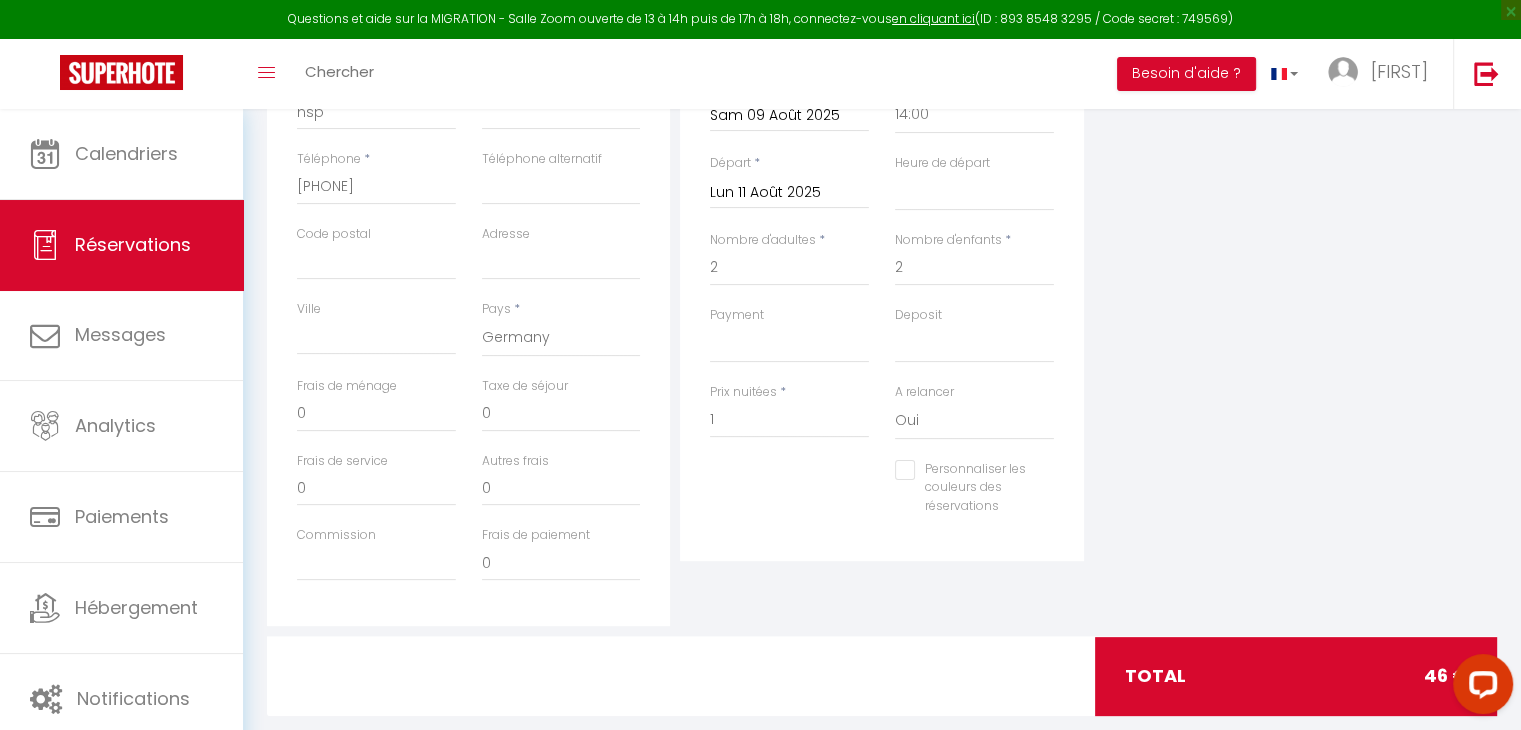 click on "Plateformes    Source
Direct
Airbnb.com
Booking.com
Chalet montagne
Expedia
Gite de France
Homeaway
Homeaway iCal
Homeaway.com
Hotels.com
Housetrip.com
Ical" at bounding box center (1295, 268) 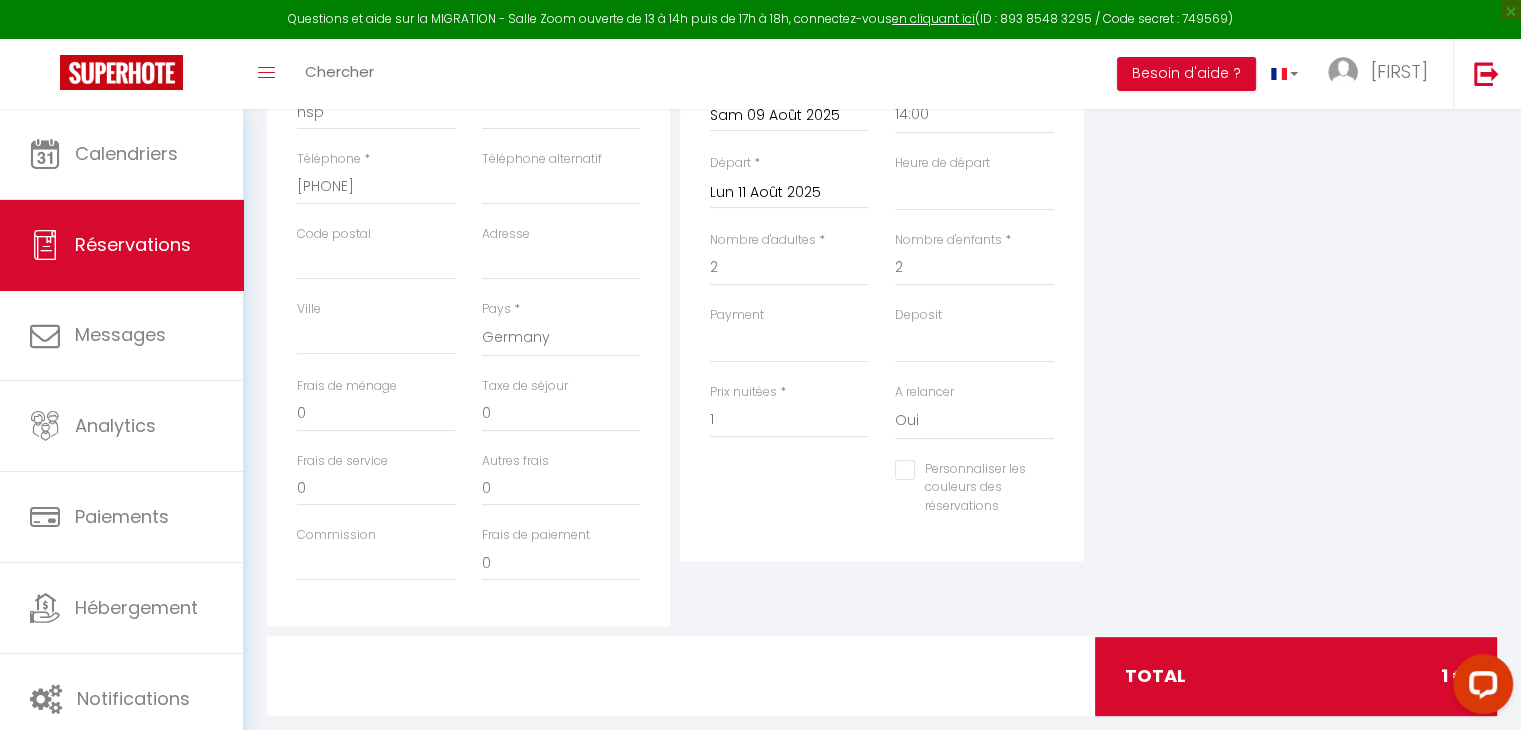 scroll, scrollTop: 495, scrollLeft: 0, axis: vertical 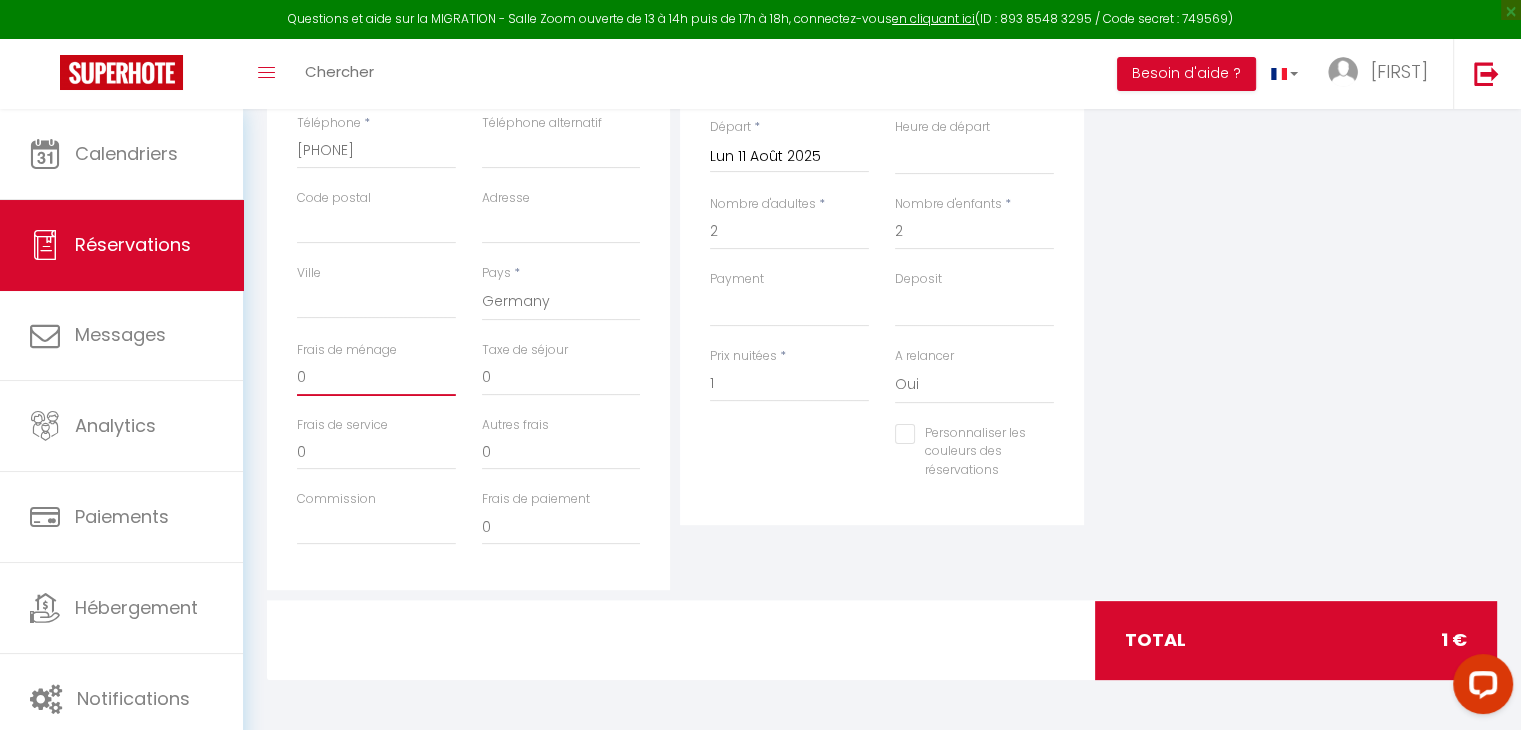drag, startPoint x: 356, startPoint y: 364, endPoint x: 270, endPoint y: 365, distance: 86.00581 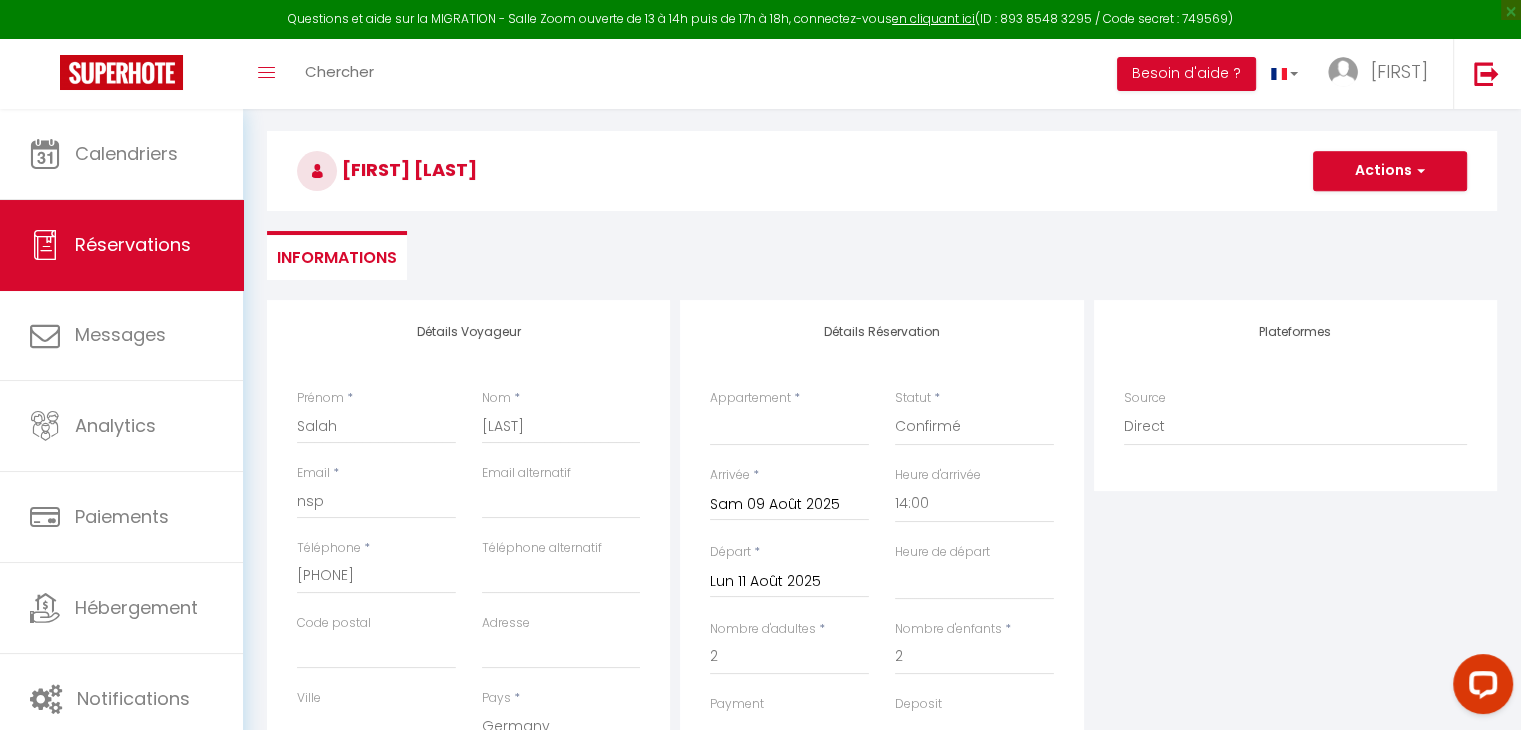 scroll, scrollTop: 66, scrollLeft: 0, axis: vertical 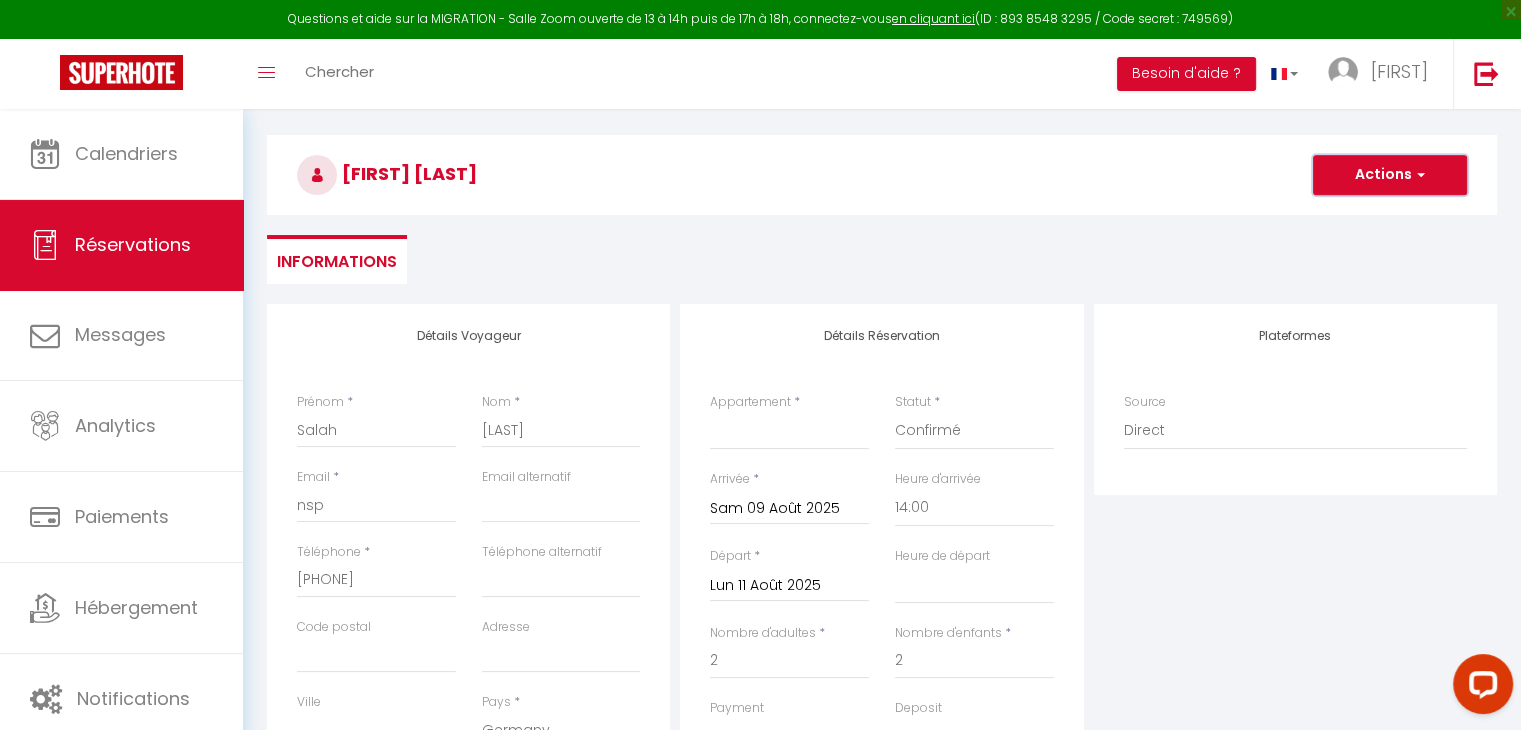 click on "Actions" at bounding box center (1390, 175) 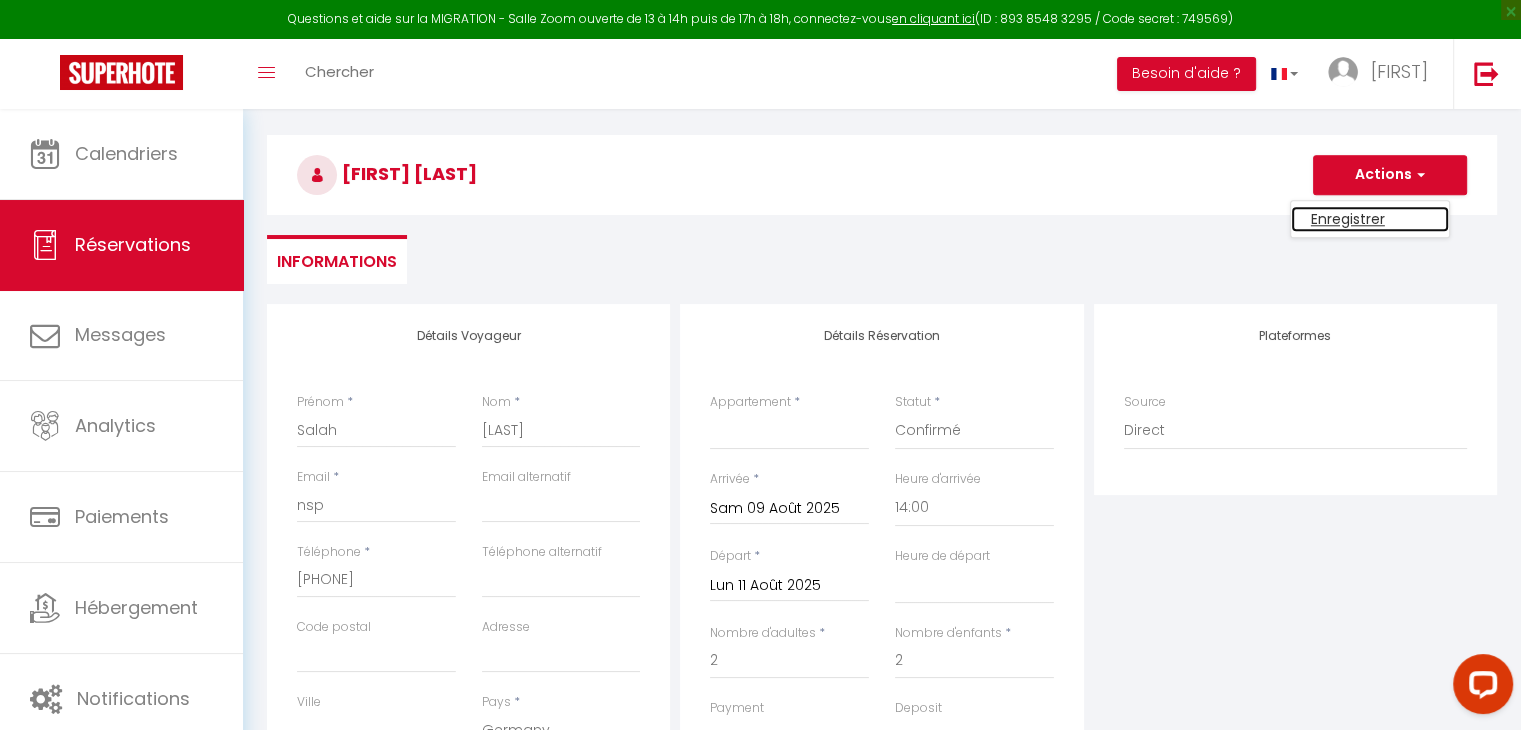 click on "Enregistrer" at bounding box center [1370, 219] 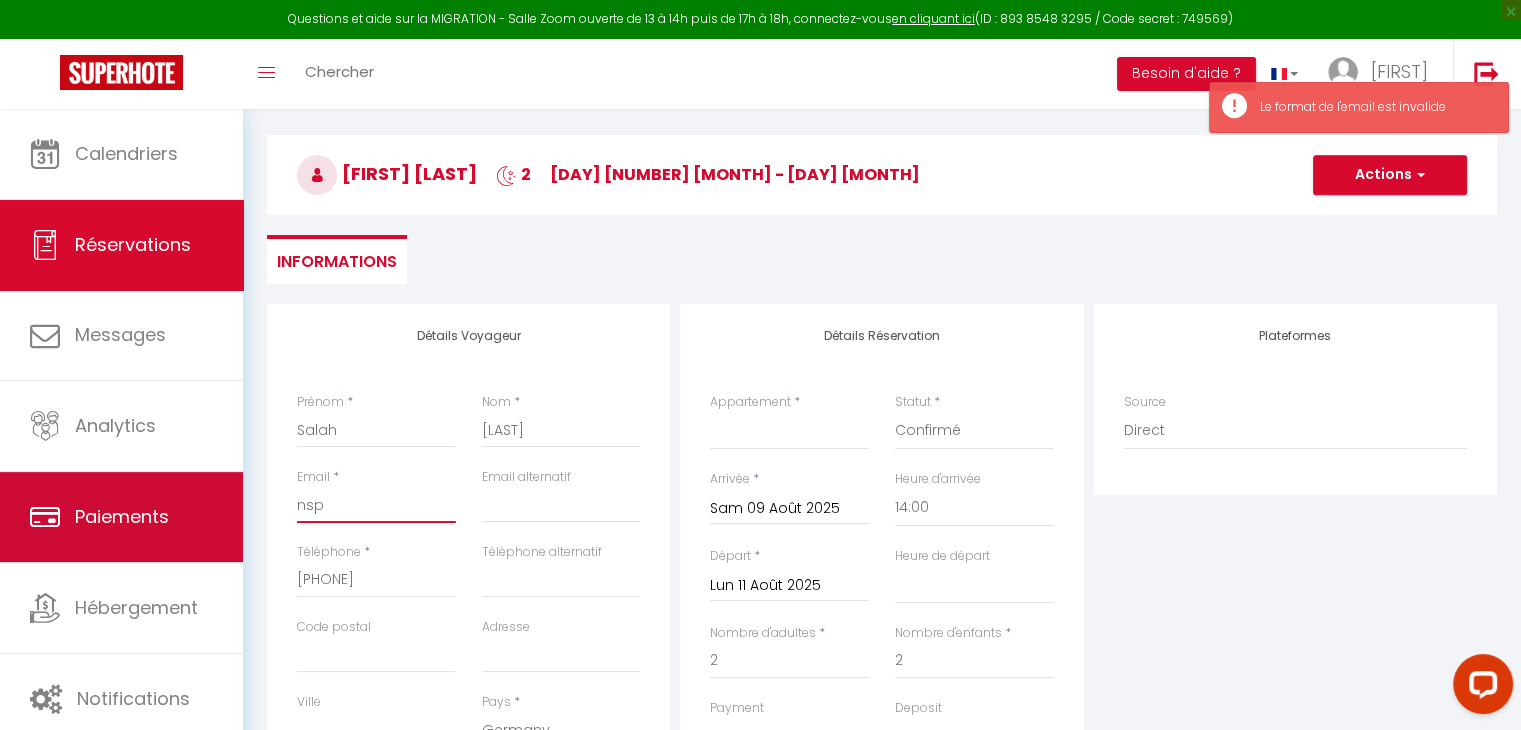 drag, startPoint x: 394, startPoint y: 500, endPoint x: 242, endPoint y: 528, distance: 154.55743 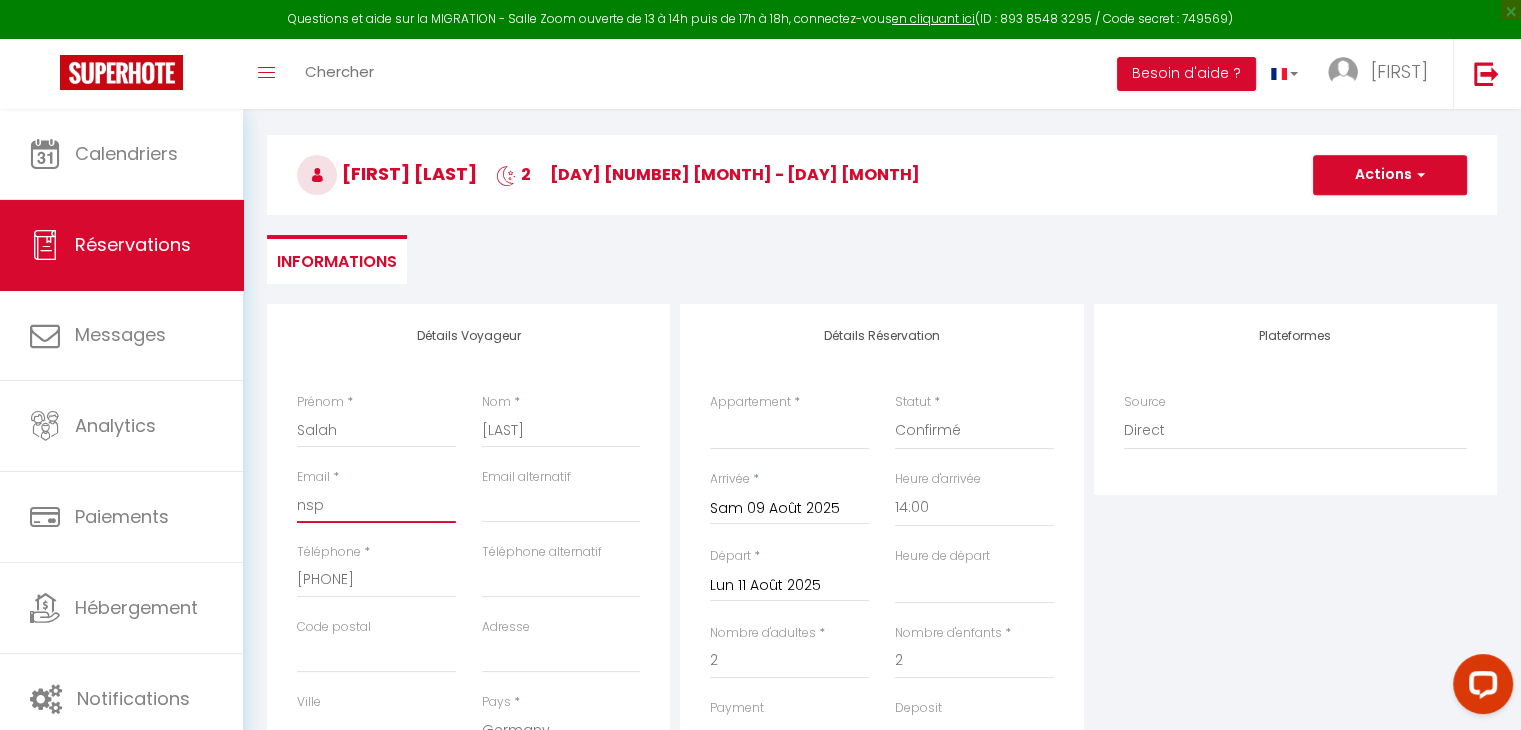 click on "nsp" at bounding box center (376, 505) 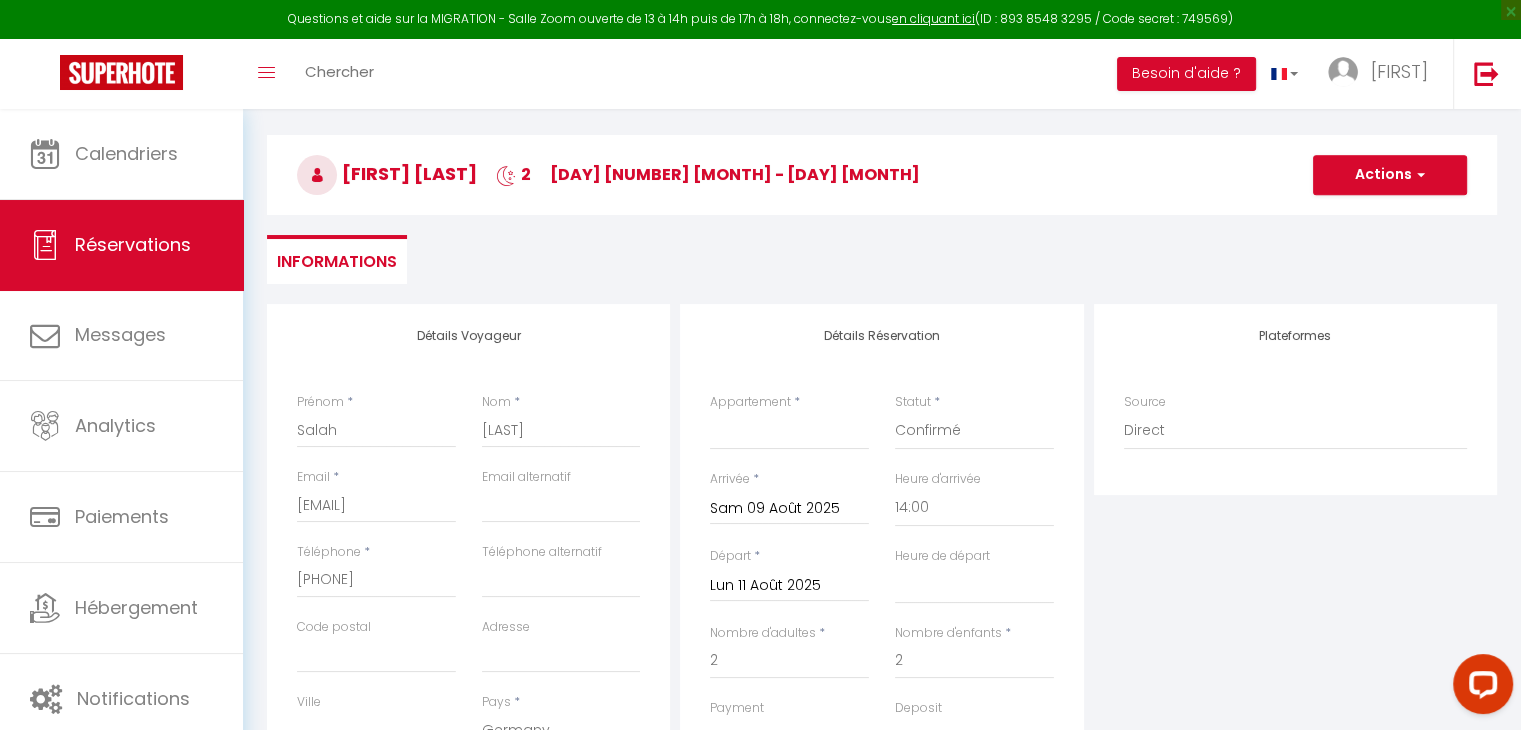 click on "Plateformes    Source
Direct
Airbnb.com
Booking.com
Chalet montagne
Expedia
Gite de France
Homeaway
Homeaway iCal
Homeaway.com
Hotels.com
Housetrip.com
Ical" at bounding box center (1295, 661) 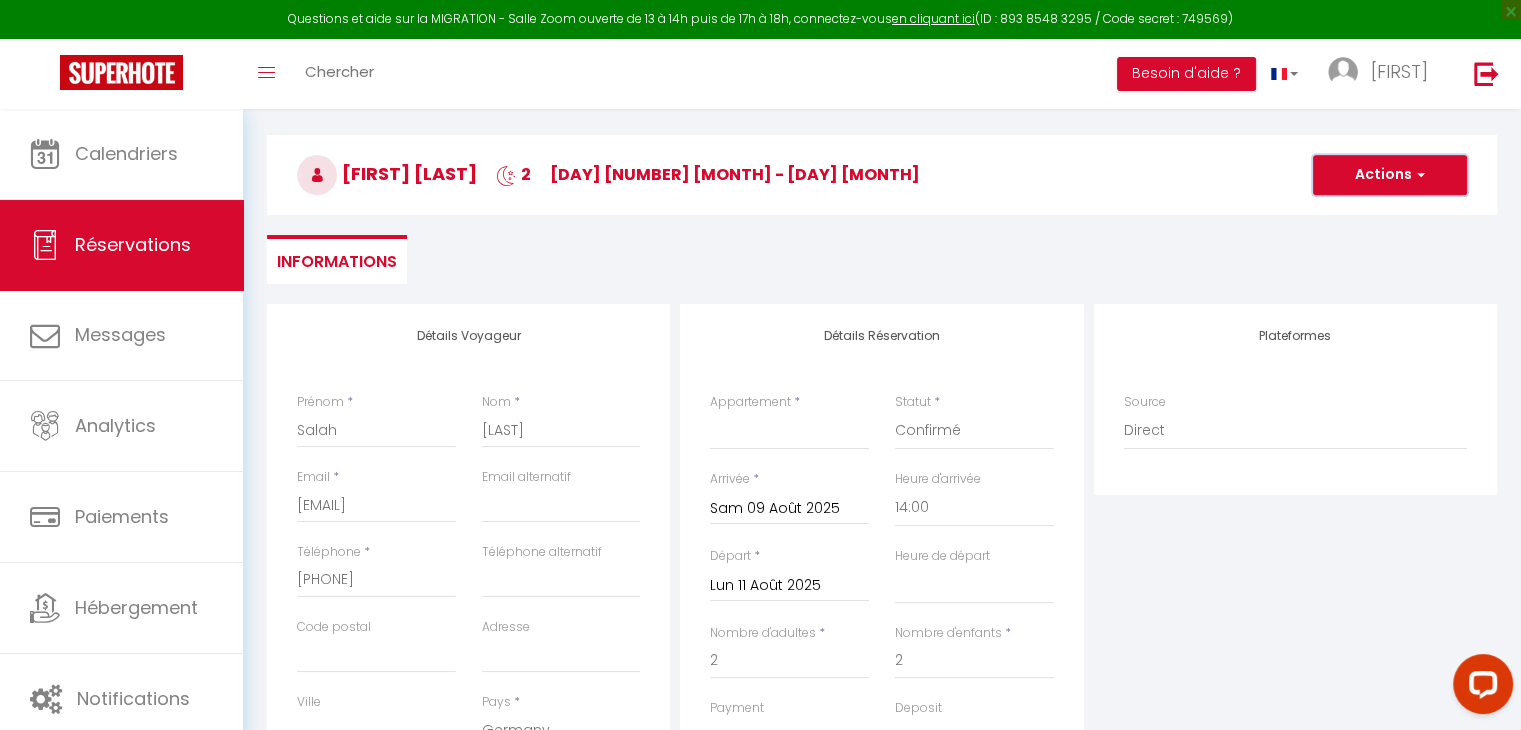 click on "Actions" at bounding box center [1390, 175] 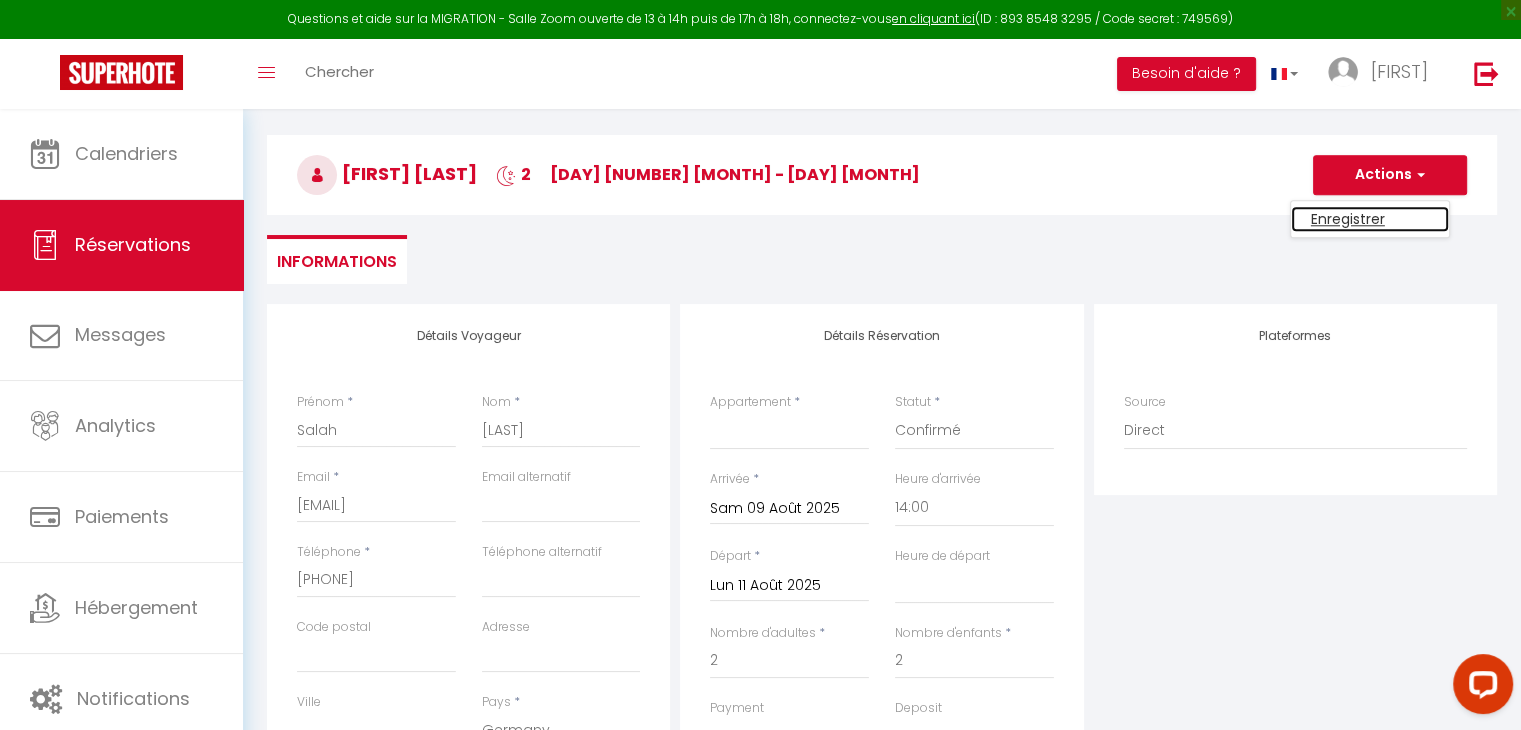 click on "Enregistrer" at bounding box center [1370, 219] 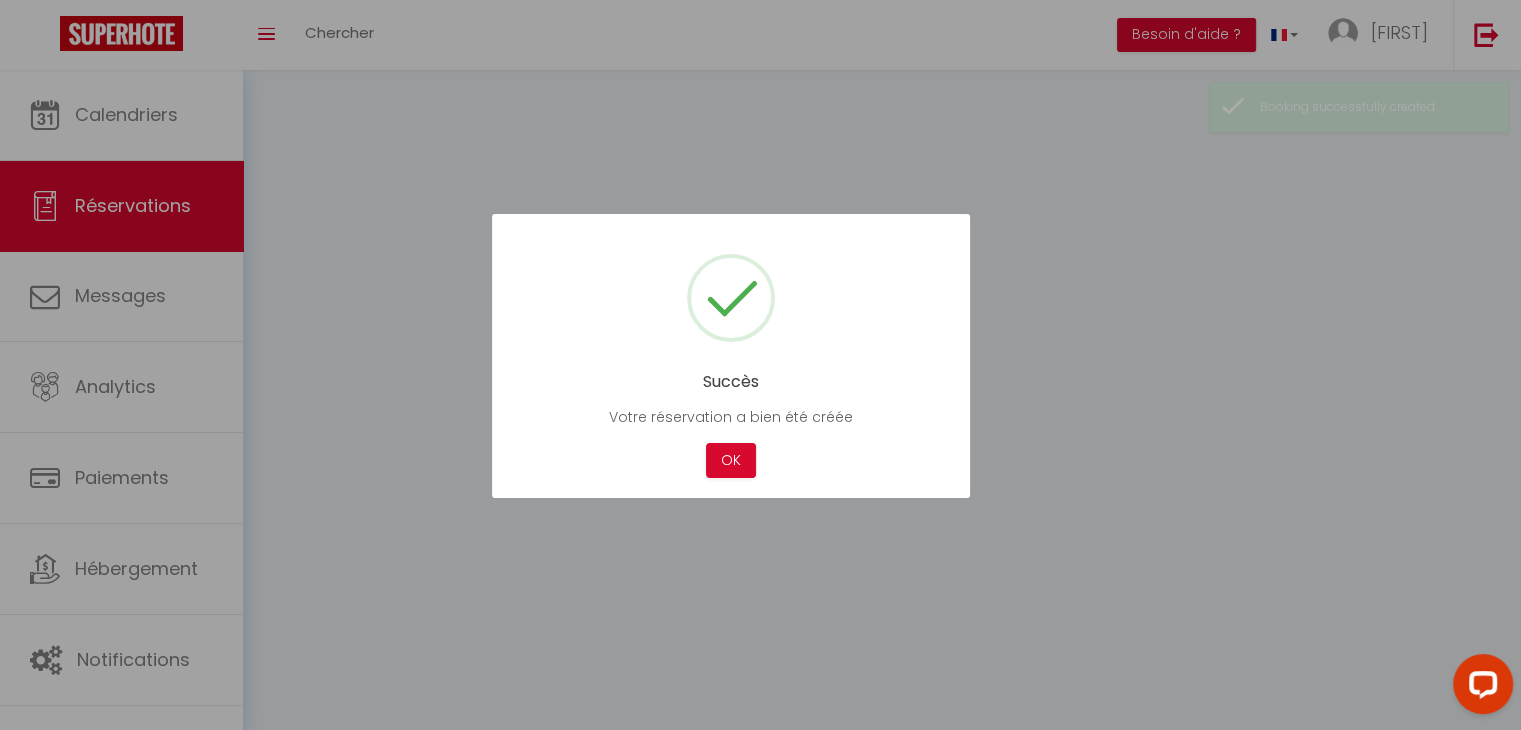 scroll, scrollTop: 0, scrollLeft: 0, axis: both 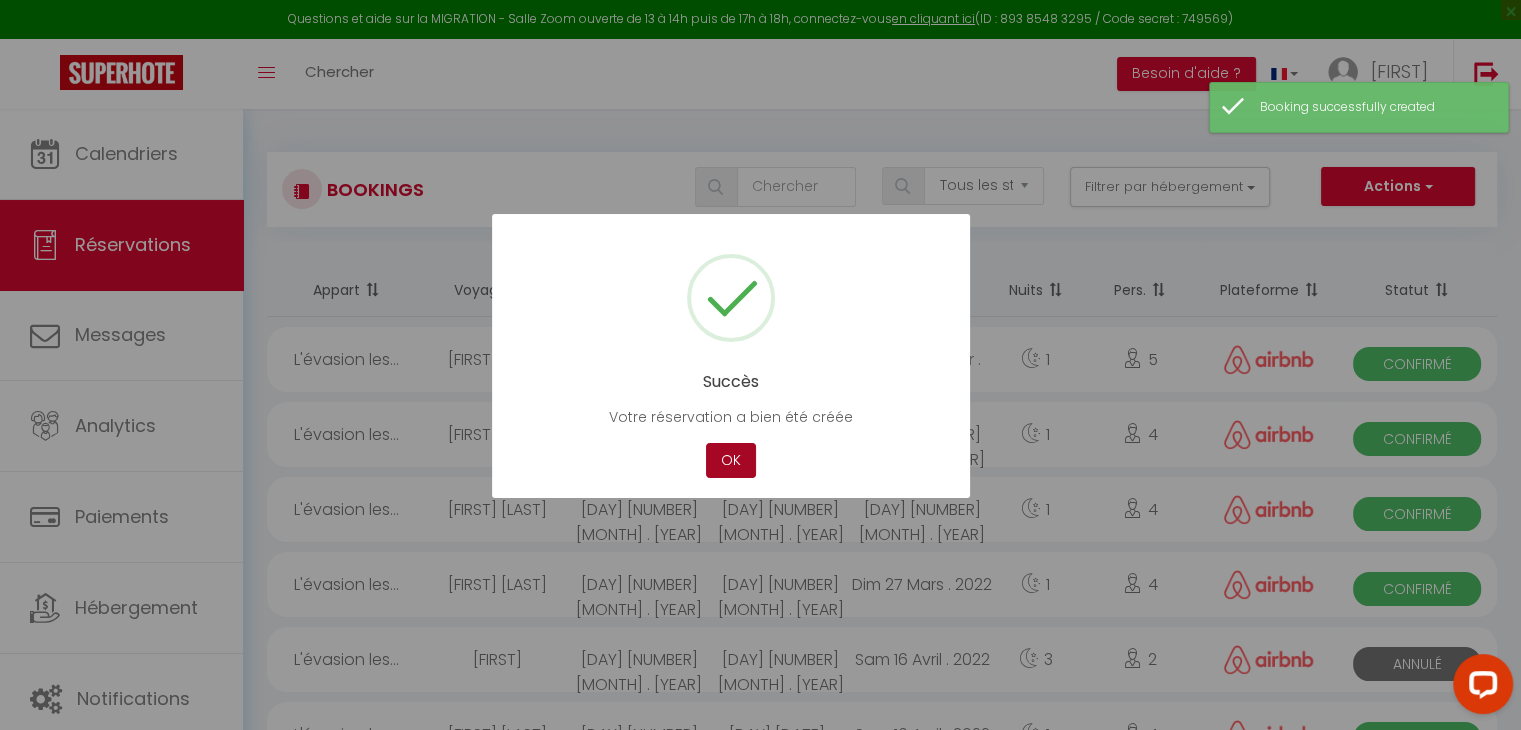 click on "OK" at bounding box center (731, 460) 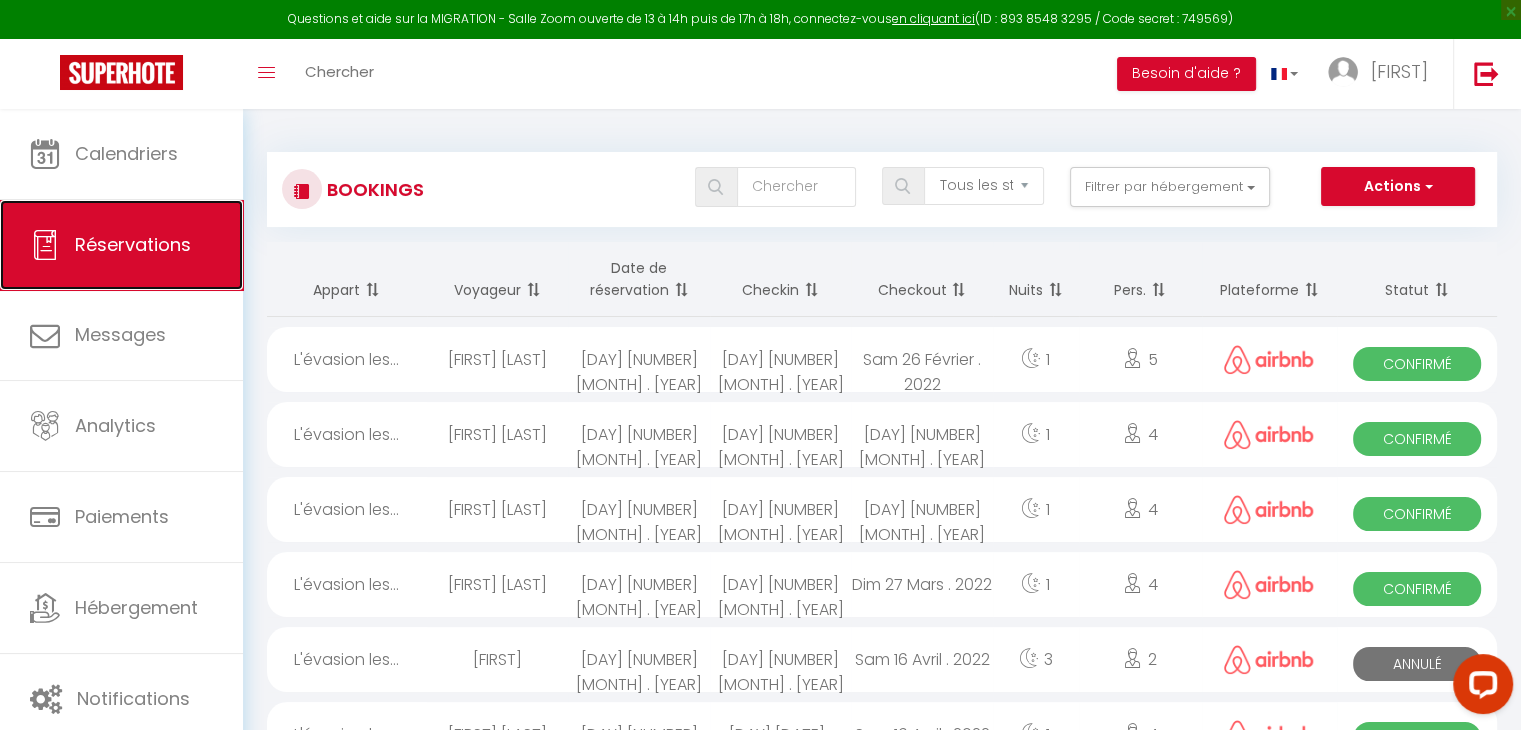 click on "Réservations" at bounding box center (121, 245) 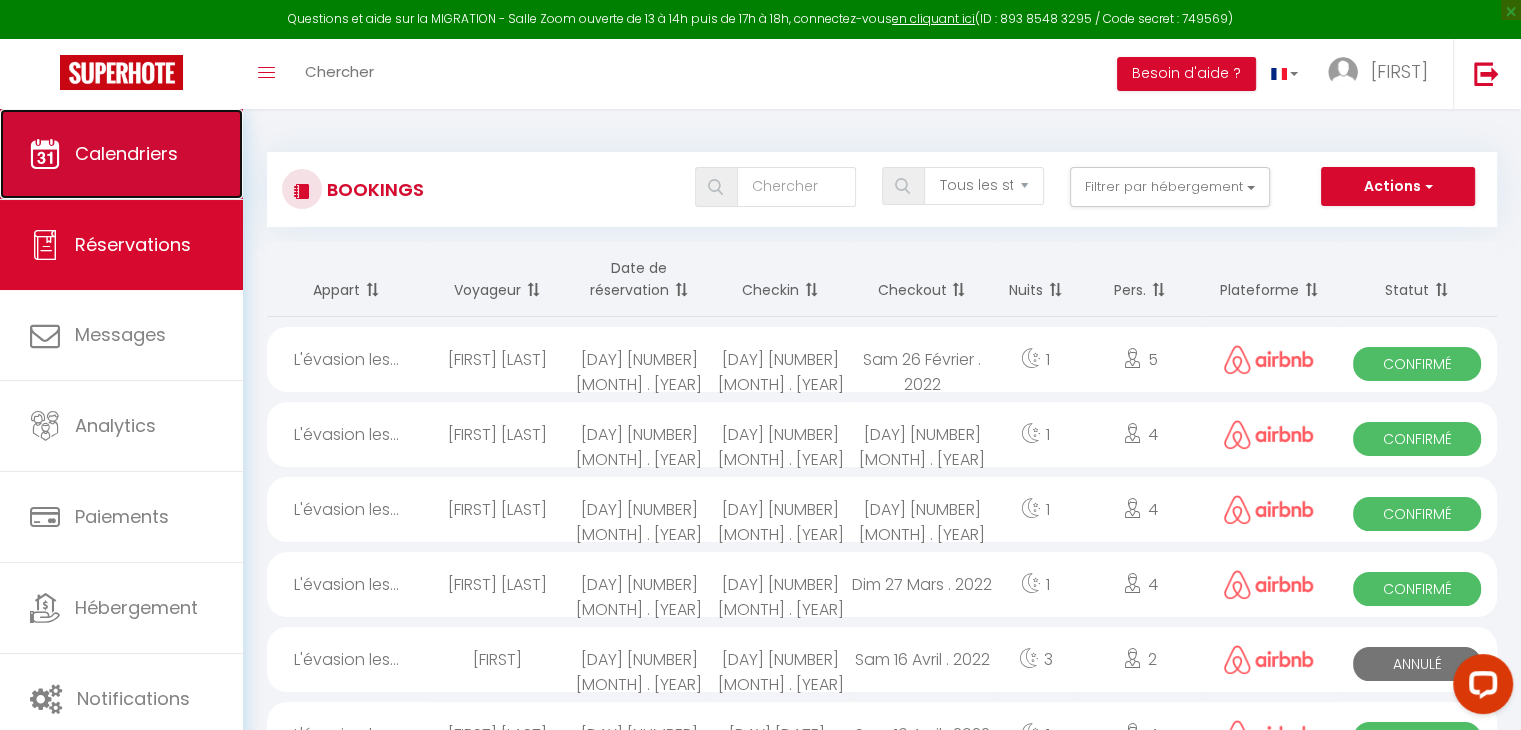 click on "Calendriers" at bounding box center [121, 154] 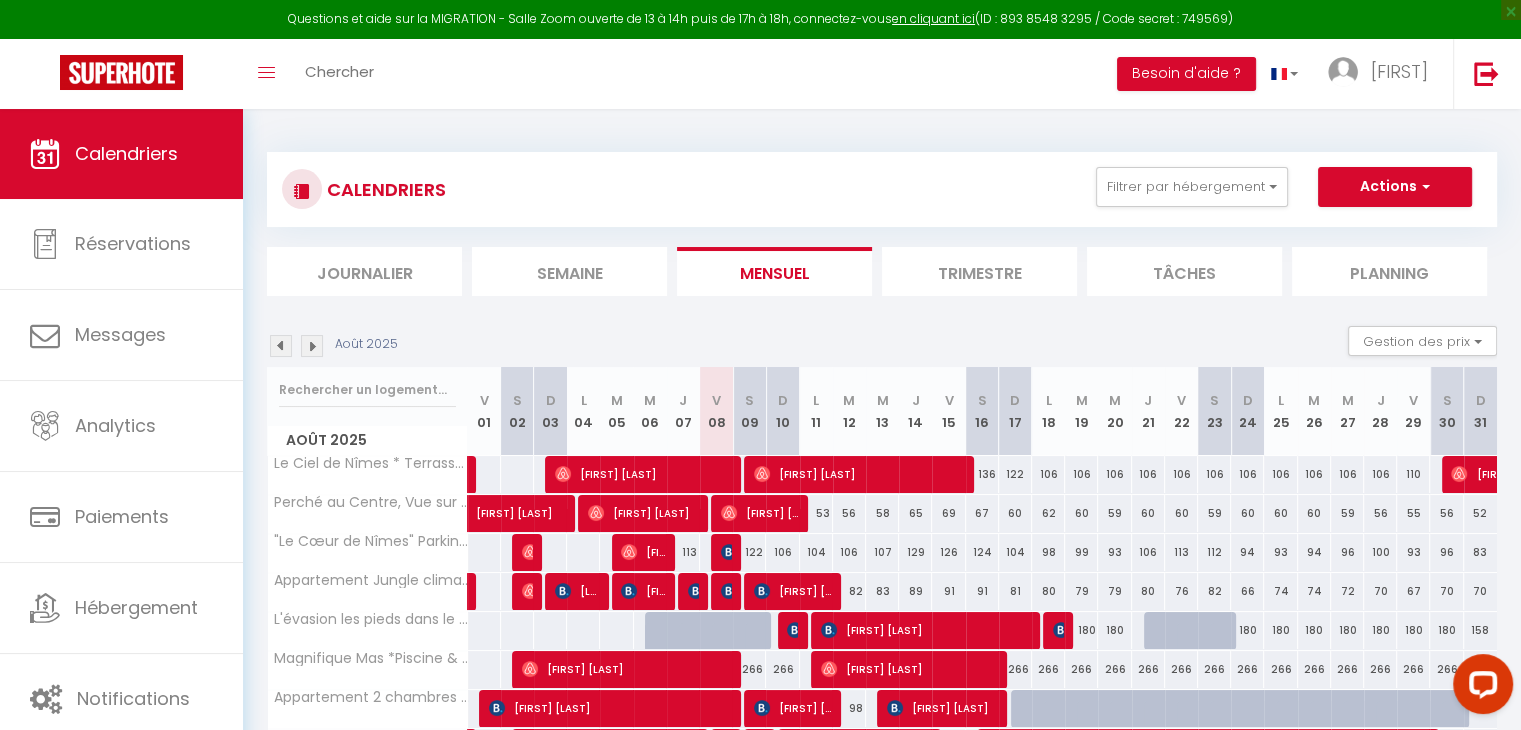 click on "Journalier" at bounding box center (364, 271) 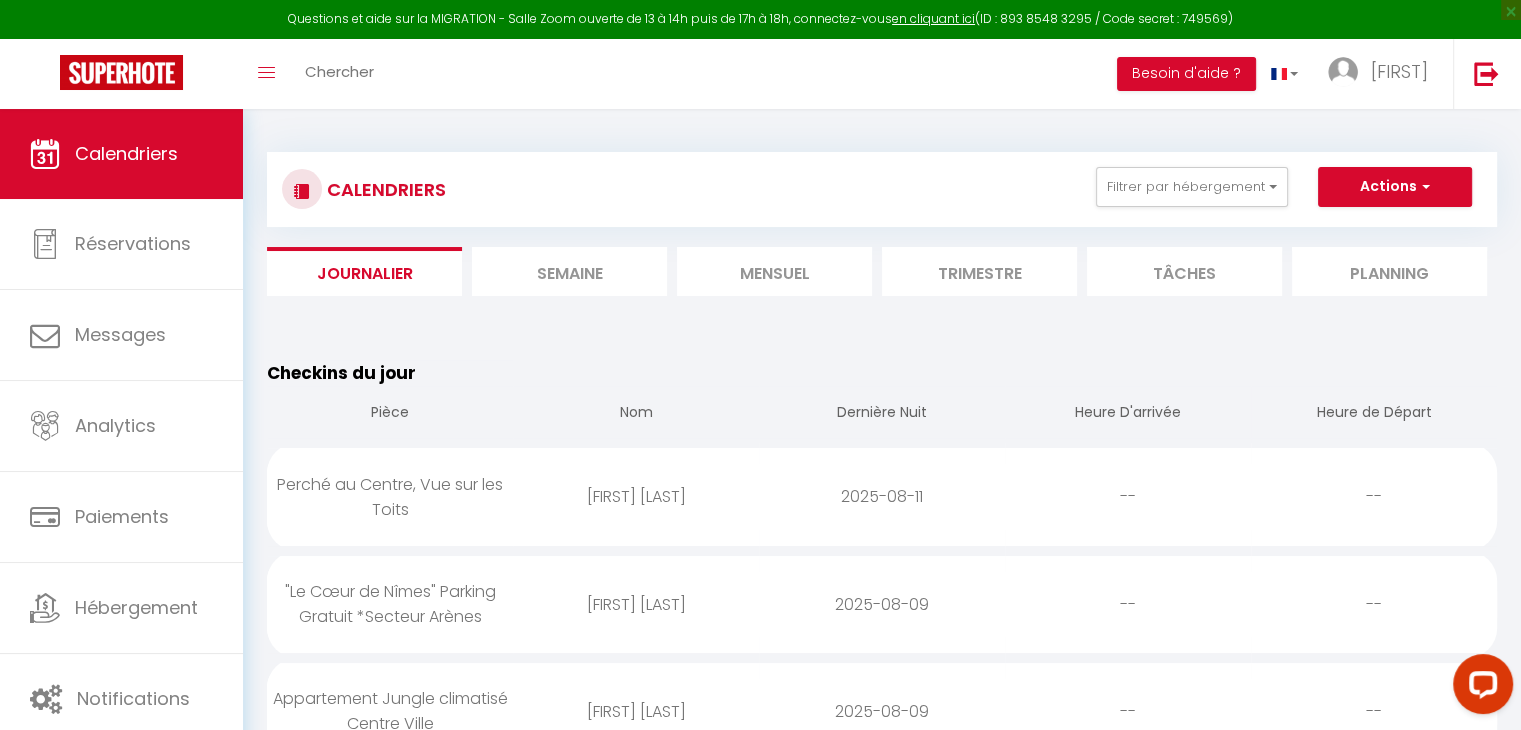 scroll, scrollTop: 72, scrollLeft: 0, axis: vertical 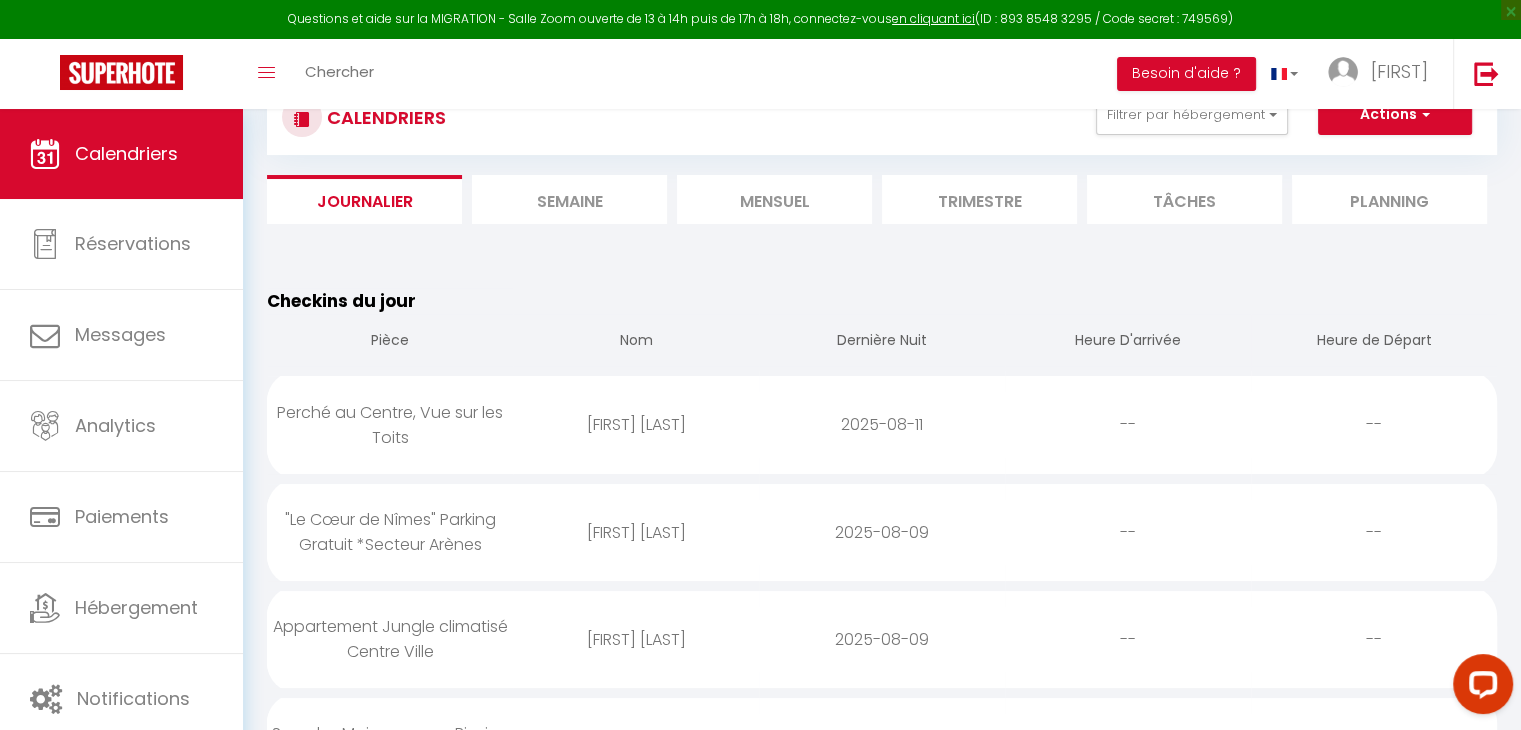 click on "Planning" at bounding box center (1389, 199) 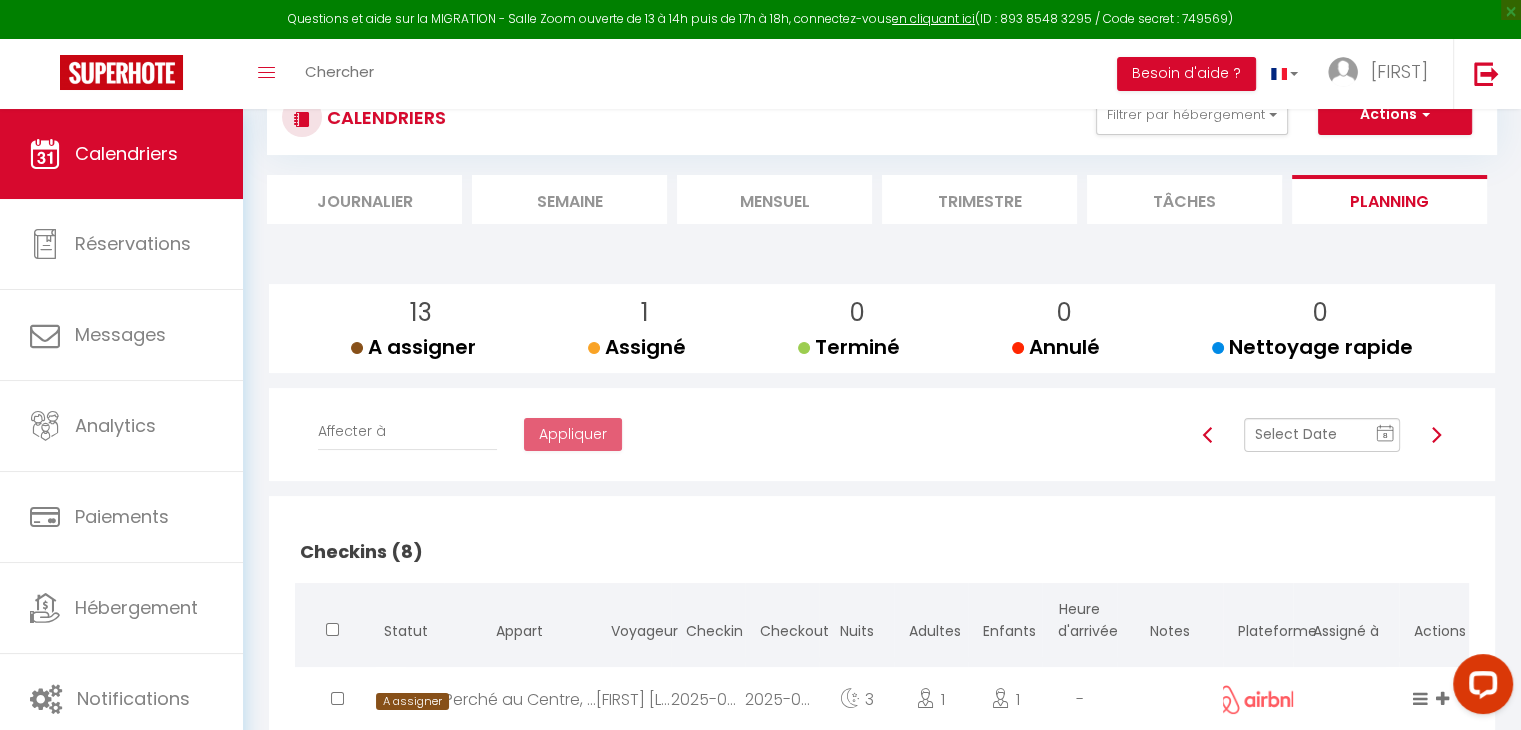 click on "Tâches" at bounding box center [1184, 199] 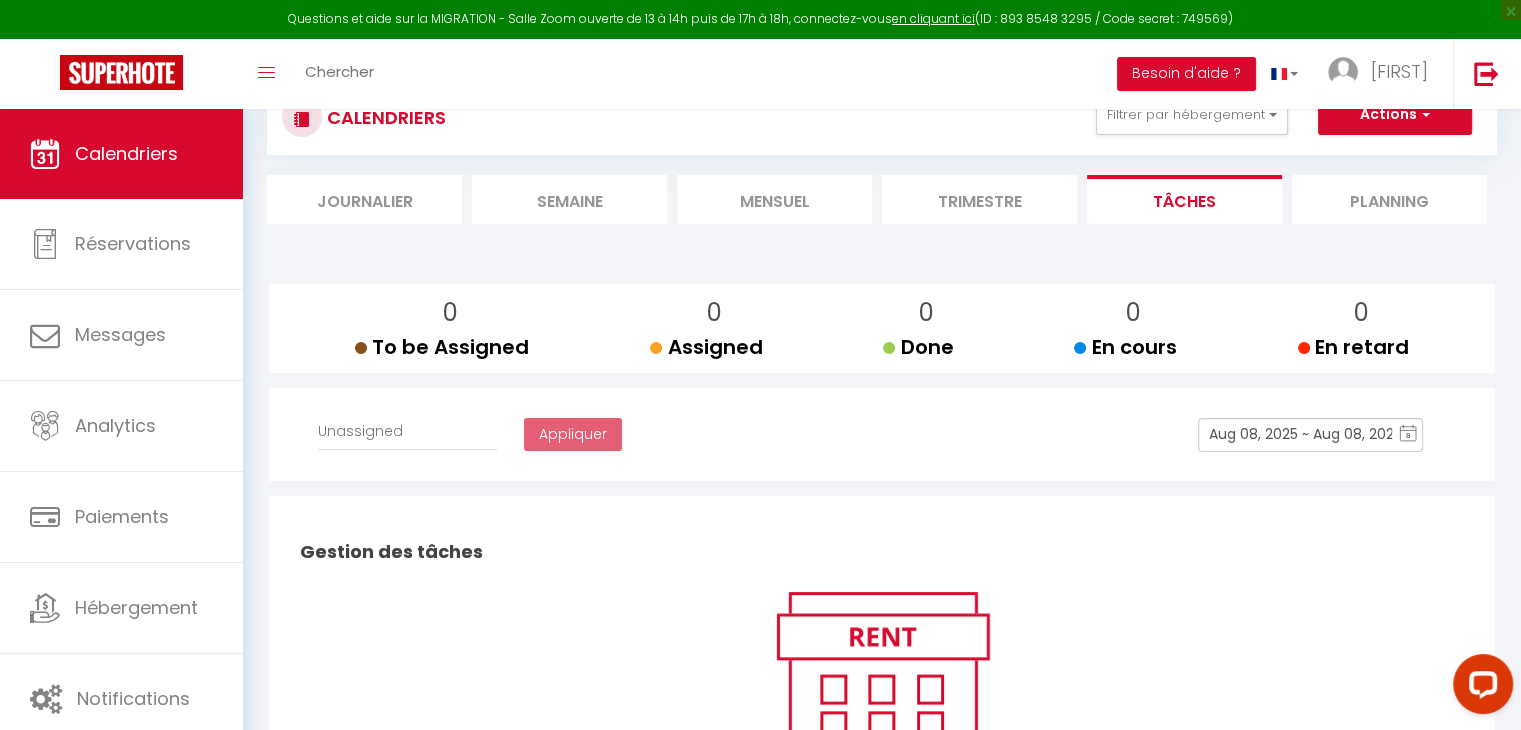 click on "Trimestre" at bounding box center [979, 199] 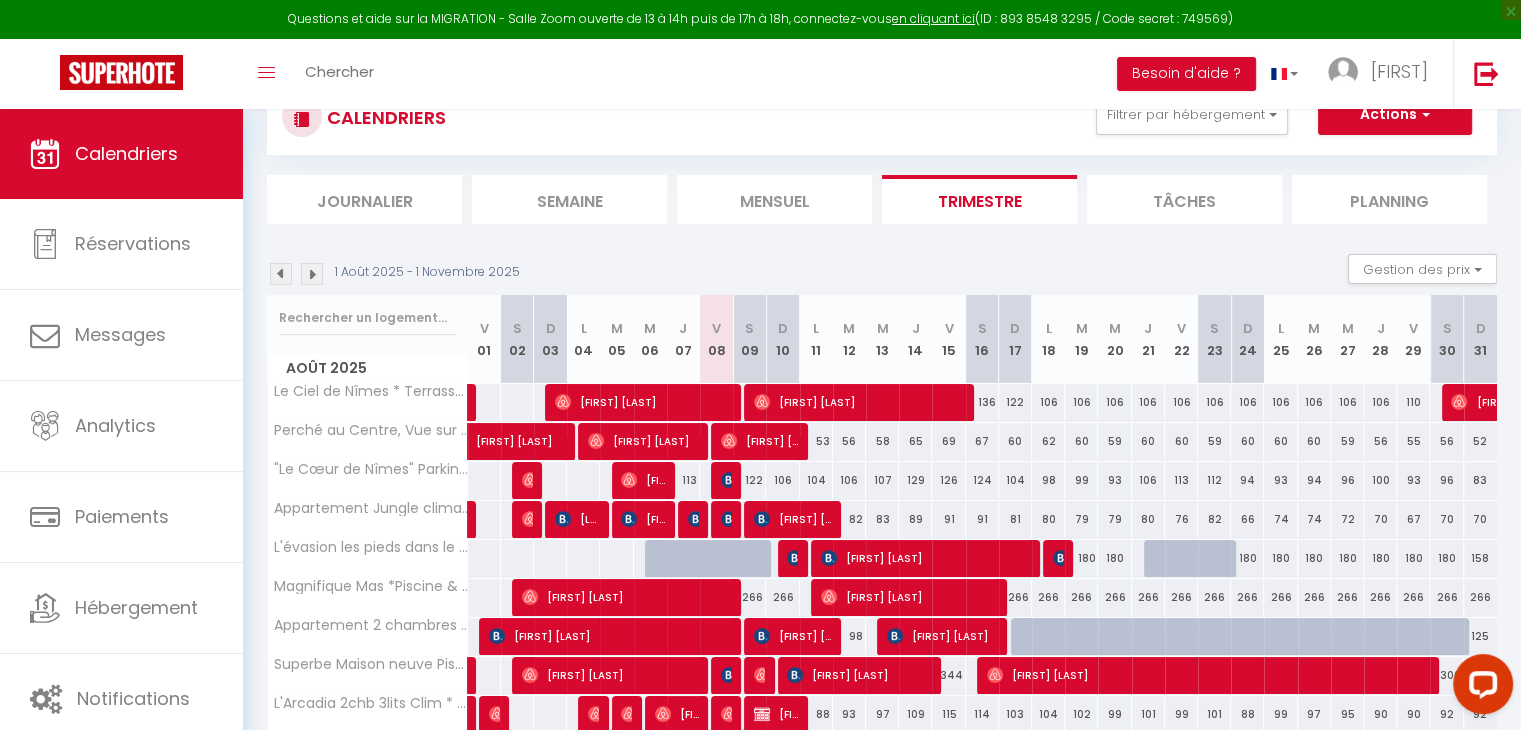 click on "Mensuel" at bounding box center [774, 199] 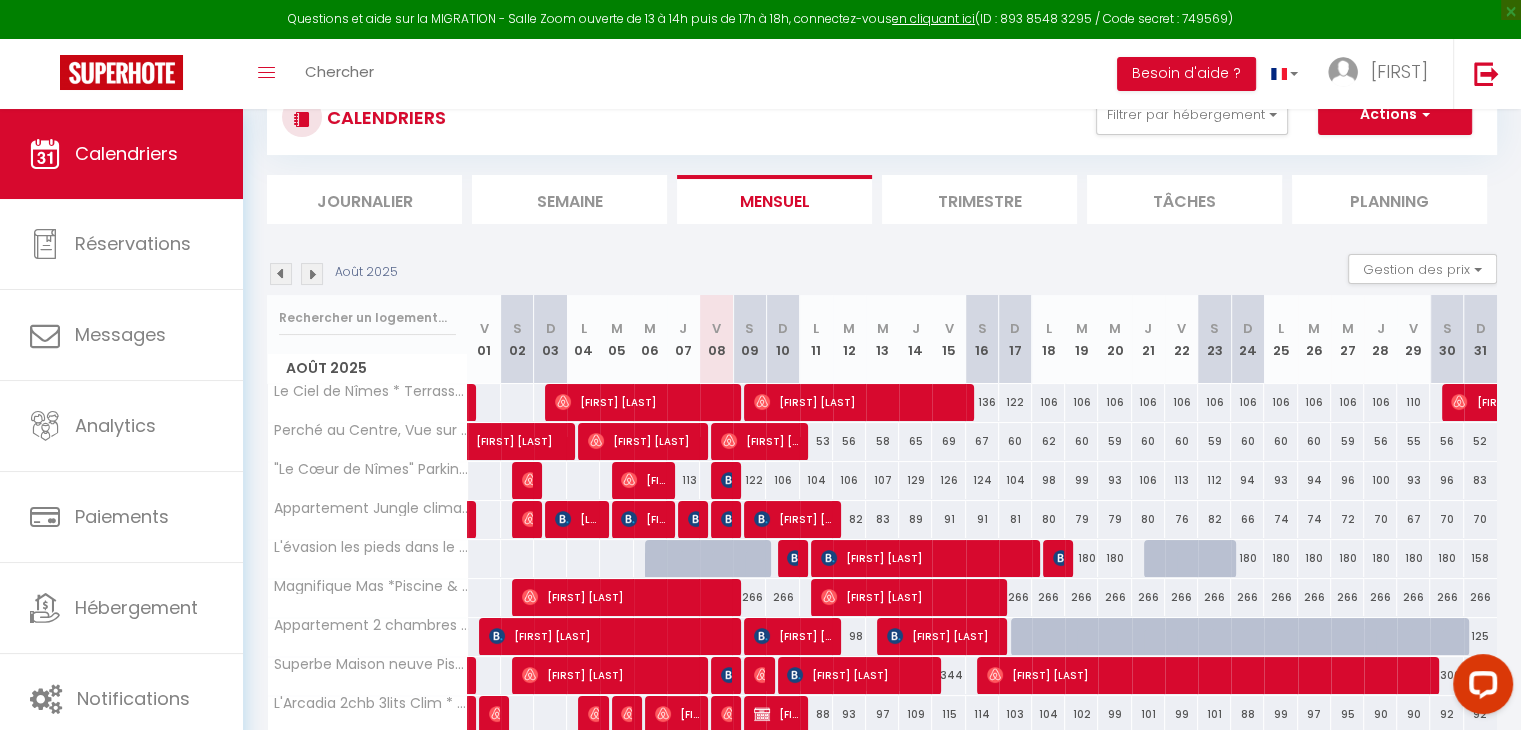 click on "Semaine" at bounding box center (569, 199) 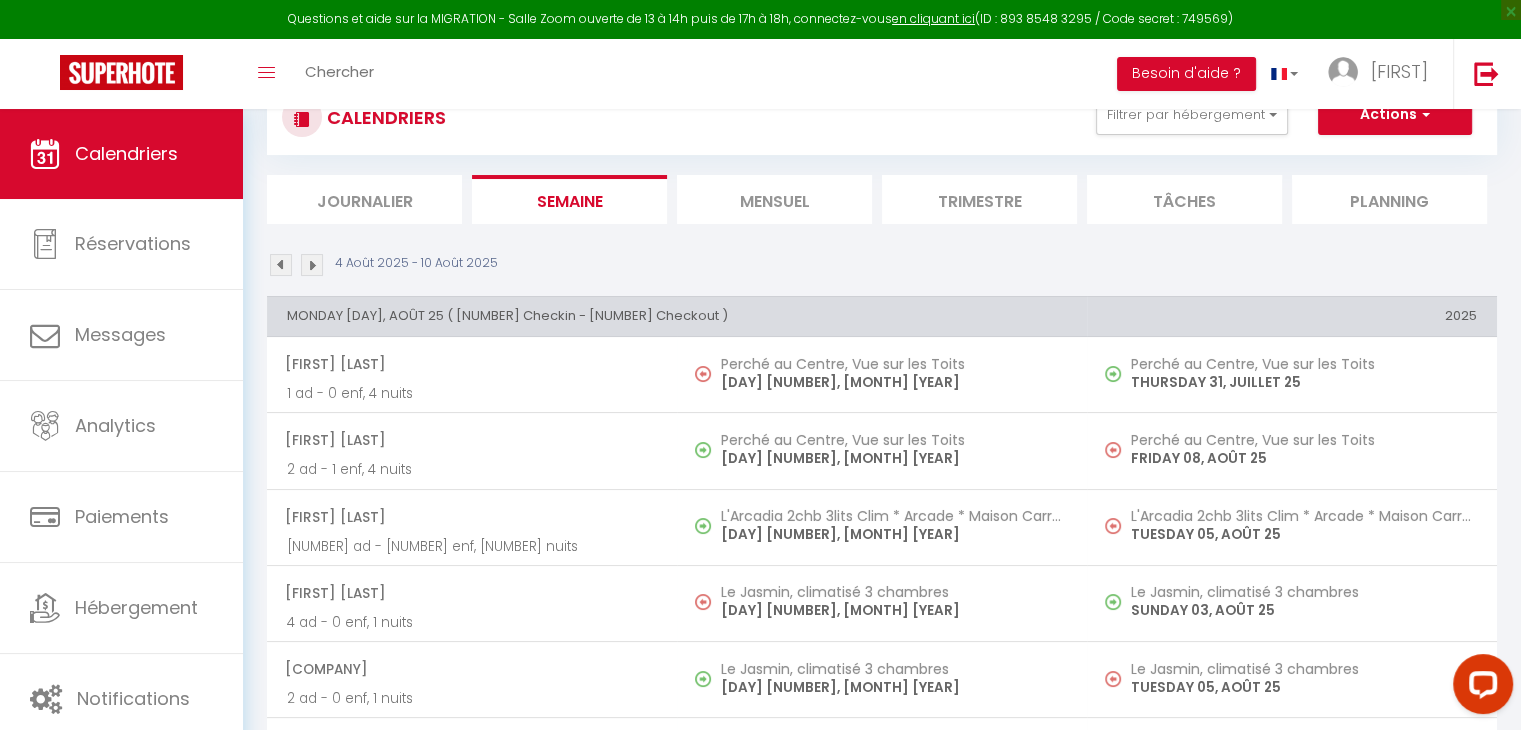 click on "Journalier" at bounding box center (364, 199) 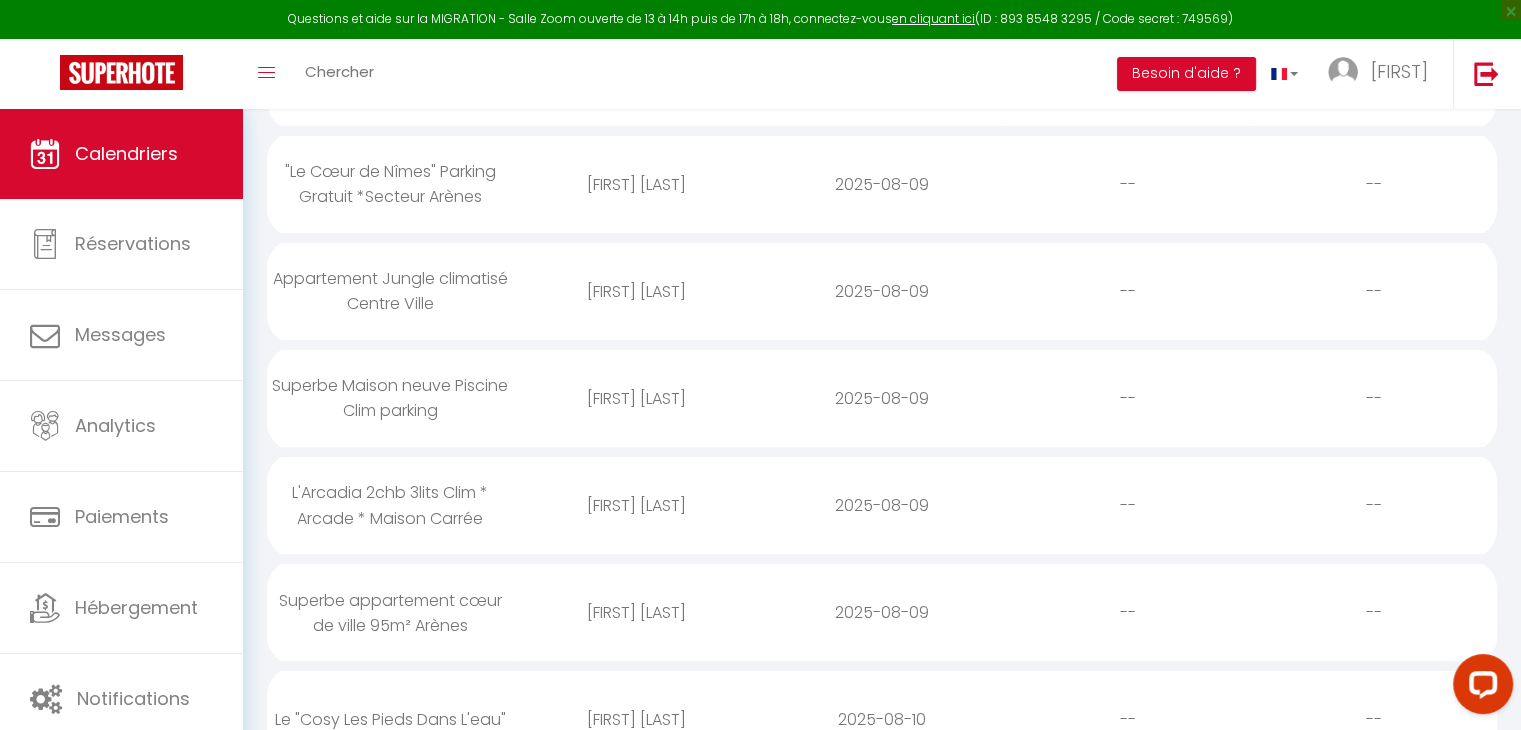 scroll, scrollTop: 0, scrollLeft: 0, axis: both 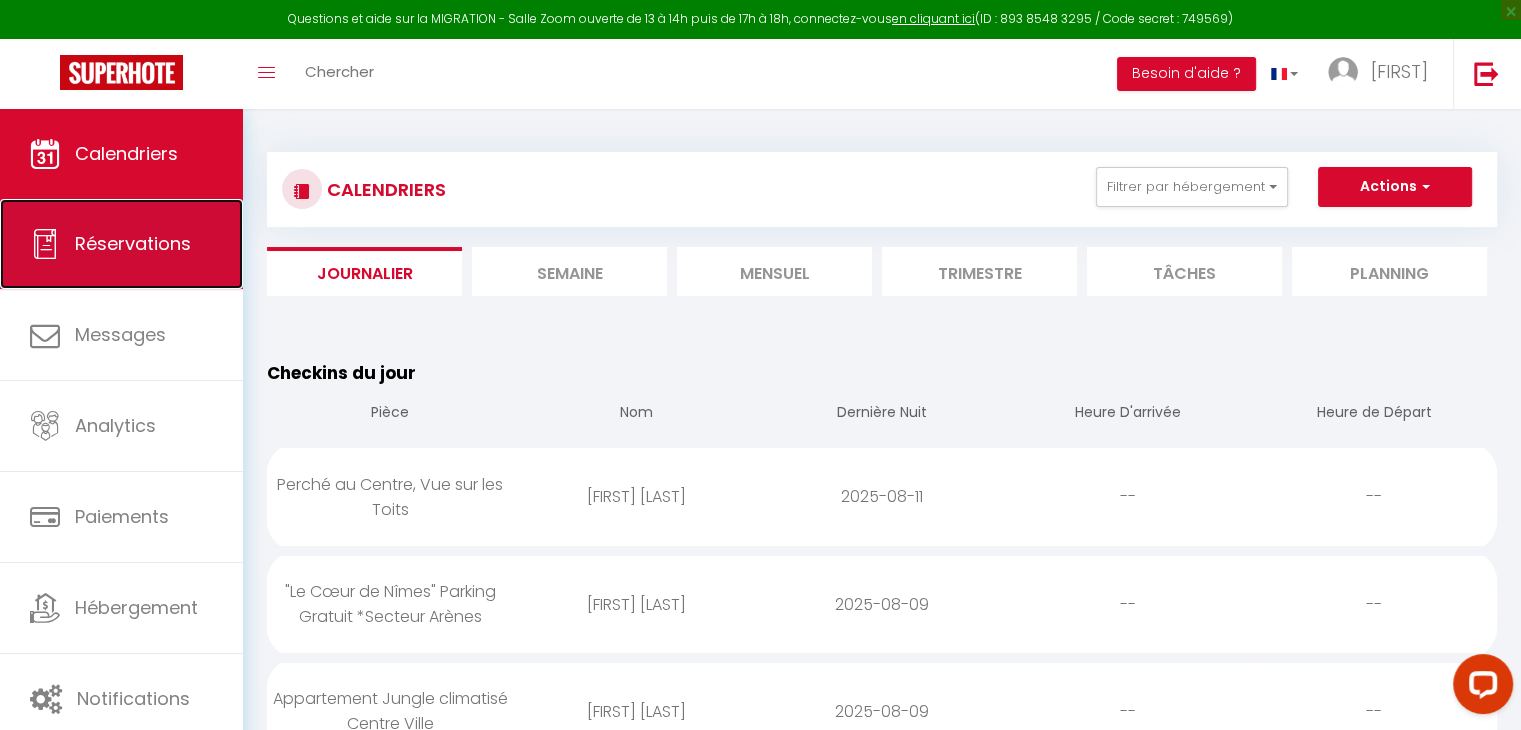 click on "Réservations" at bounding box center (121, 244) 